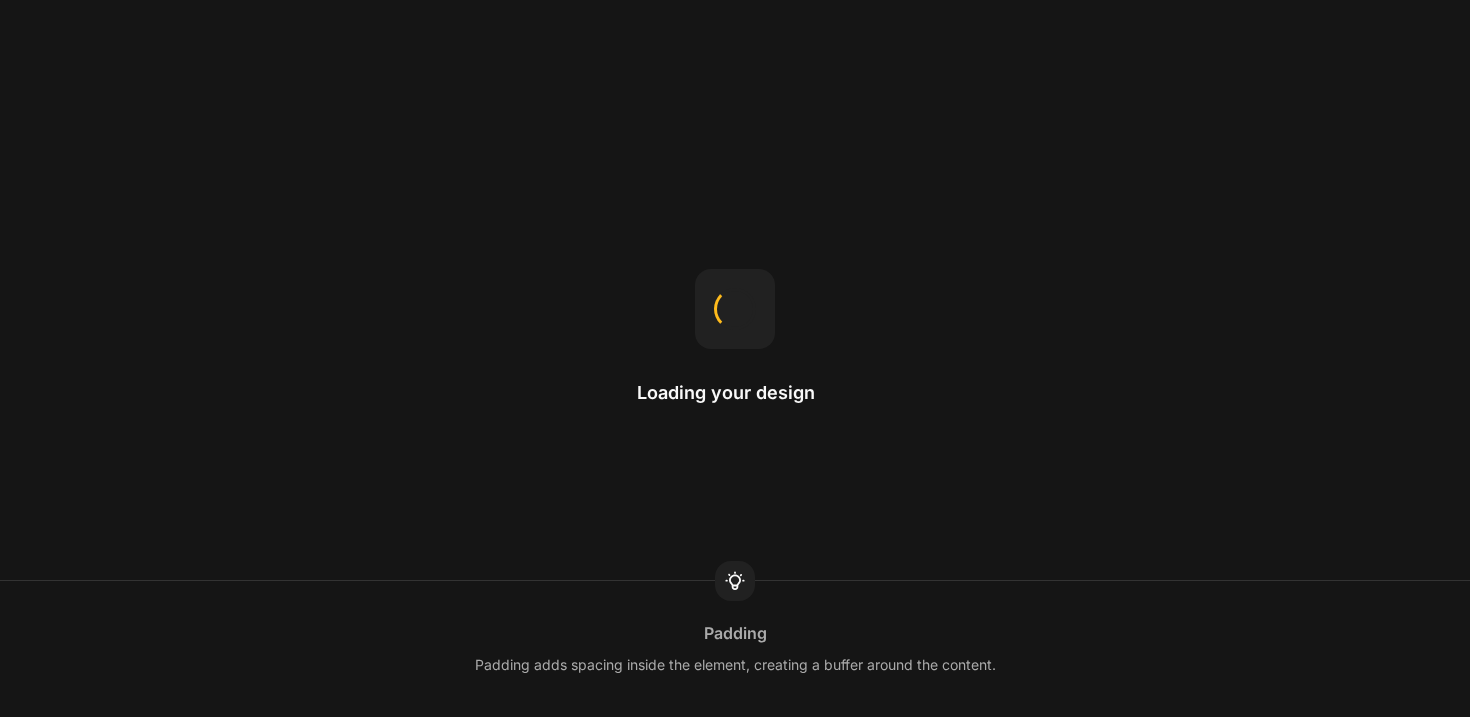 scroll, scrollTop: 0, scrollLeft: 0, axis: both 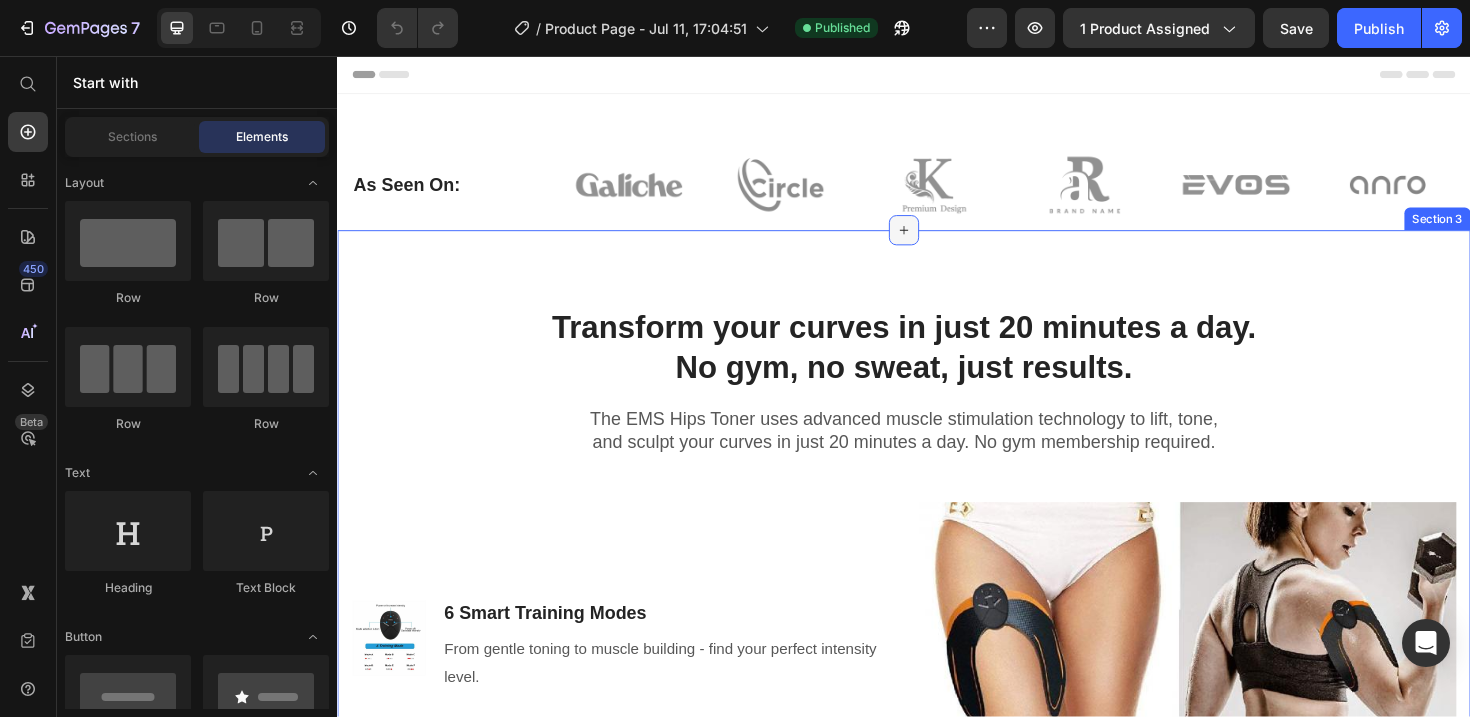 click 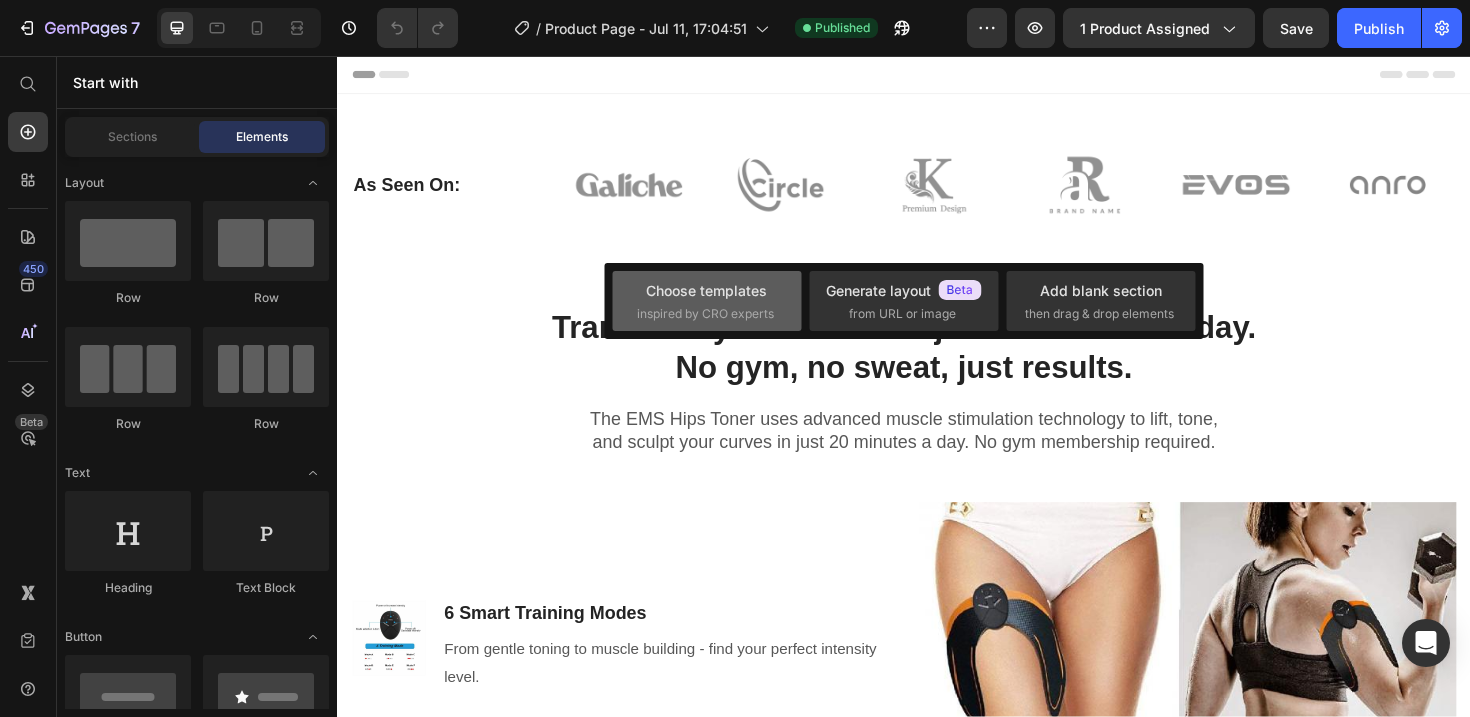 click on "inspired by CRO experts" at bounding box center [705, 314] 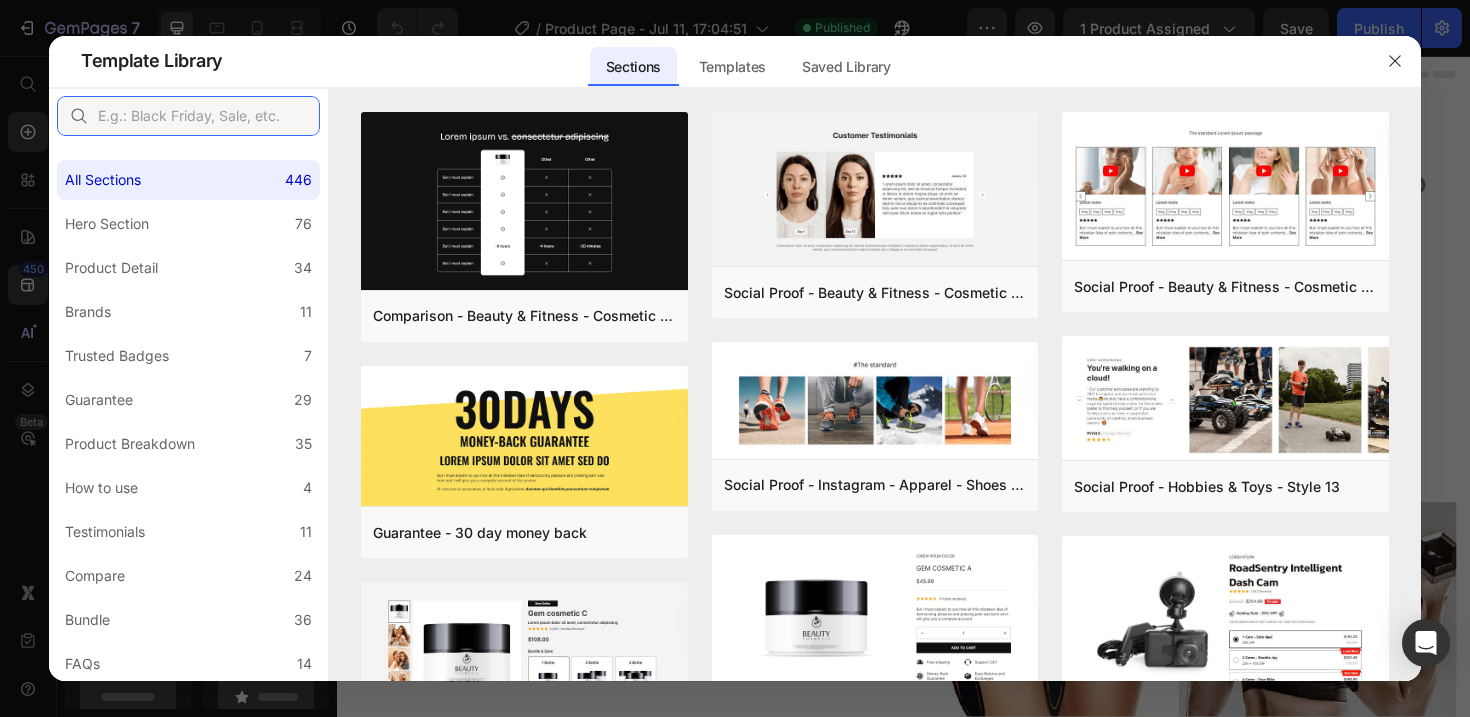 click at bounding box center (188, 116) 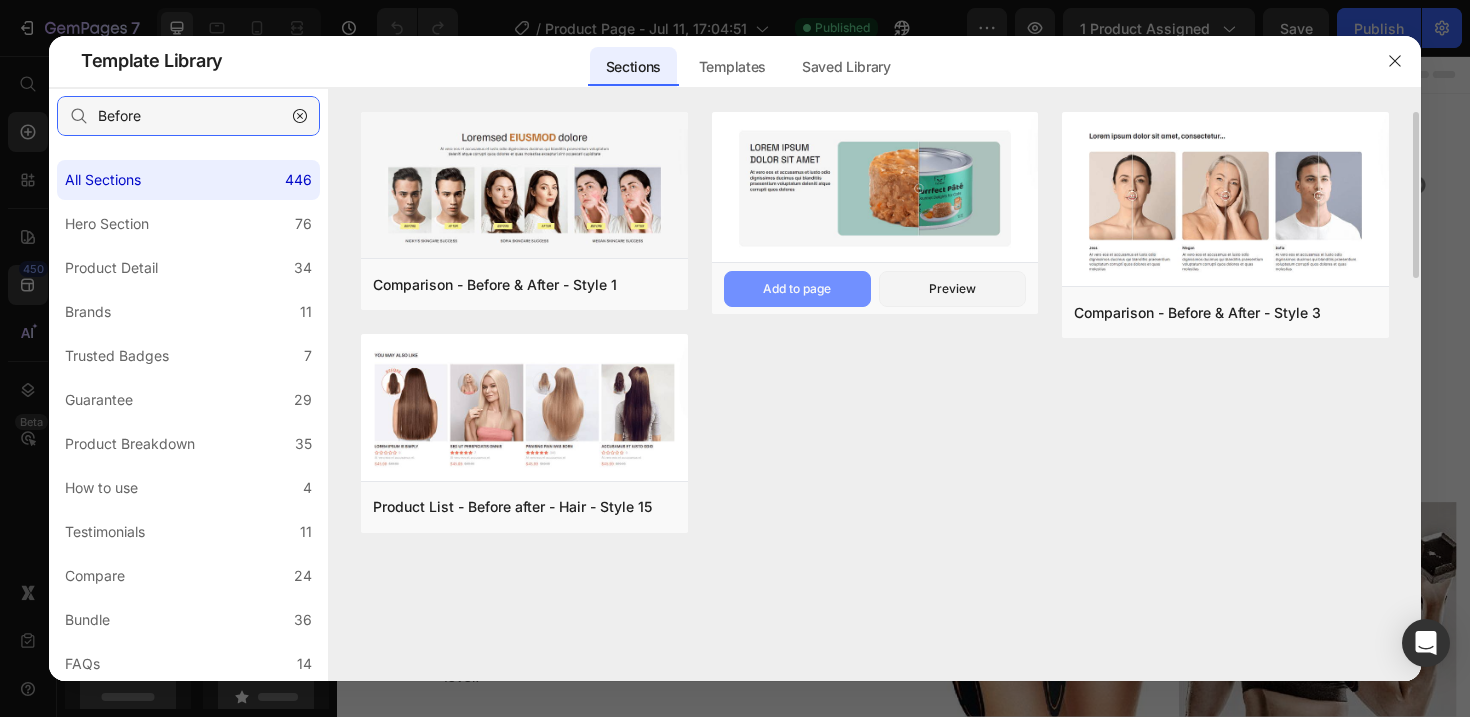 type on "Before" 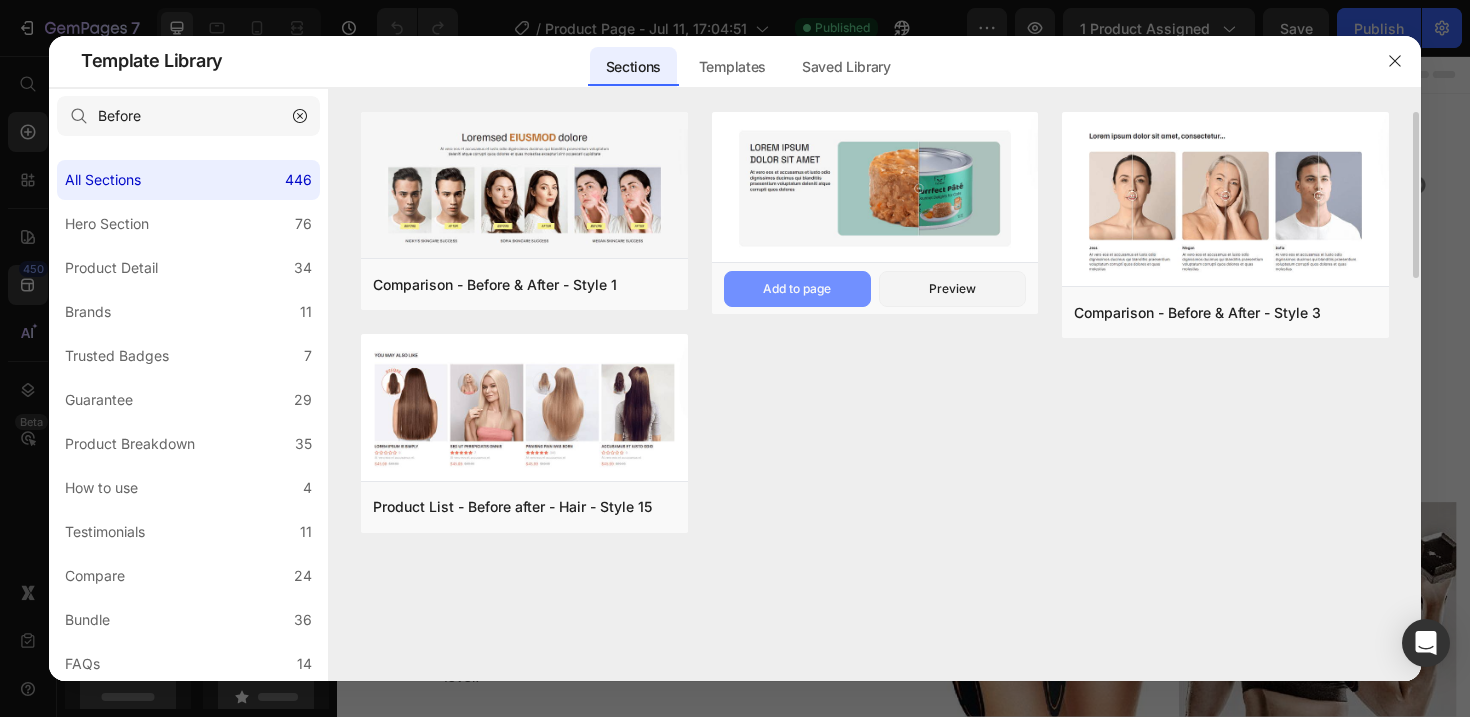 click on "Add to page" at bounding box center (797, 289) 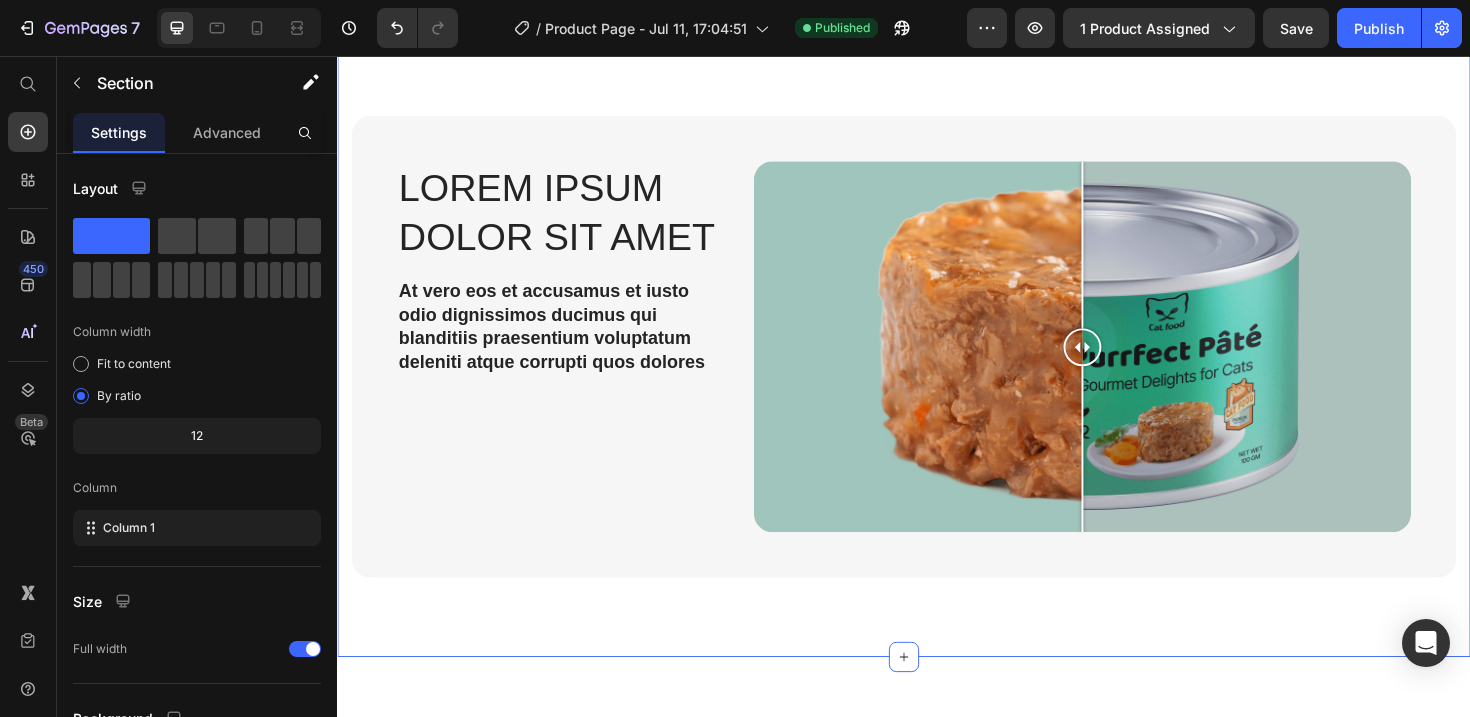 scroll, scrollTop: 200, scrollLeft: 0, axis: vertical 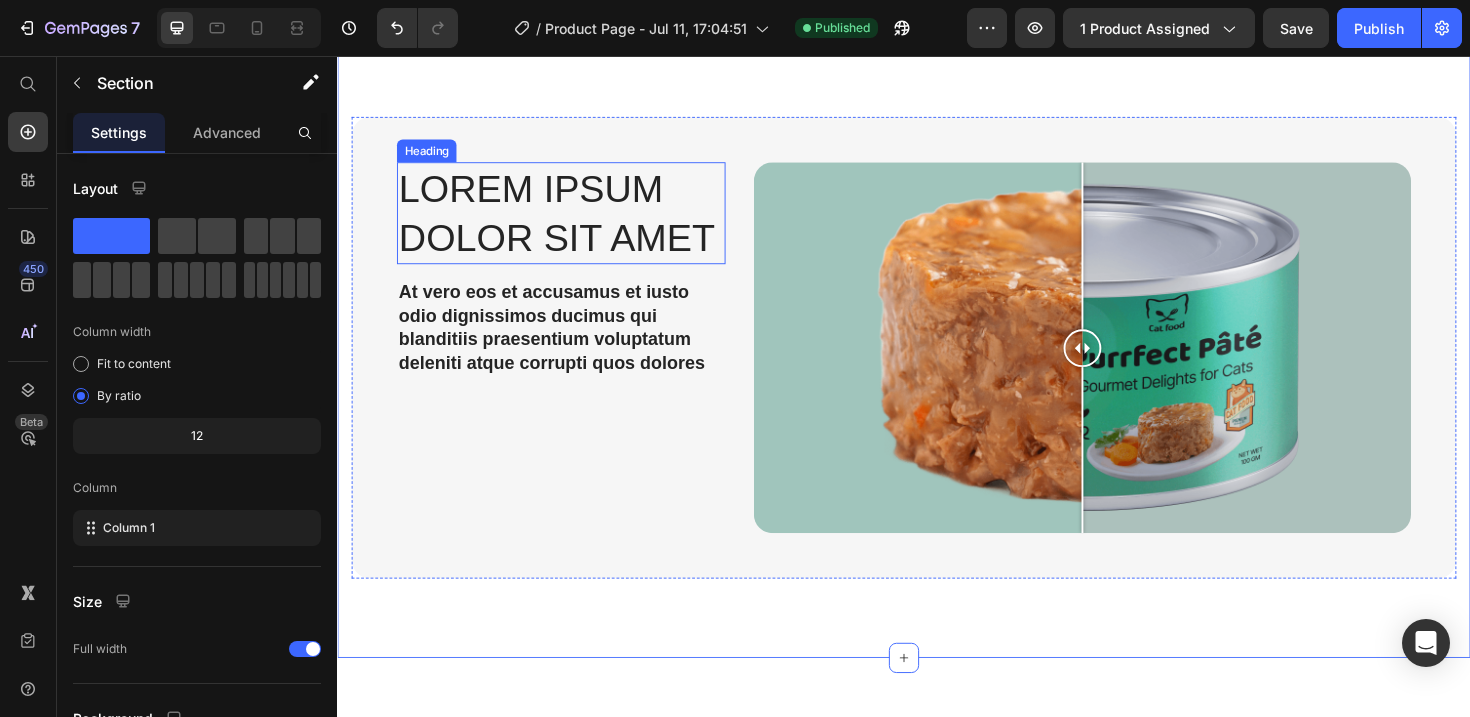 click on "Lorem ipsum dolor sit amet" at bounding box center (574, 223) 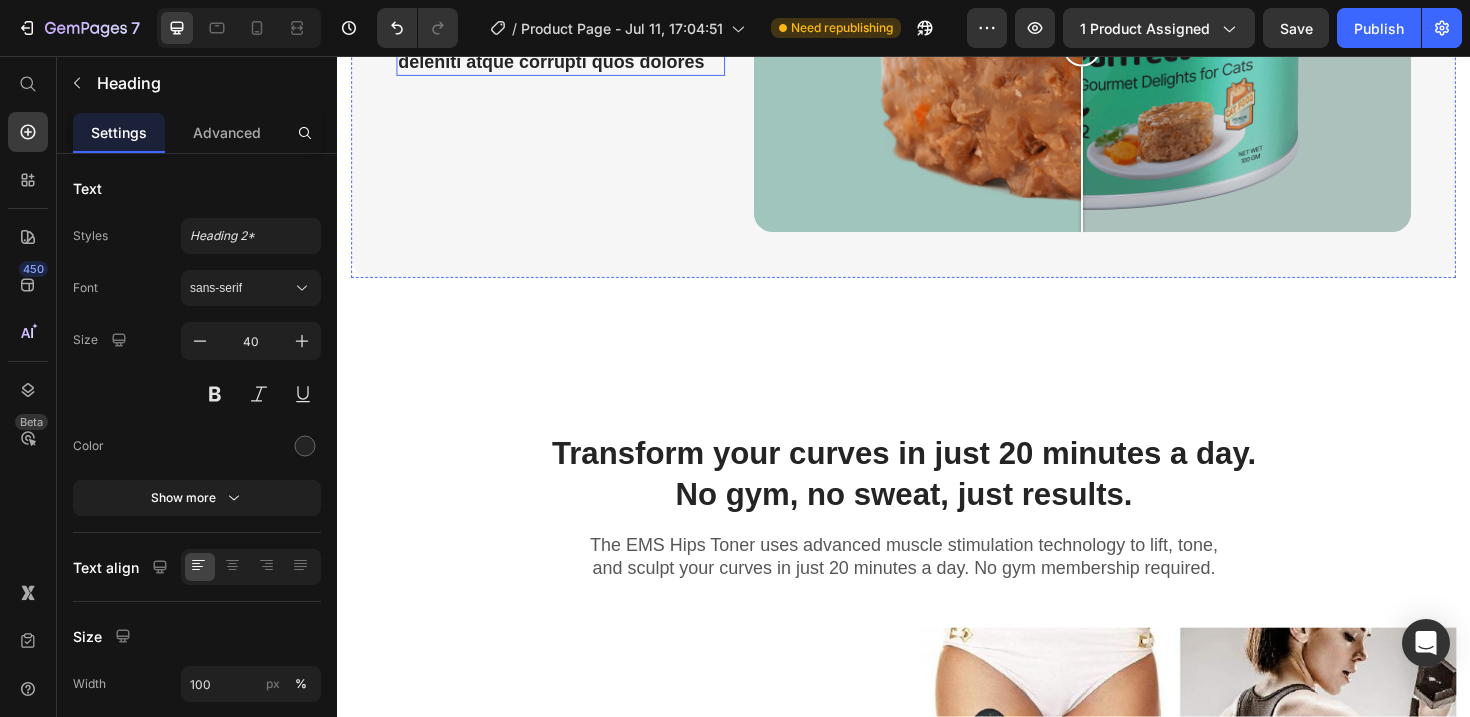 scroll, scrollTop: 525, scrollLeft: 0, axis: vertical 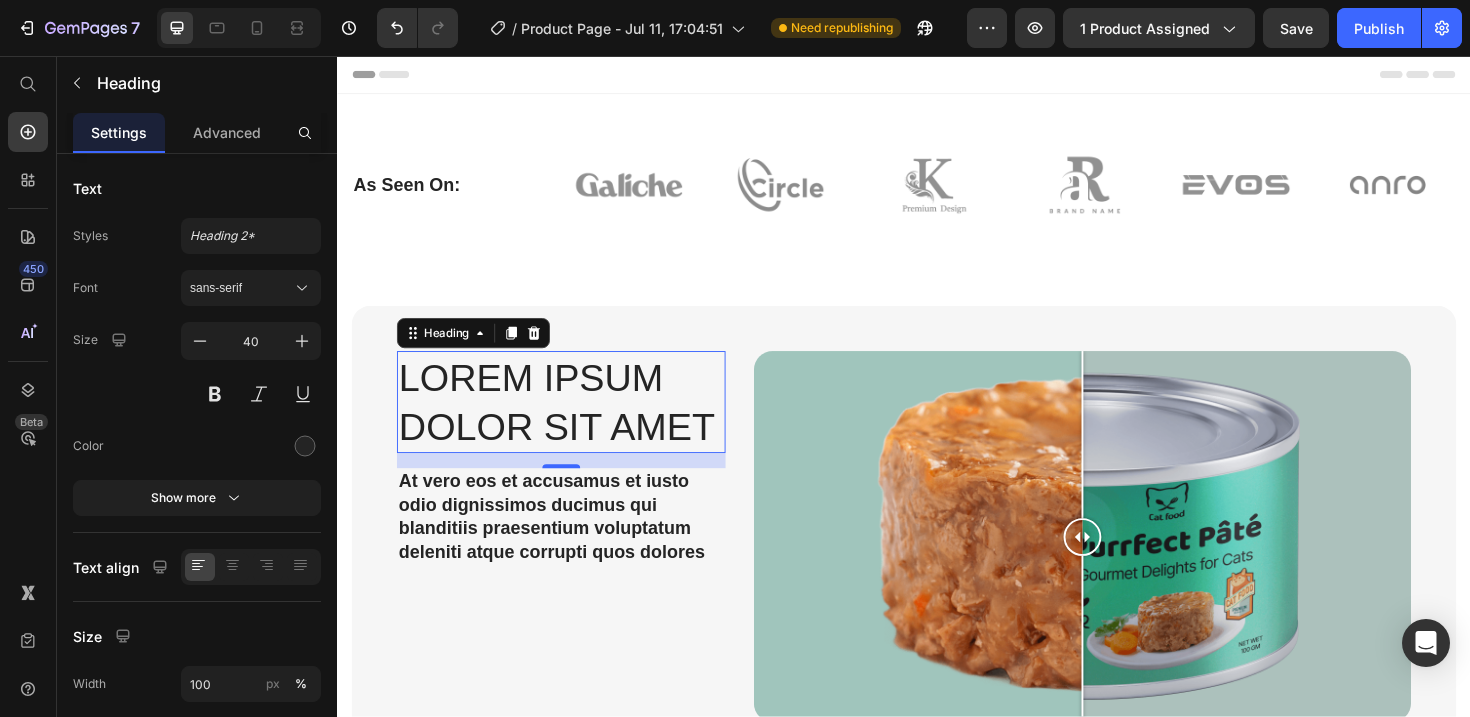 click on "Lorem ipsum dolor sit amet" at bounding box center (574, 423) 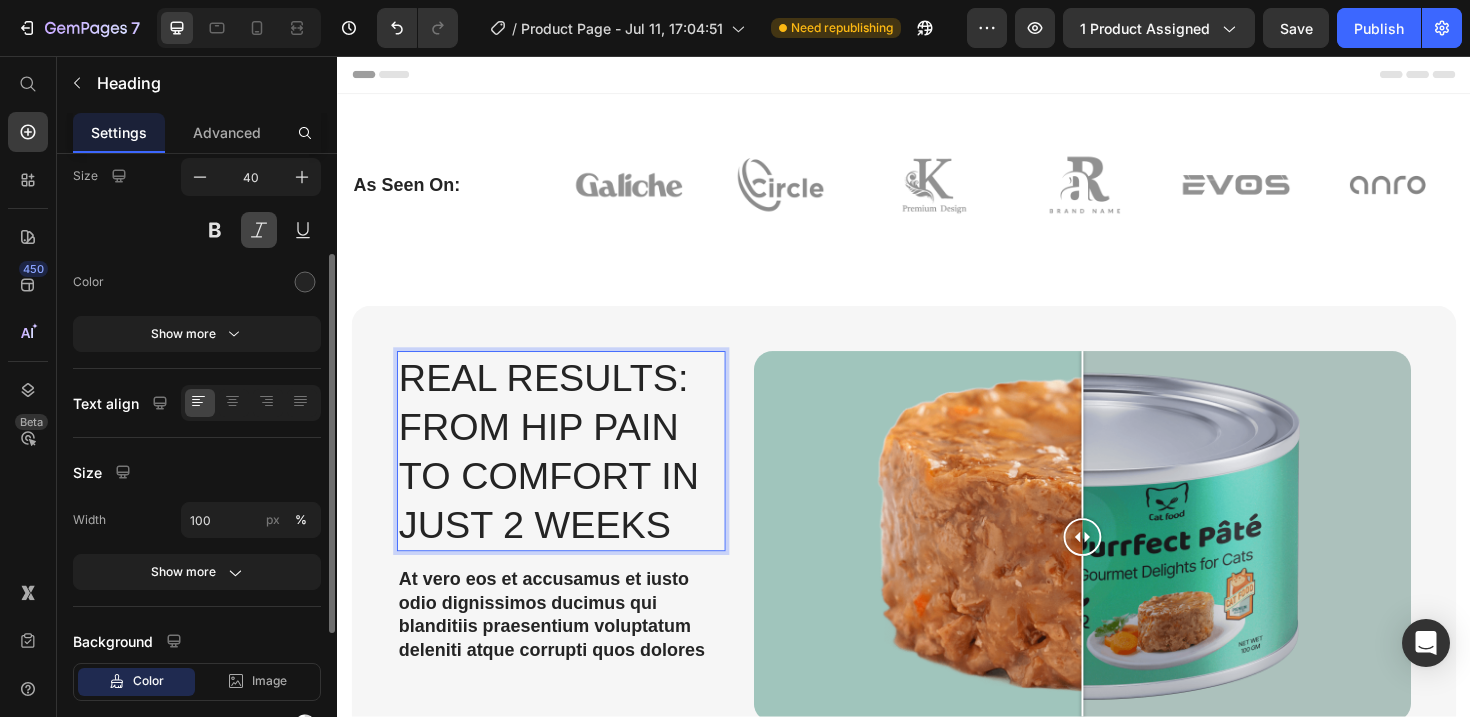 scroll, scrollTop: 164, scrollLeft: 0, axis: vertical 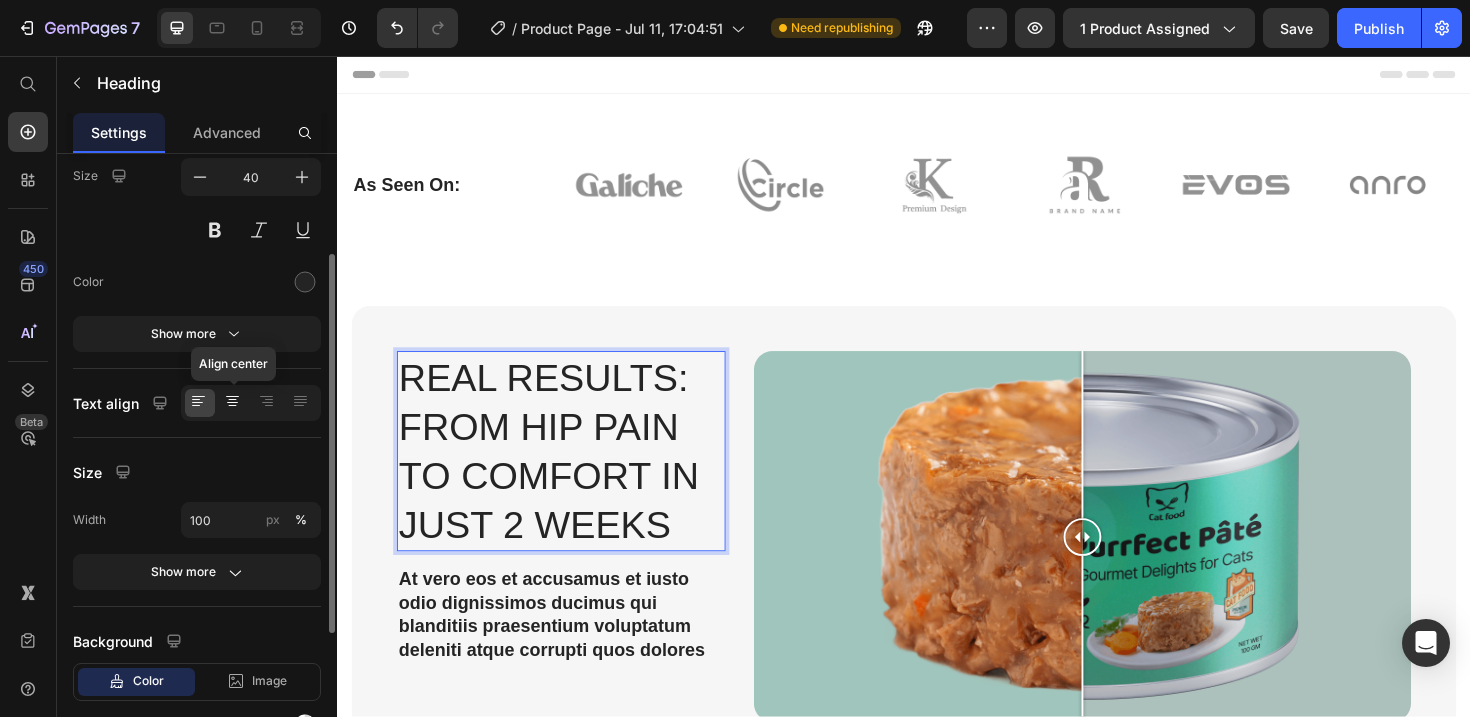 click 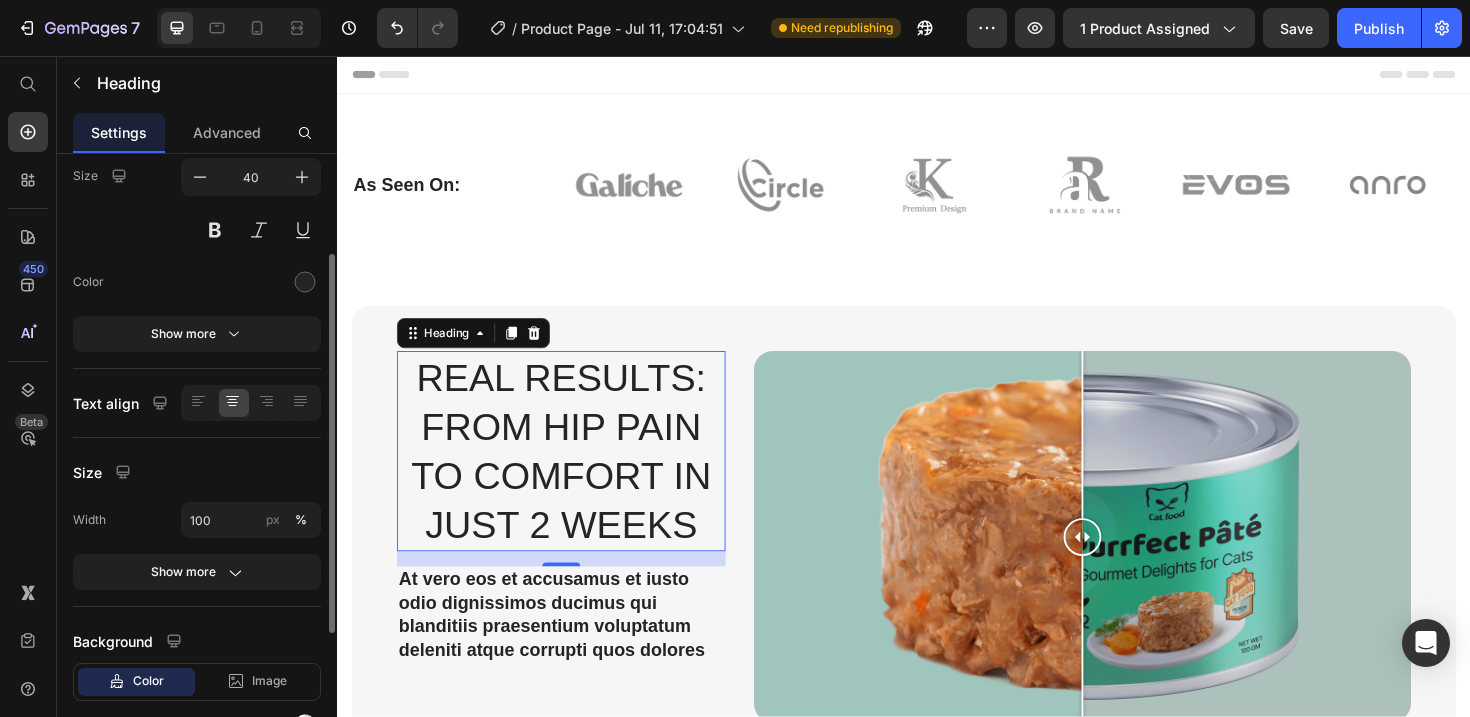 click 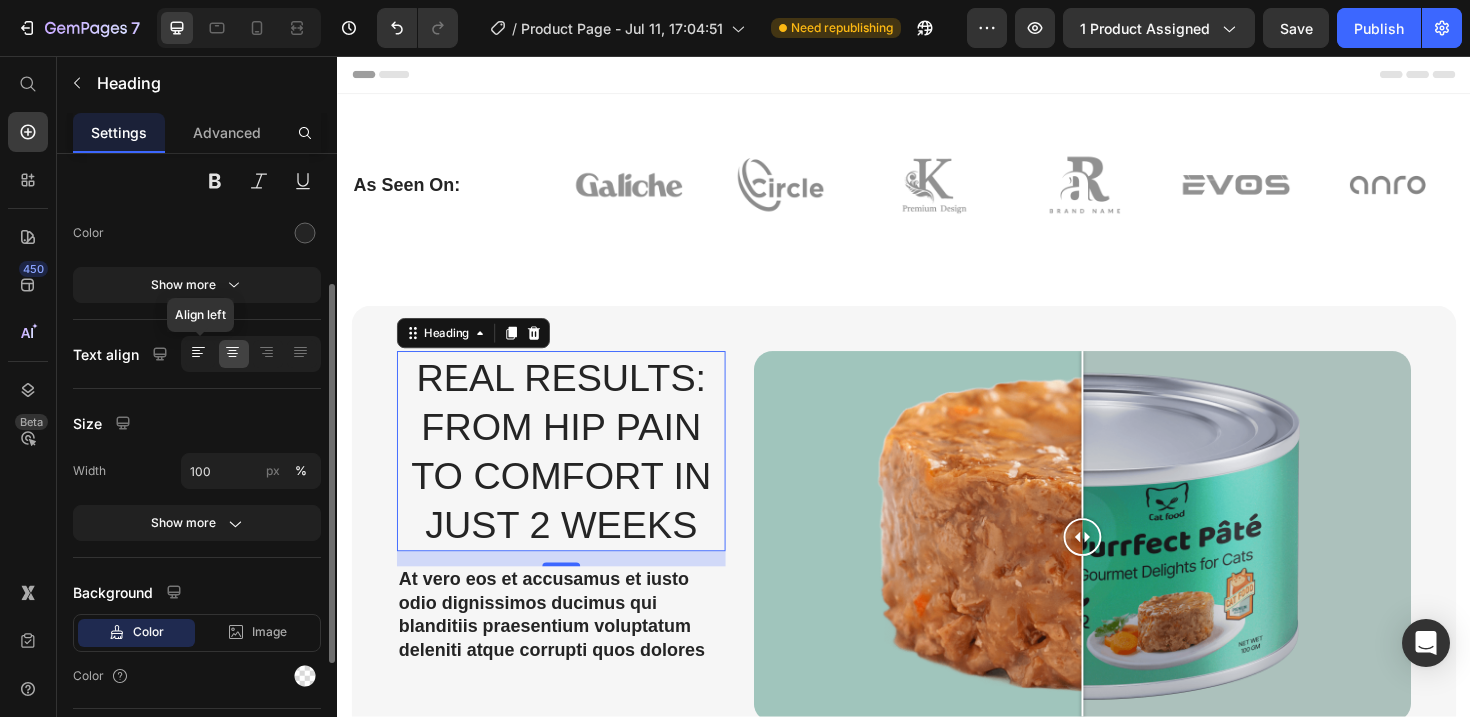 click 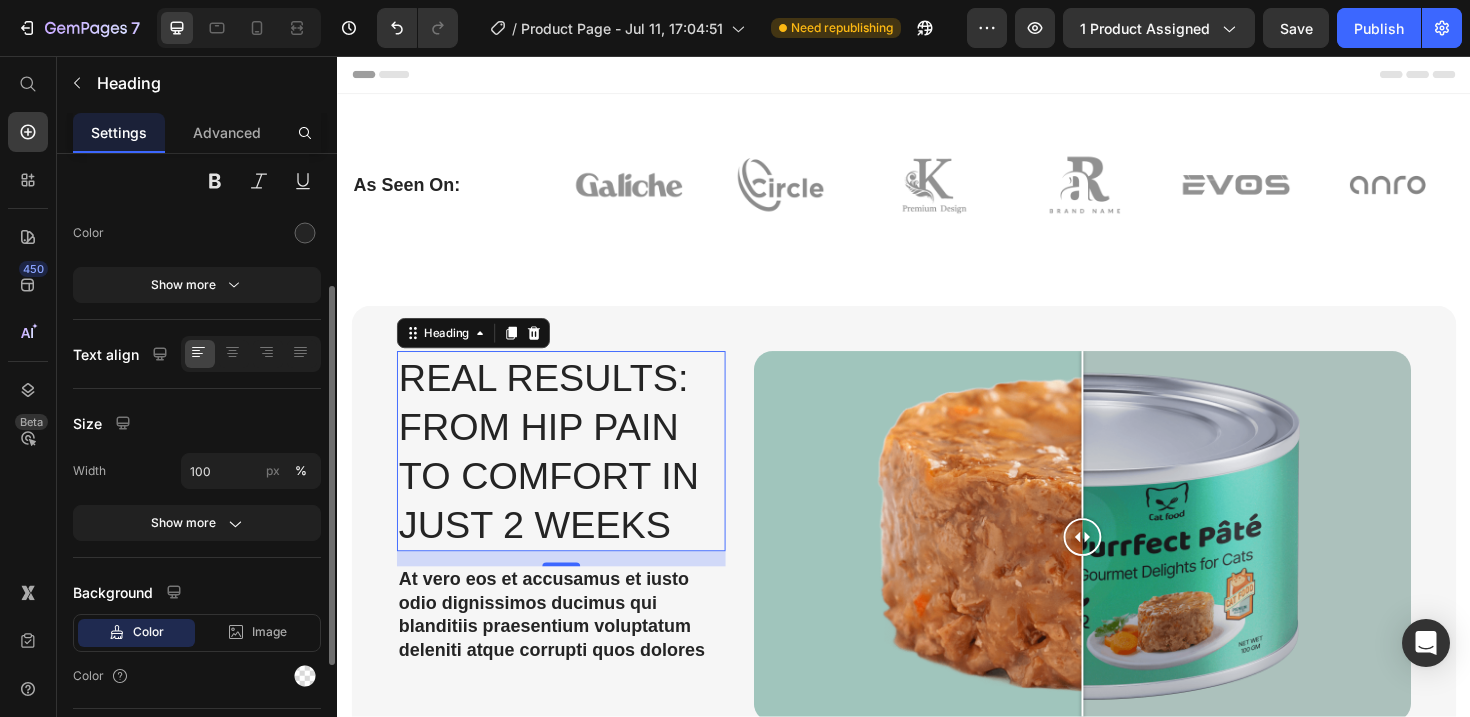 scroll, scrollTop: 392, scrollLeft: 0, axis: vertical 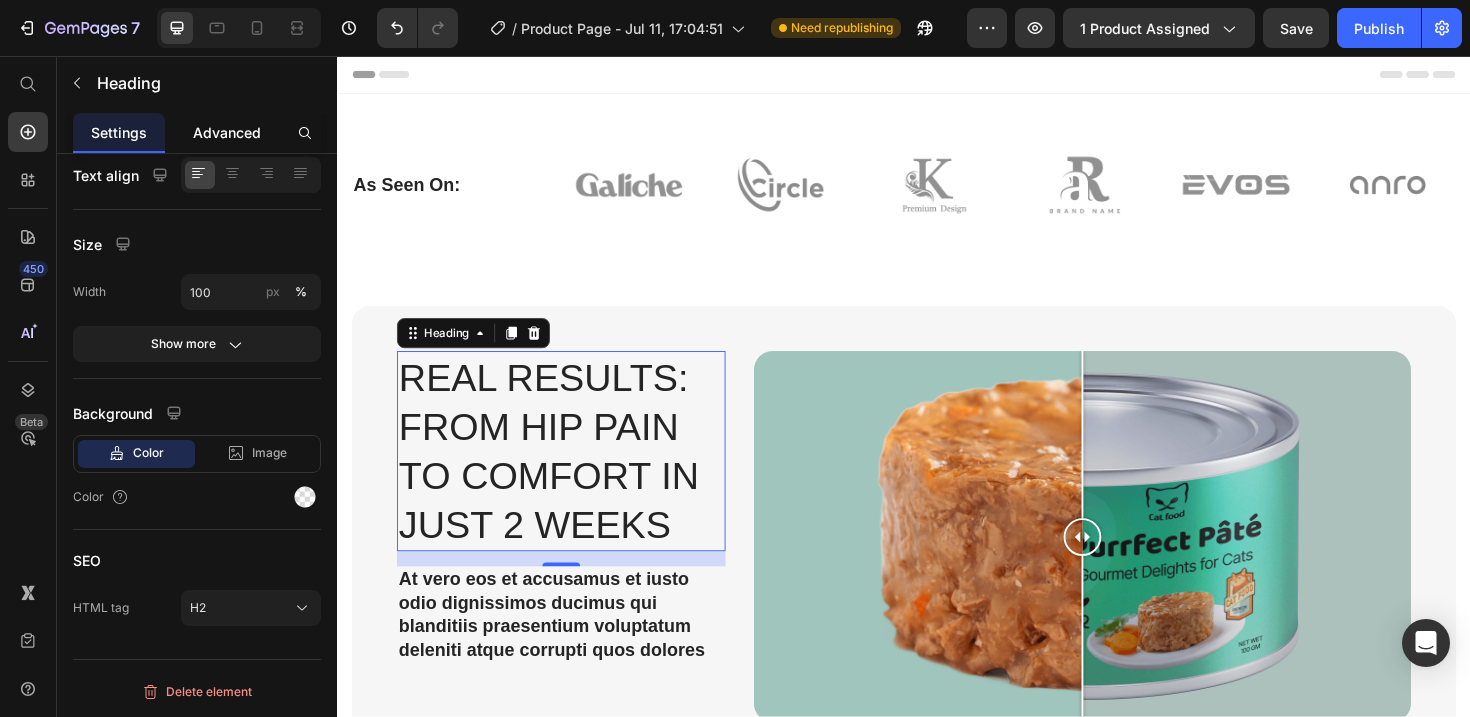 click on "Advanced" at bounding box center [227, 132] 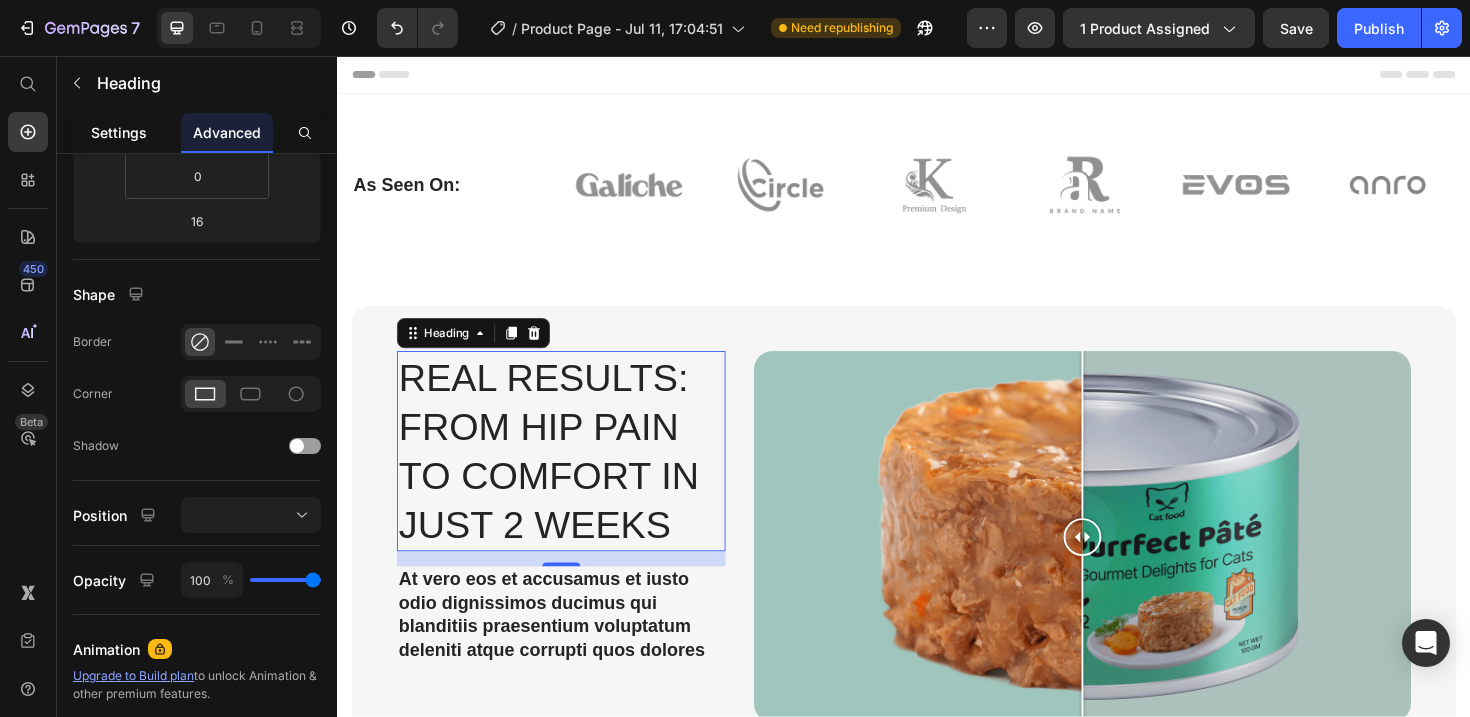 scroll, scrollTop: 0, scrollLeft: 0, axis: both 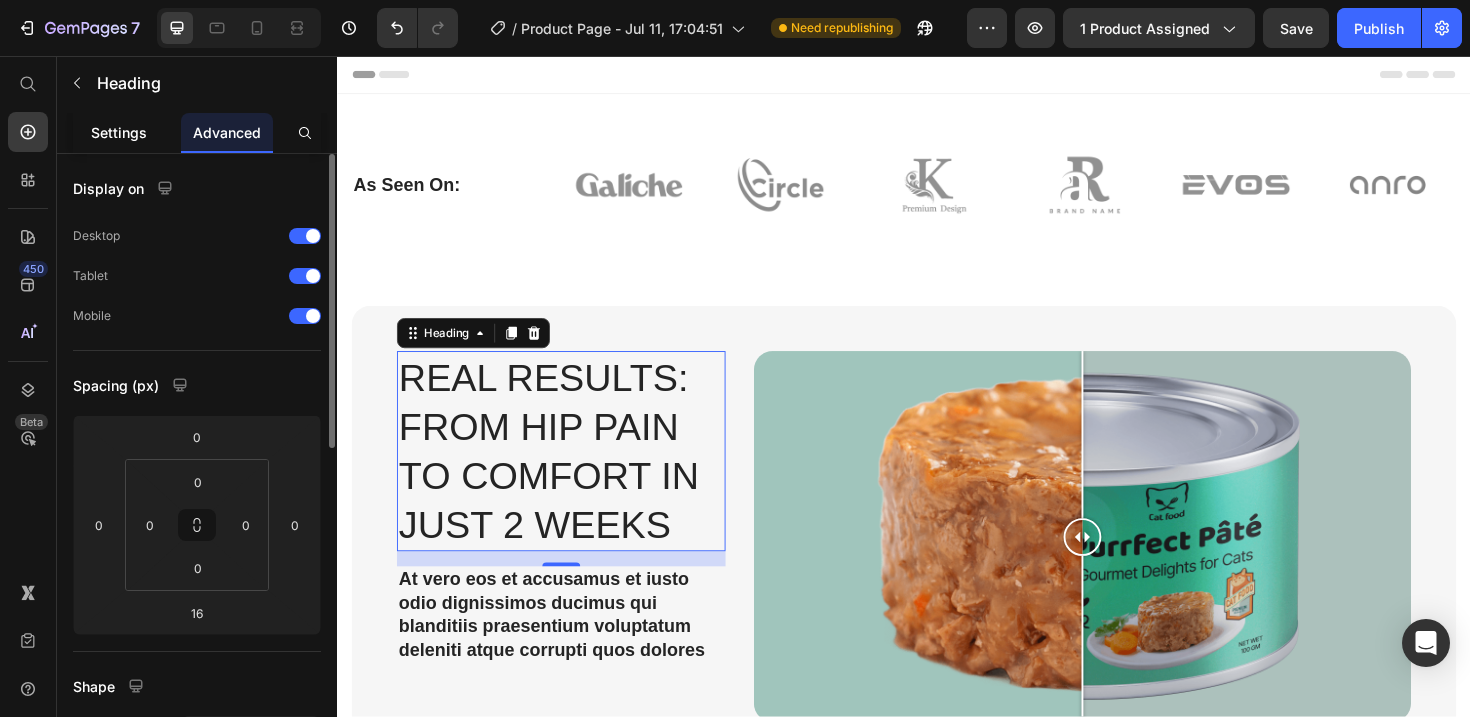 click on "Settings" 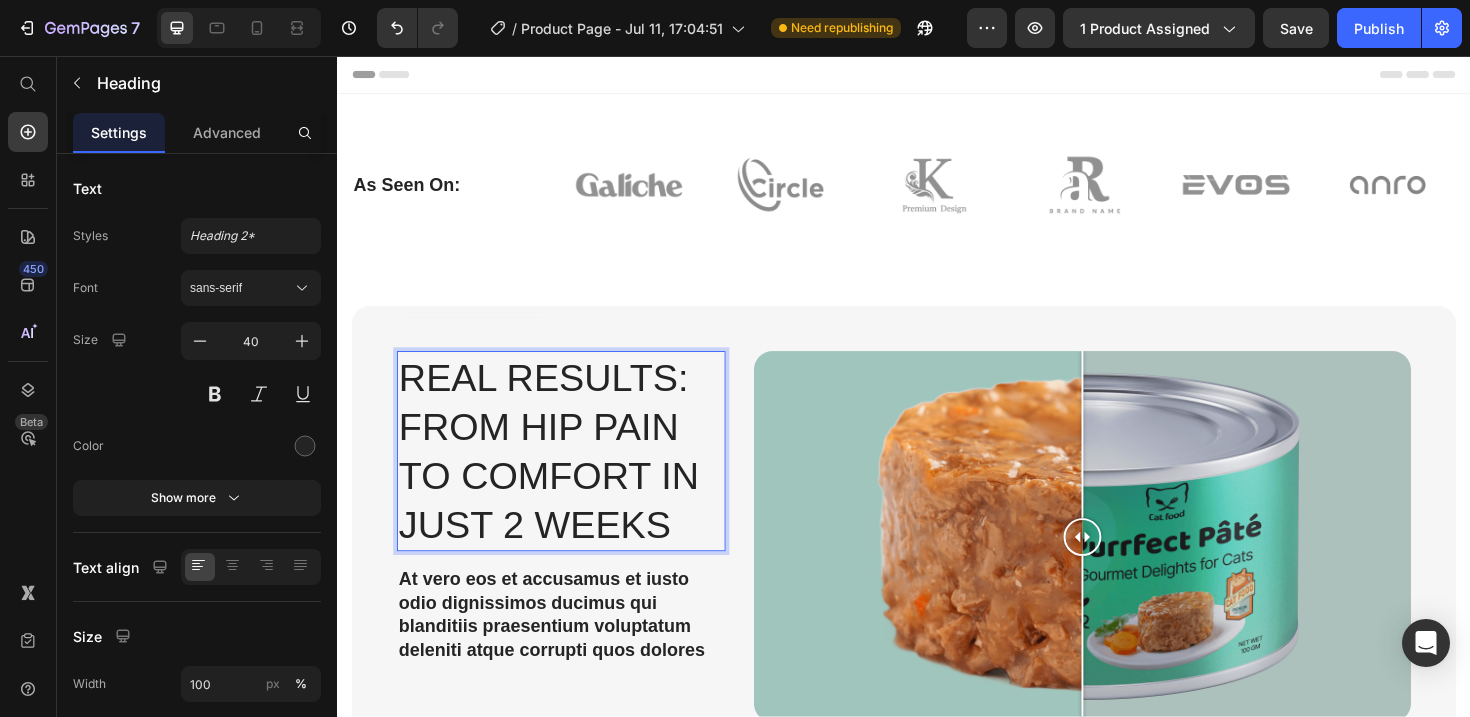 click on "Real Results: From Hip Pain to Comfort in Just 2 Weeks" at bounding box center (574, 475) 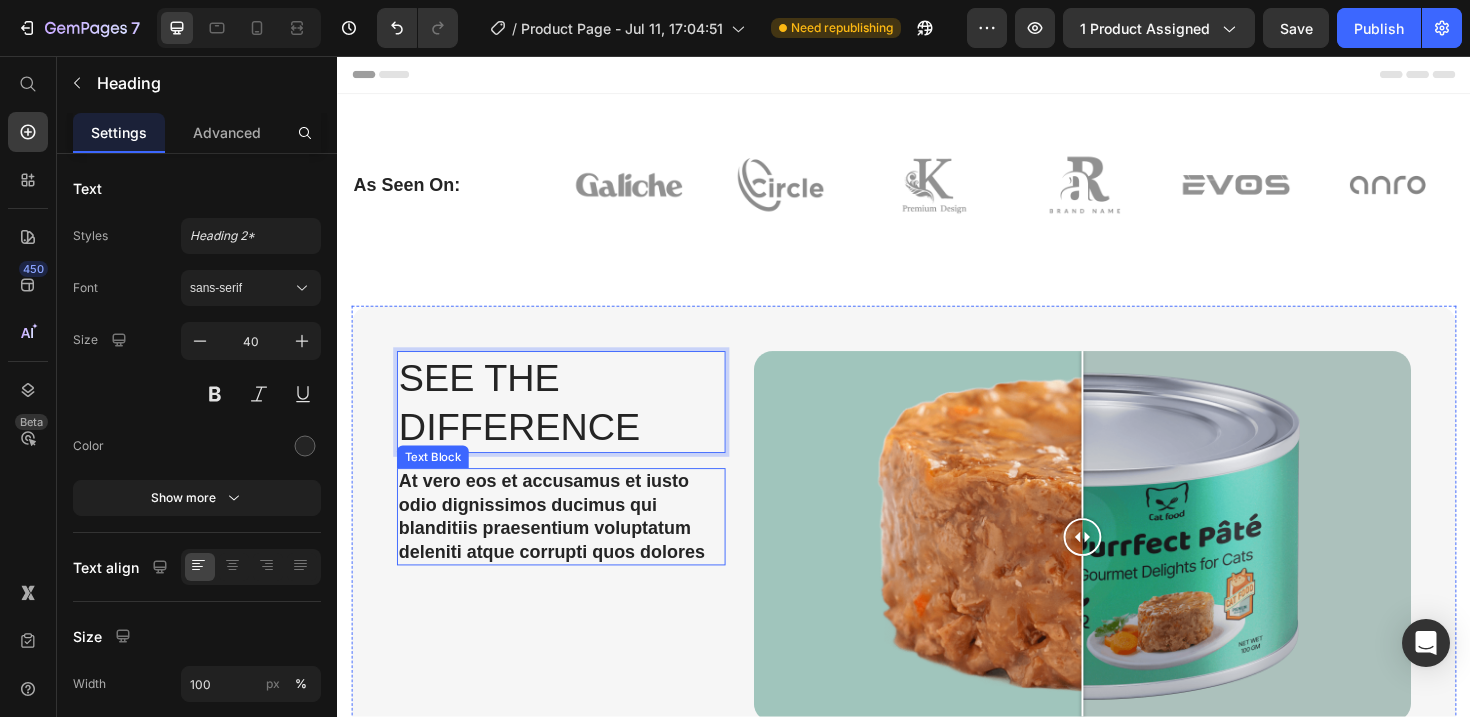 click on "At vero eos et accusamus et iusto odio dignissimos ducimus qui blanditiis praesentium voluptatum deleniti atque corrupti quos dolores" at bounding box center (574, 544) 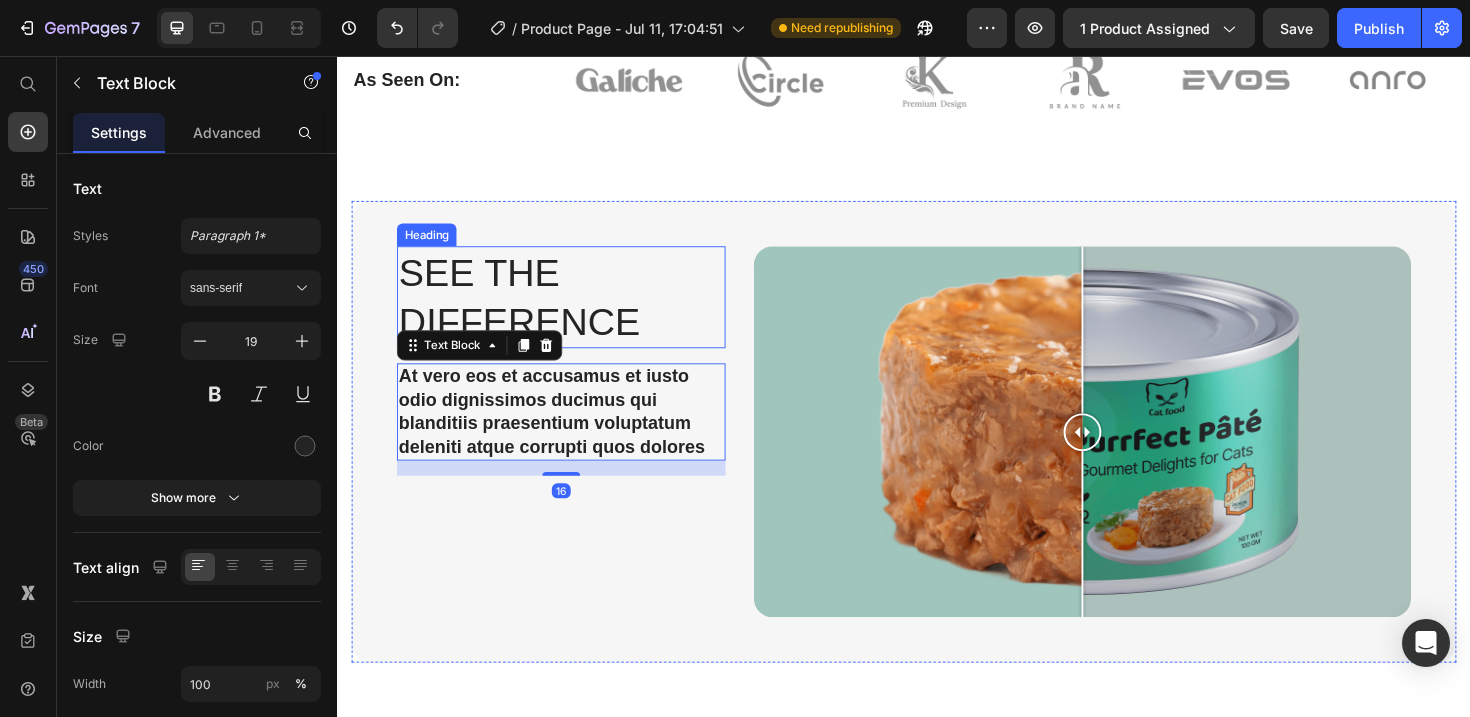 scroll, scrollTop: 127, scrollLeft: 0, axis: vertical 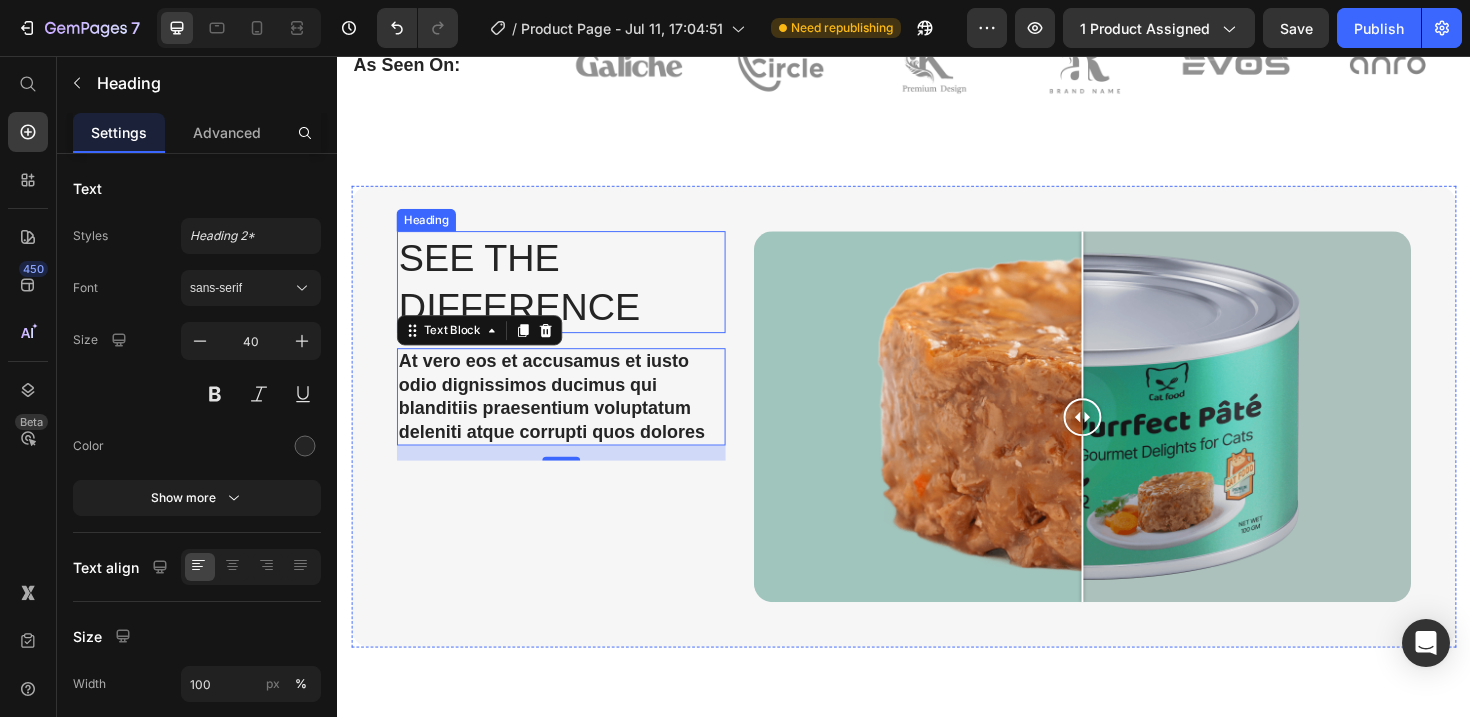 click on "See The Difference" at bounding box center [574, 296] 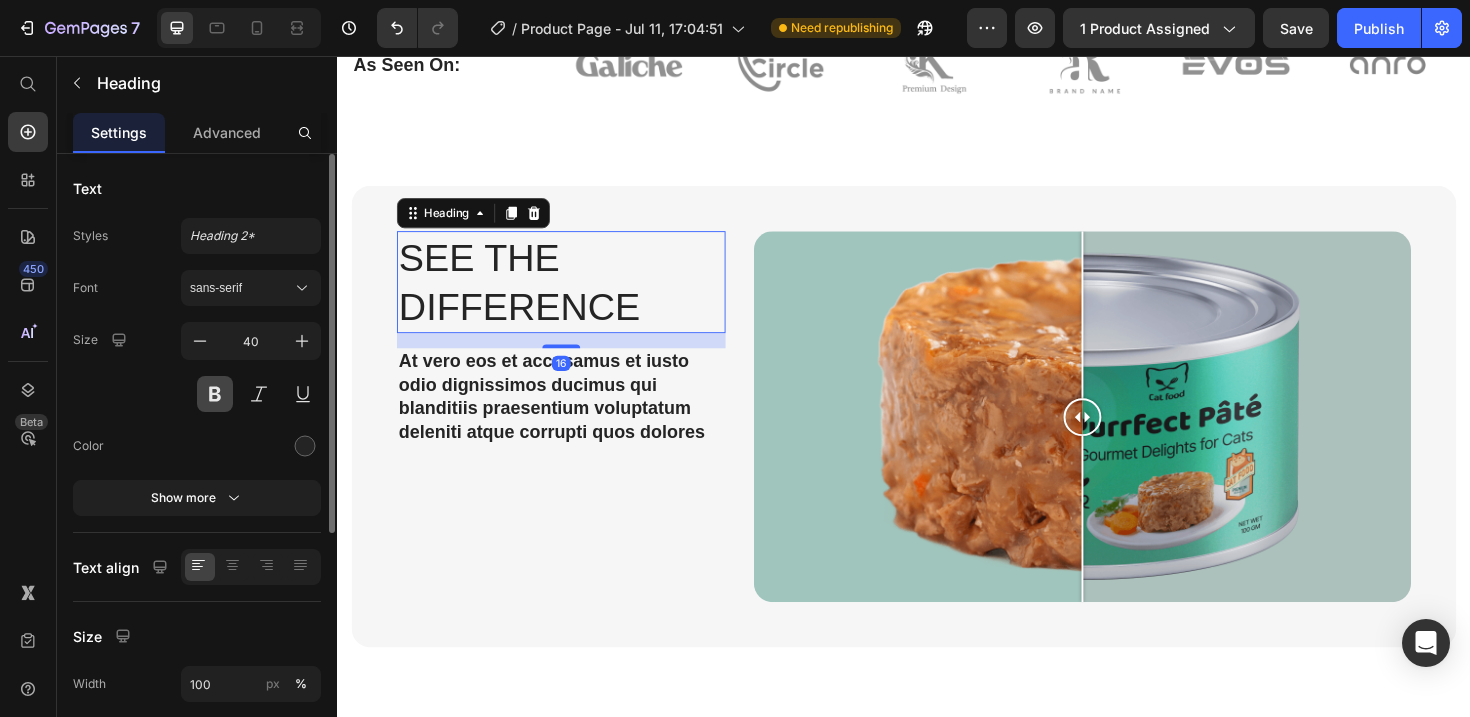 click at bounding box center (215, 394) 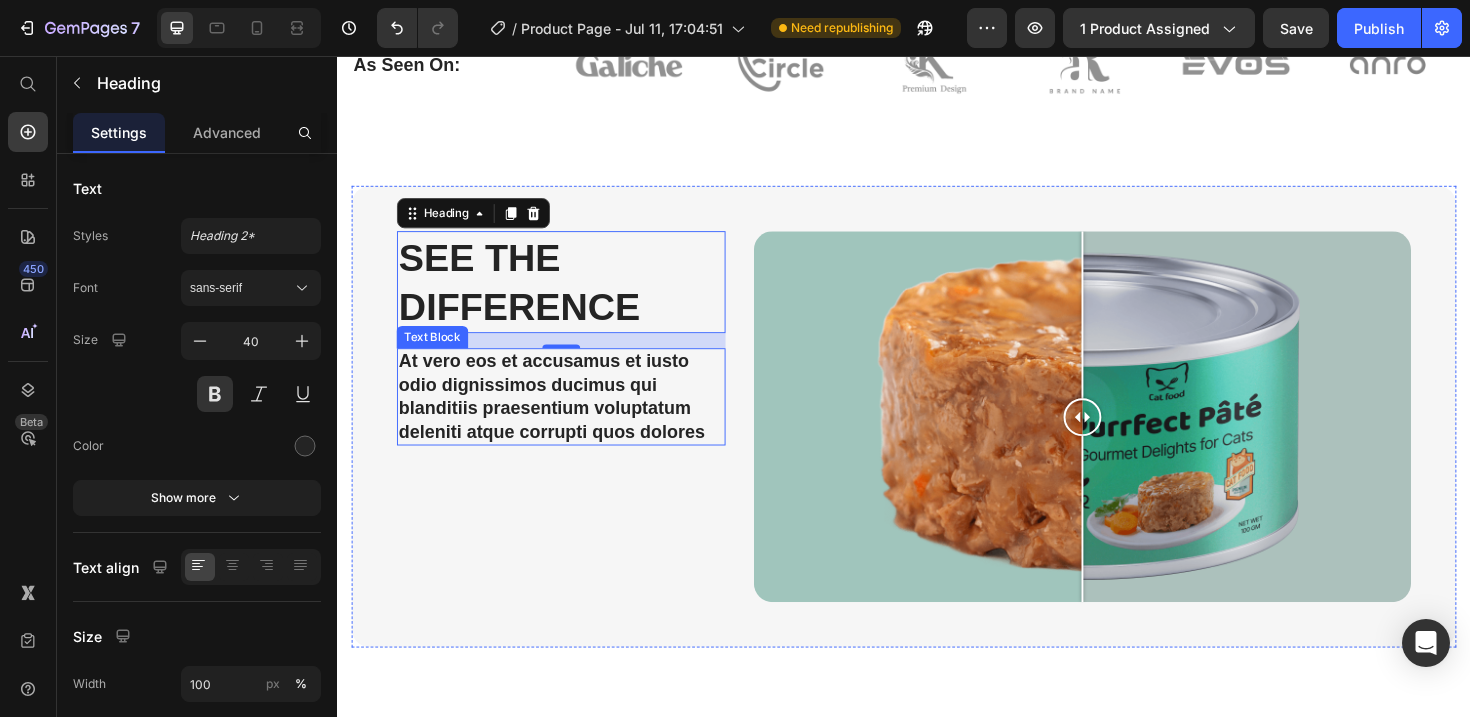 click on "At vero eos et accusamus et iusto odio dignissimos ducimus qui blanditiis praesentium voluptatum deleniti atque corrupti quos dolores" at bounding box center (574, 417) 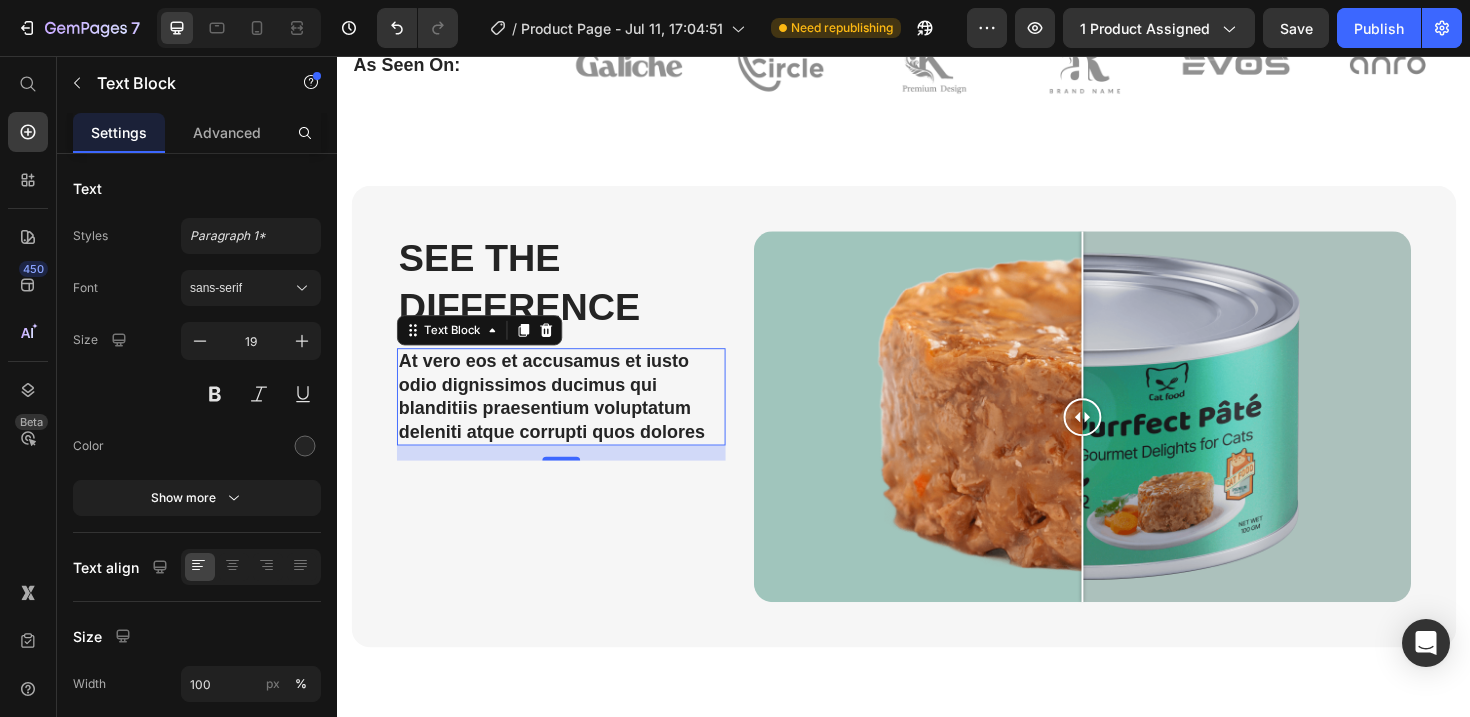 click on "At vero eos et accusamus et iusto odio dignissimos ducimus qui blanditiis praesentium voluptatum deleniti atque corrupti quos dolores" at bounding box center [574, 417] 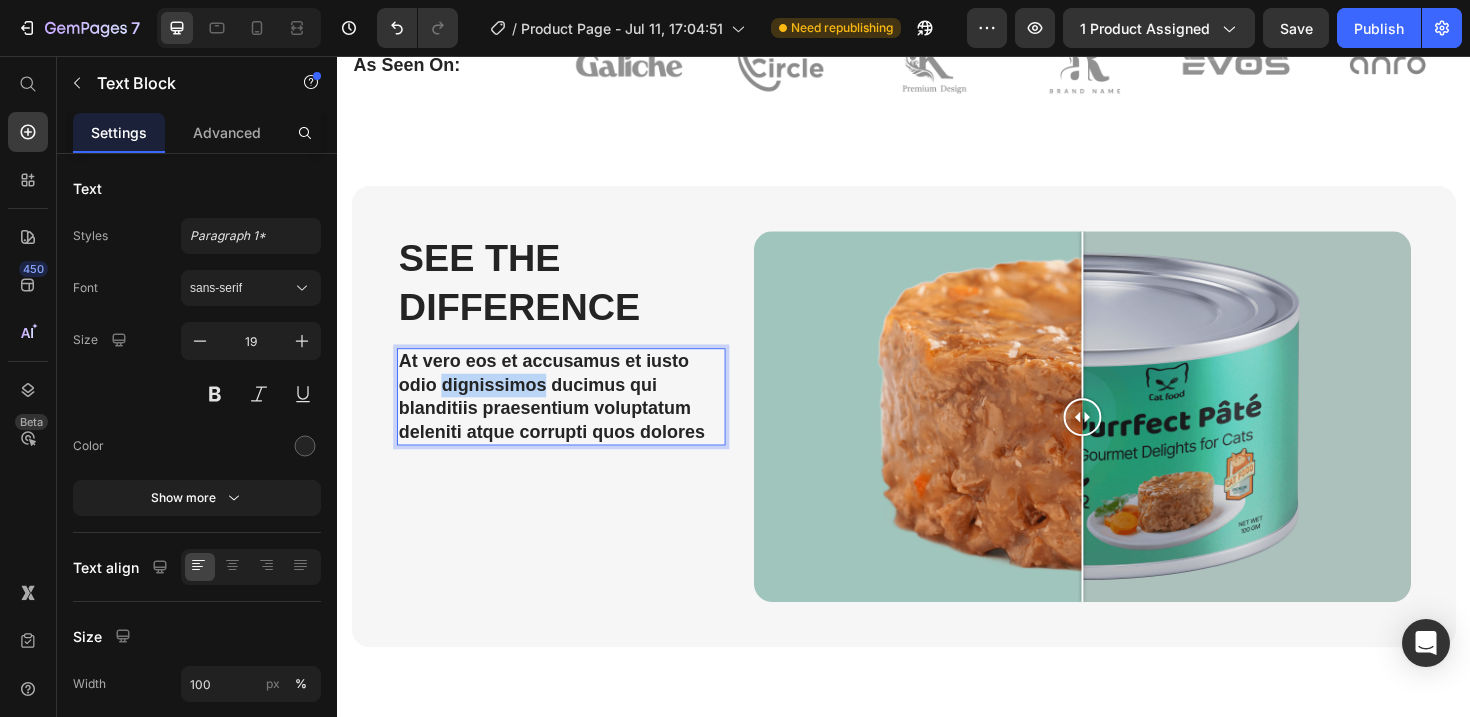 click on "At vero eos et accusamus et iusto odio dignissimos ducimus qui blanditiis praesentium voluptatum deleniti atque corrupti quos dolores" at bounding box center [574, 417] 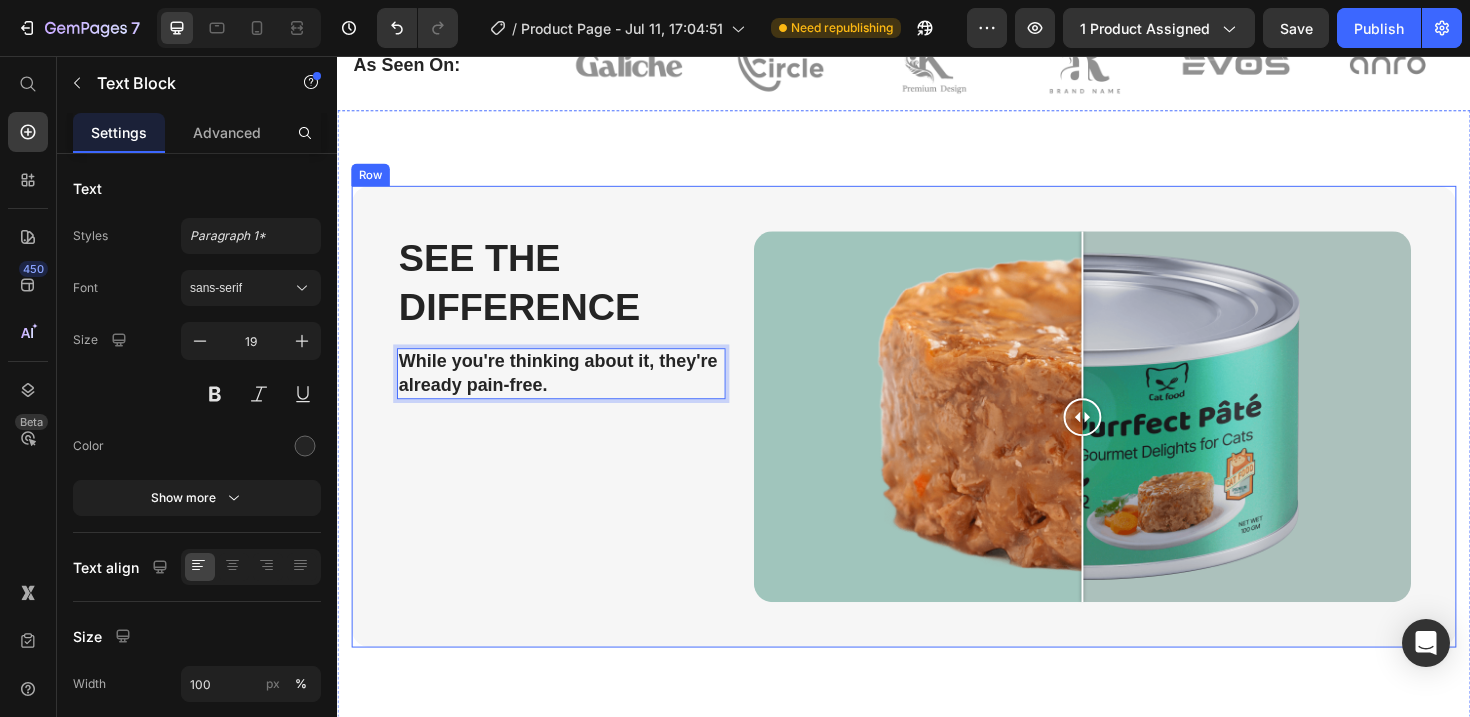 click on "See The Difference Heading They hesitated just like you. Worried it was too good to be true. But daily hip pain forced them to try. Now they're believers. Join them. Text Block   16" at bounding box center (574, 446) 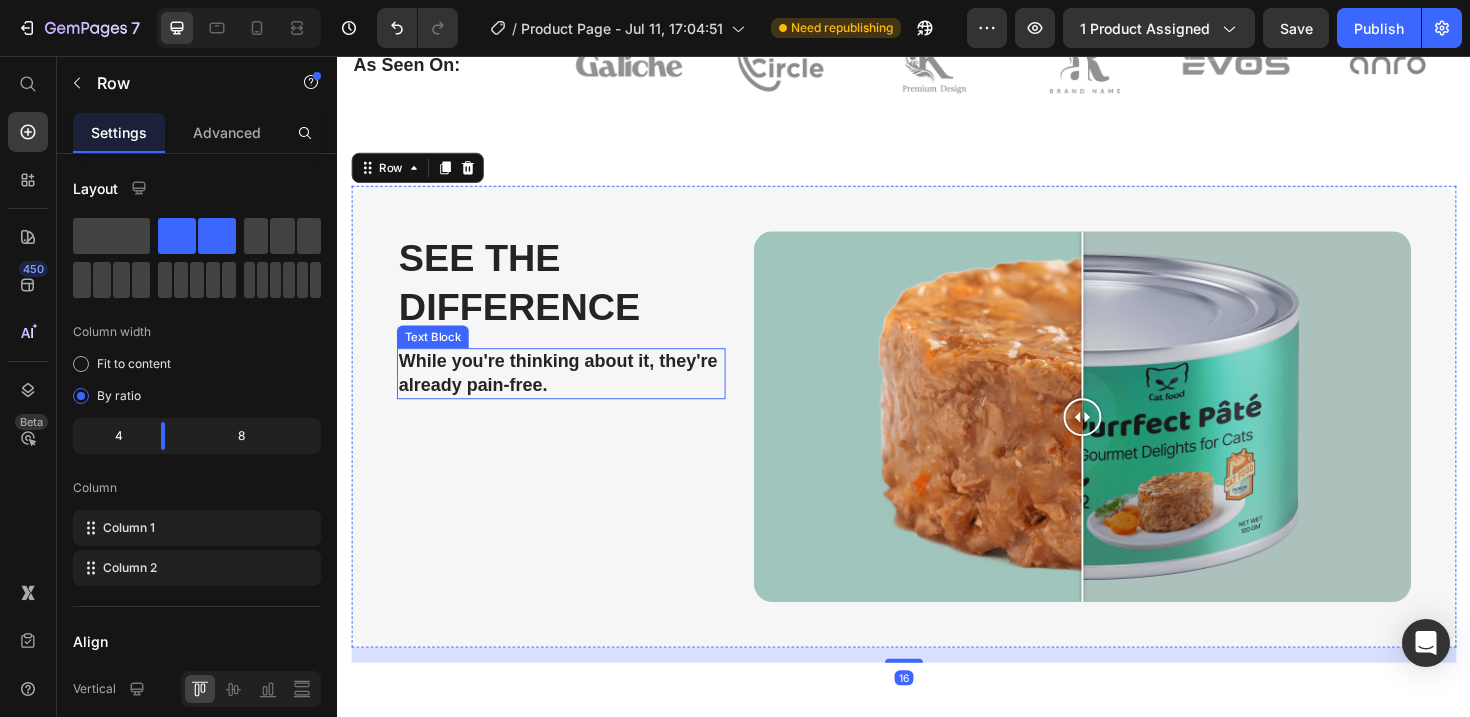 click on "While you're thinking about it, they're already pain-free." at bounding box center [574, 392] 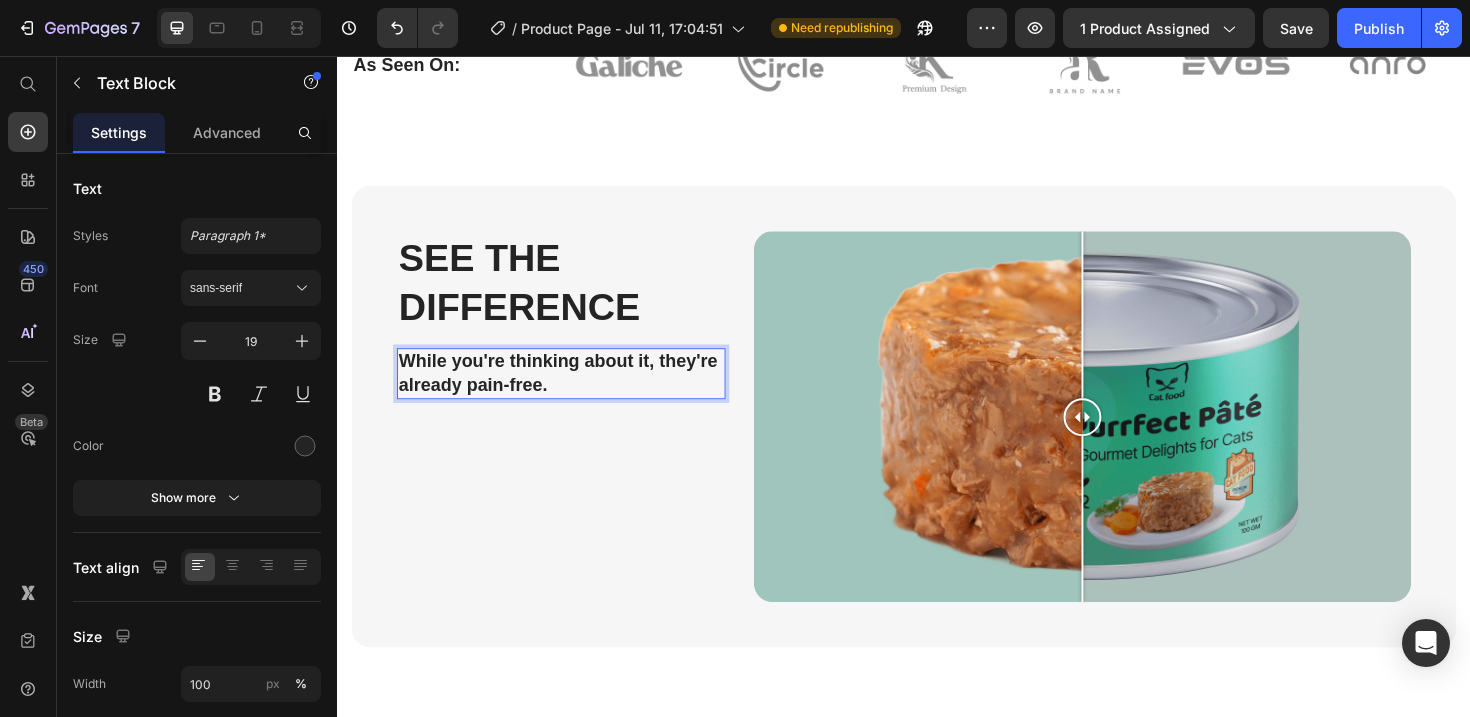 click on "While you're thinking about it, they're already pain-free." at bounding box center (574, 392) 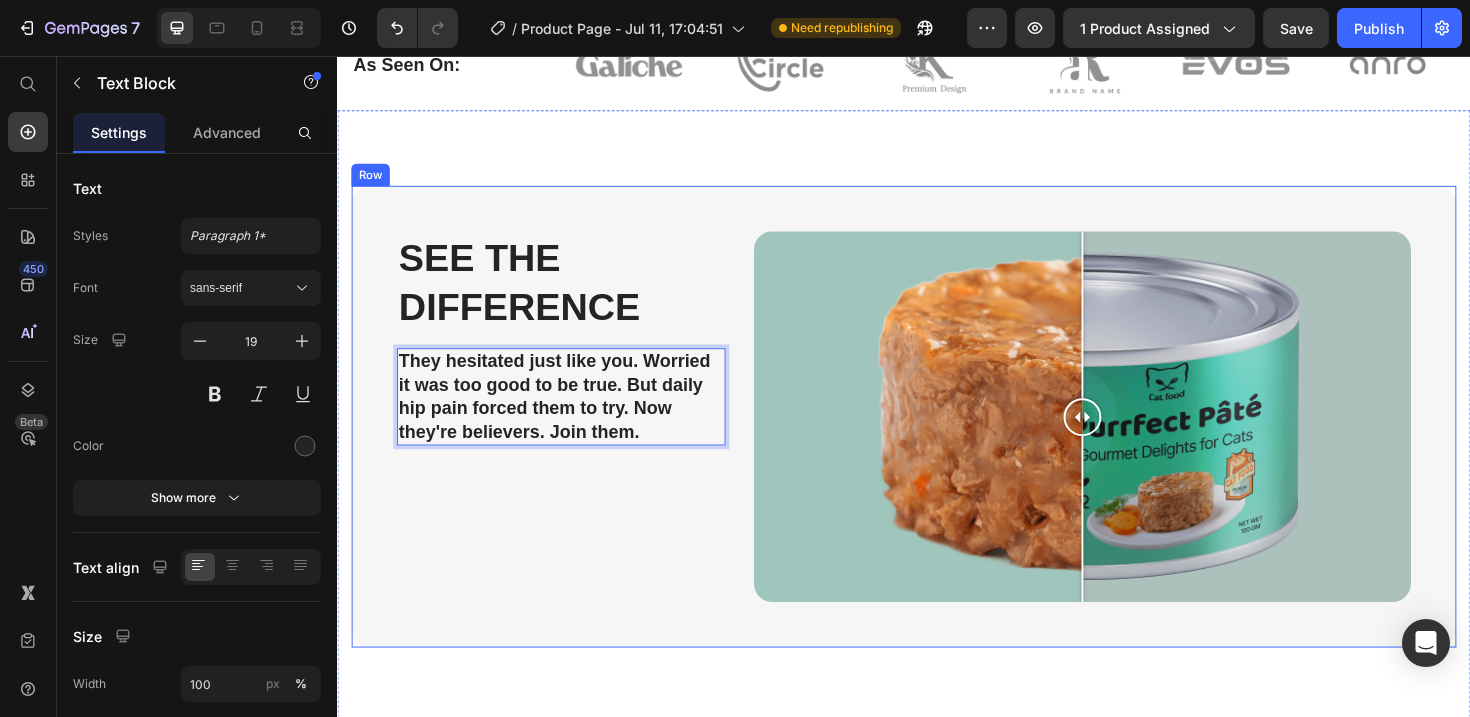 click on "See The Difference Heading They hesitated just like you. Worried it was too good to be true. But daily hip pain forced them to try. Now they're believers. Join them. Text Block   16" at bounding box center (574, 446) 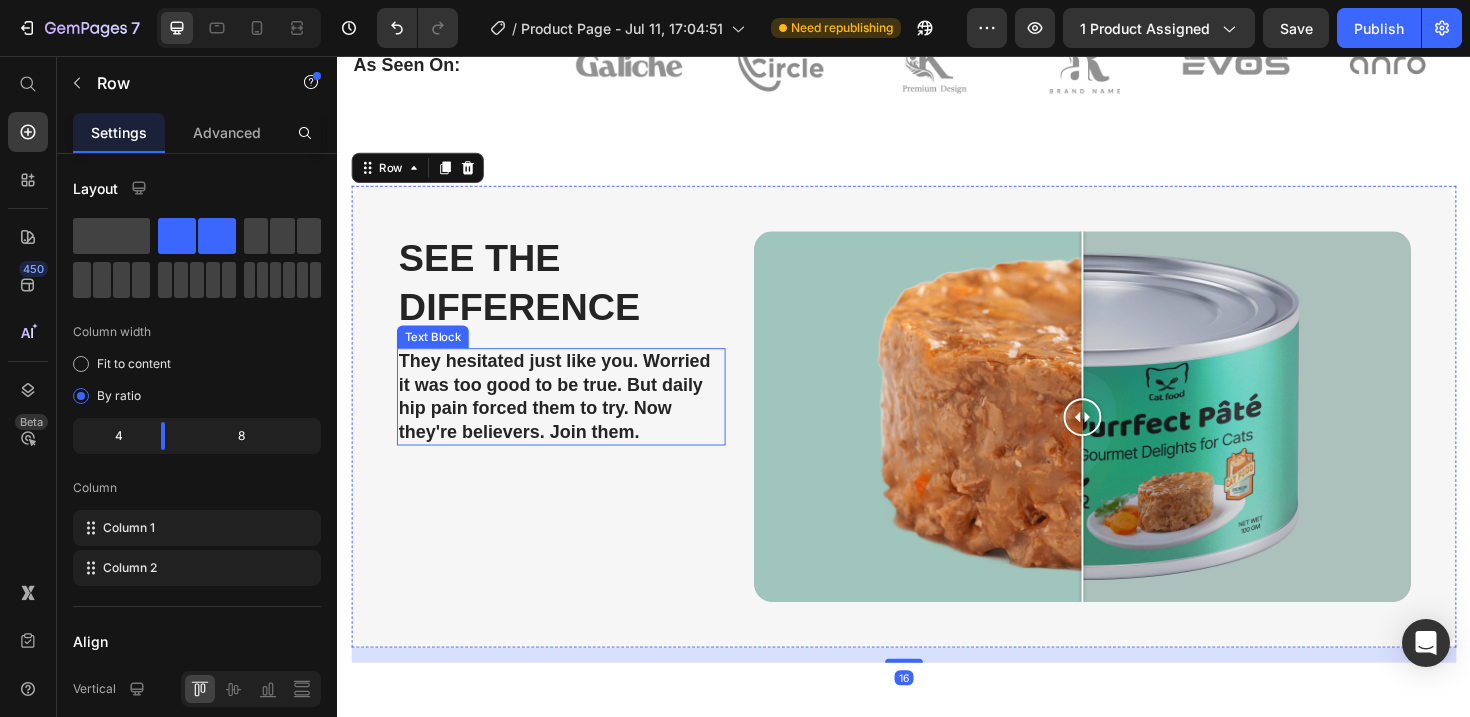 click on "They hesitated just like you. Worried it was too good to be true. But daily hip pain forced them to try. Now they're believers. Join them." at bounding box center [574, 417] 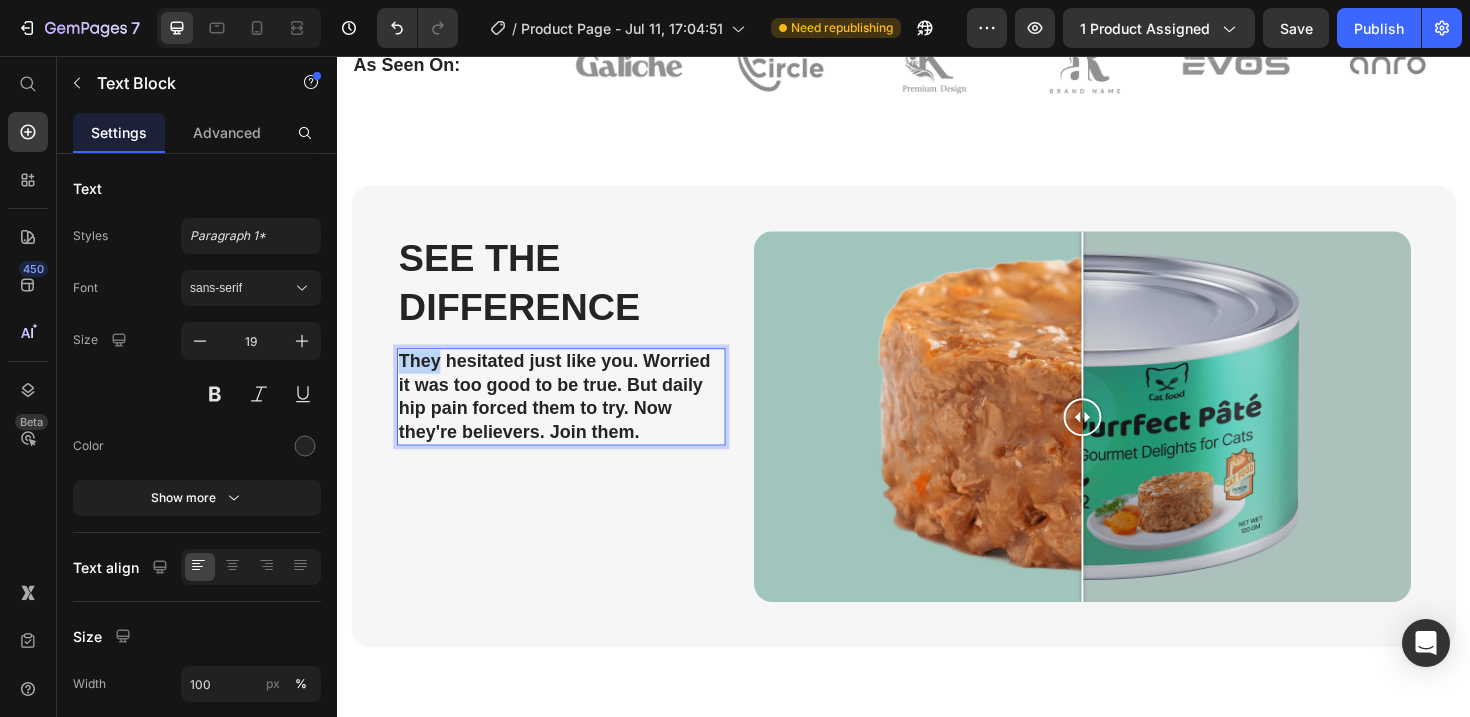 click on "They hesitated just like you. Worried it was too good to be true. But daily hip pain forced them to try. Now they're believers. Join them." at bounding box center (574, 417) 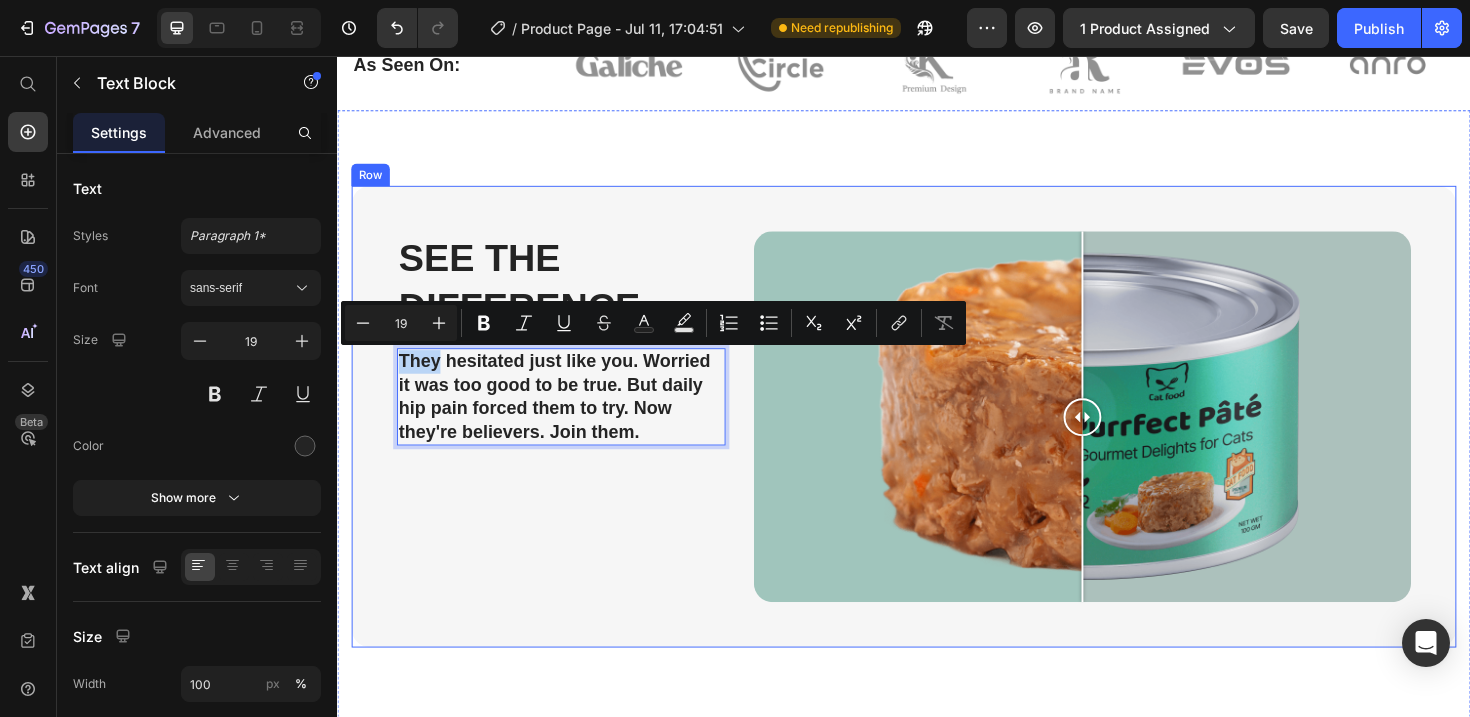 click on "See The Difference Heading They hesitated just like you. Worried it was too good to be true. But daily hip pain forced them to try. Now they're believers. Join them. Text Block   16" at bounding box center [574, 446] 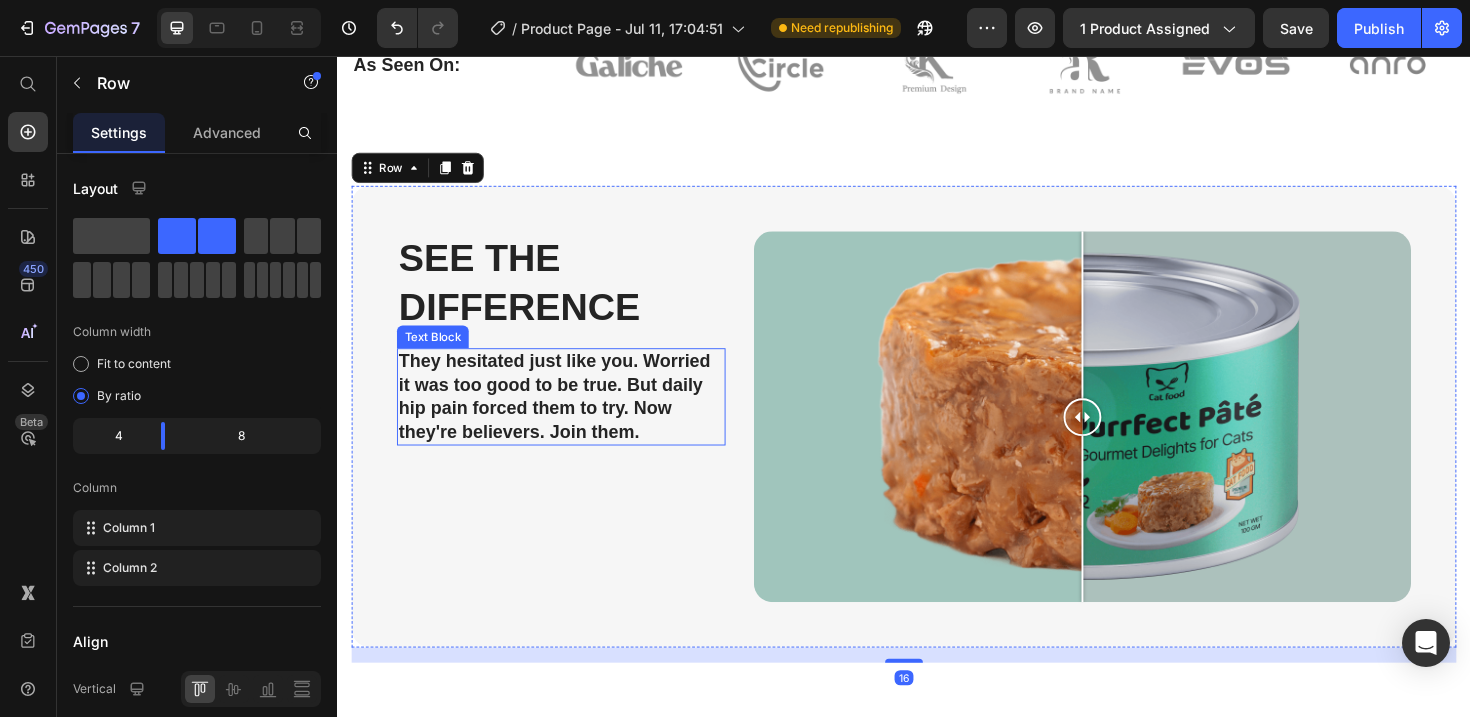 click on "They hesitated just like you. Worried it was too good to be true. But daily hip pain forced them to try. Now they're believers. Join them." at bounding box center [574, 417] 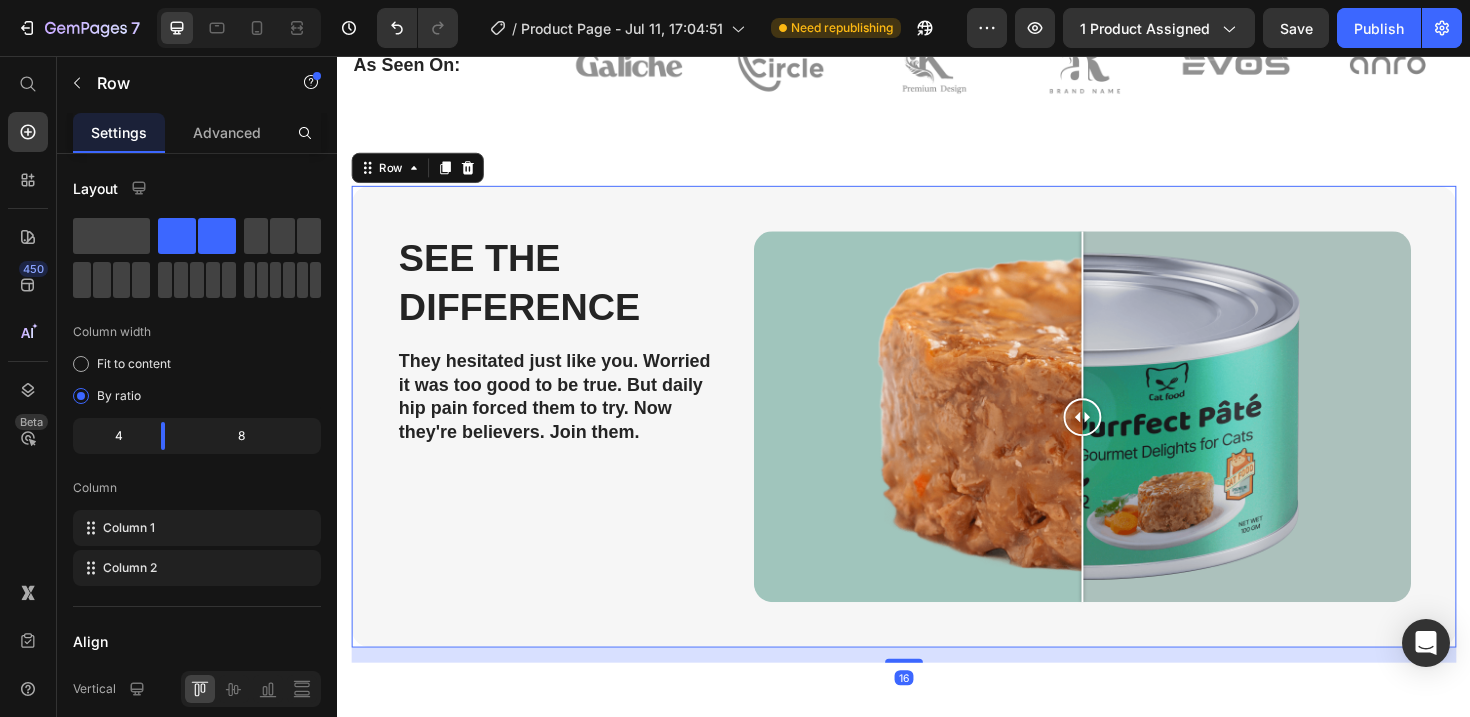 click on "See The Difference Heading They hesitated just like you. Worried it was too good to be true. But daily hip pain forced them to try. Now they're believers. Join them. Text Block" at bounding box center (574, 446) 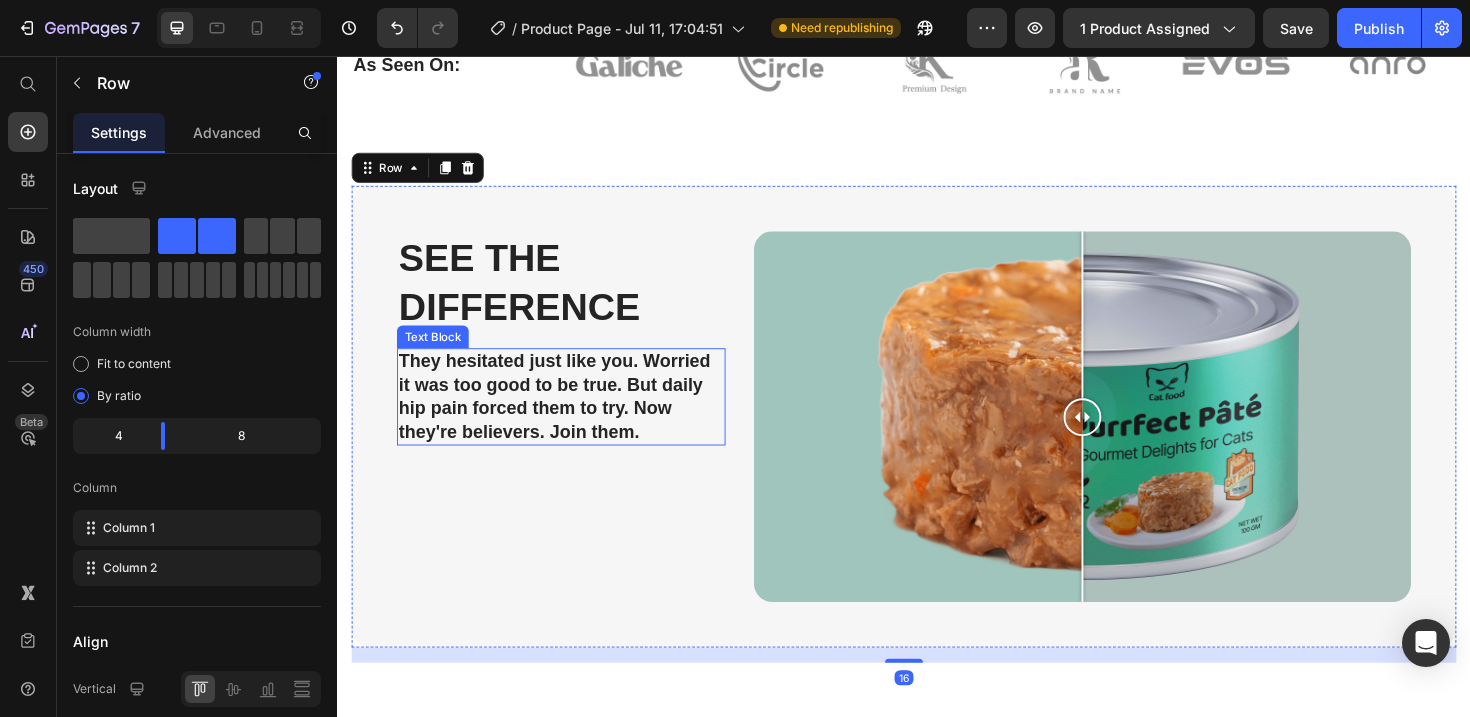click on "They hesitated just like you. Worried it was too good to be true. But daily hip pain forced them to try. Now they're believers. Join them." at bounding box center [574, 417] 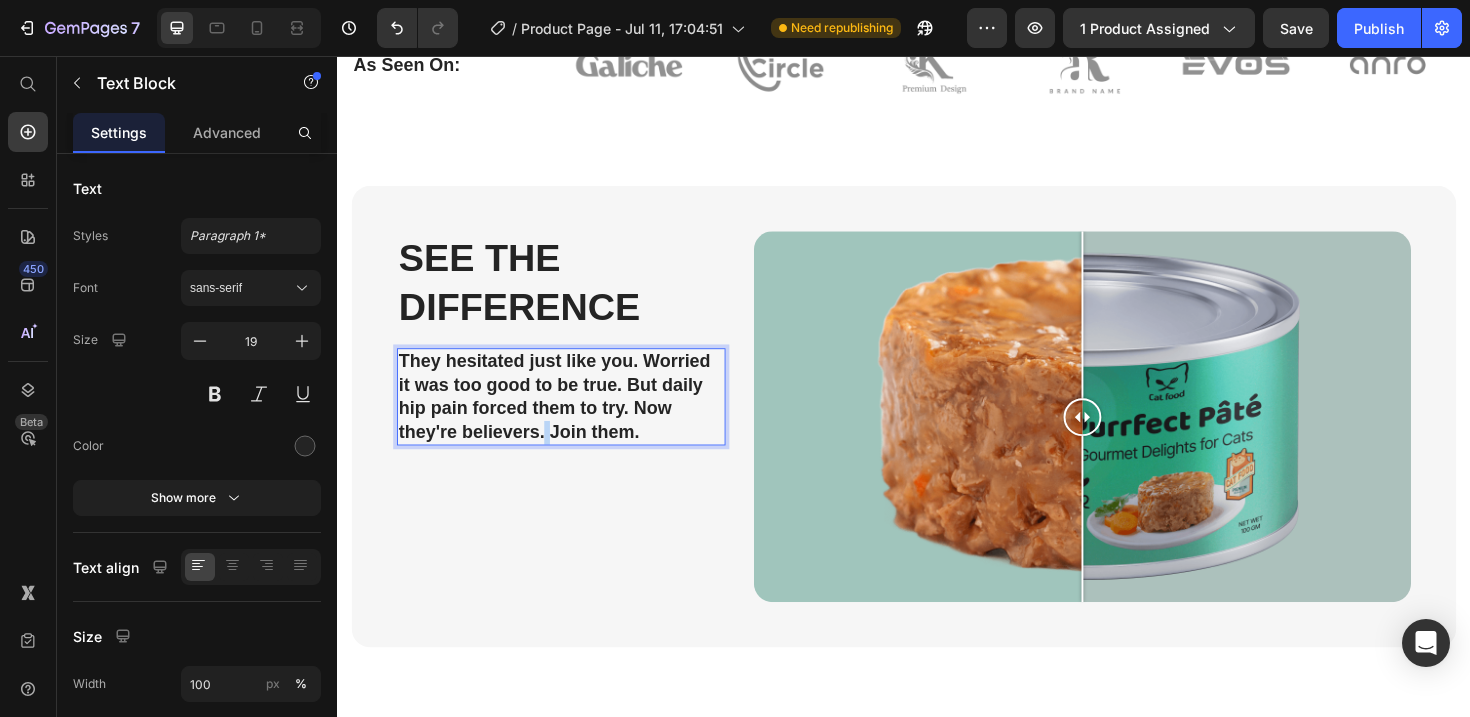click on "They hesitated just like you. Worried it was too good to be true. But daily hip pain forced them to try. Now they're believers. Join them." at bounding box center [574, 417] 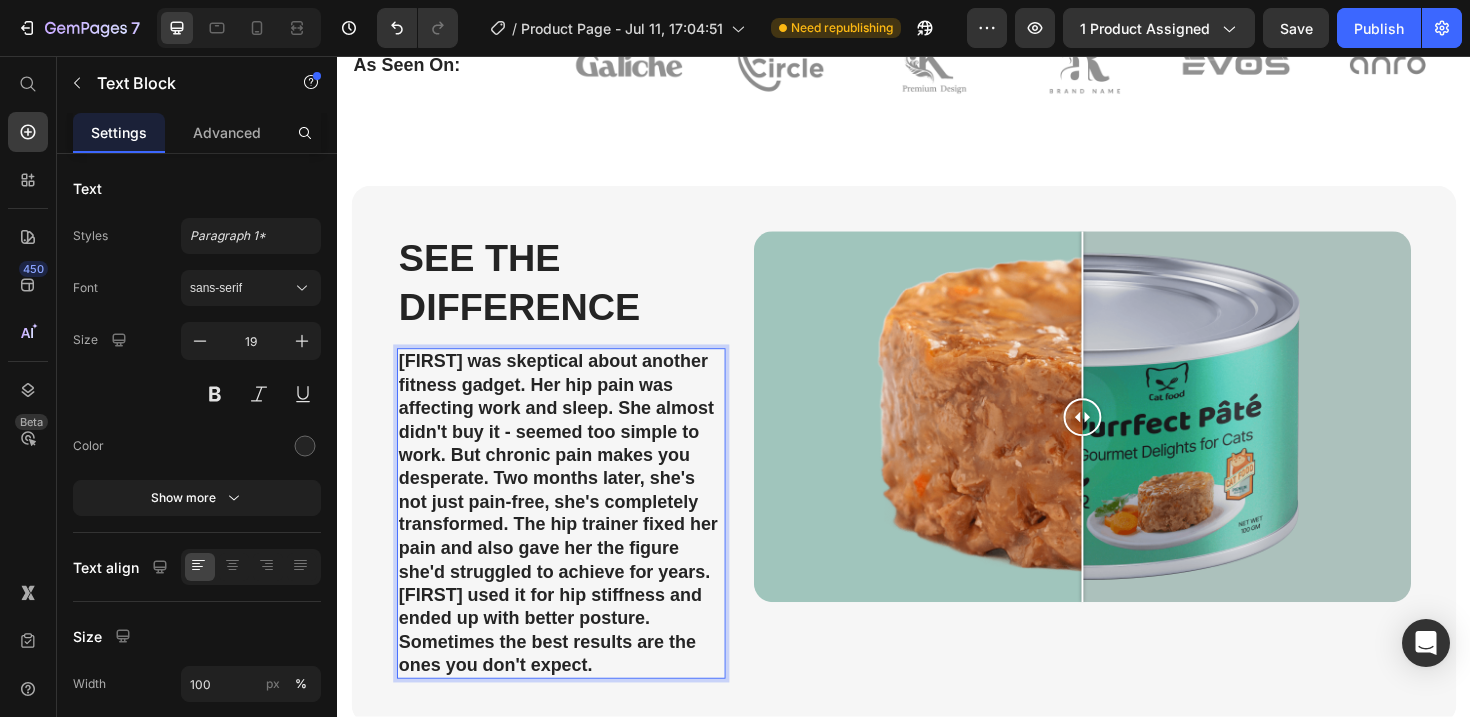 click on "[FIRST] was skeptical about another fitness gadget. Her hip pain was affecting work and sleep. She almost didn't buy it - seemed too simple to work. But chronic pain makes you desperate. Two months later, she's not just pain-free, she's completely transformed. The hip trainer fixed her pain and also gave her the figure she'd struggled to achieve for years. [FIRST] used it for hip stiffness and ended up with better posture. Sometimes the best results are the ones you don't expect." at bounding box center [574, 541] 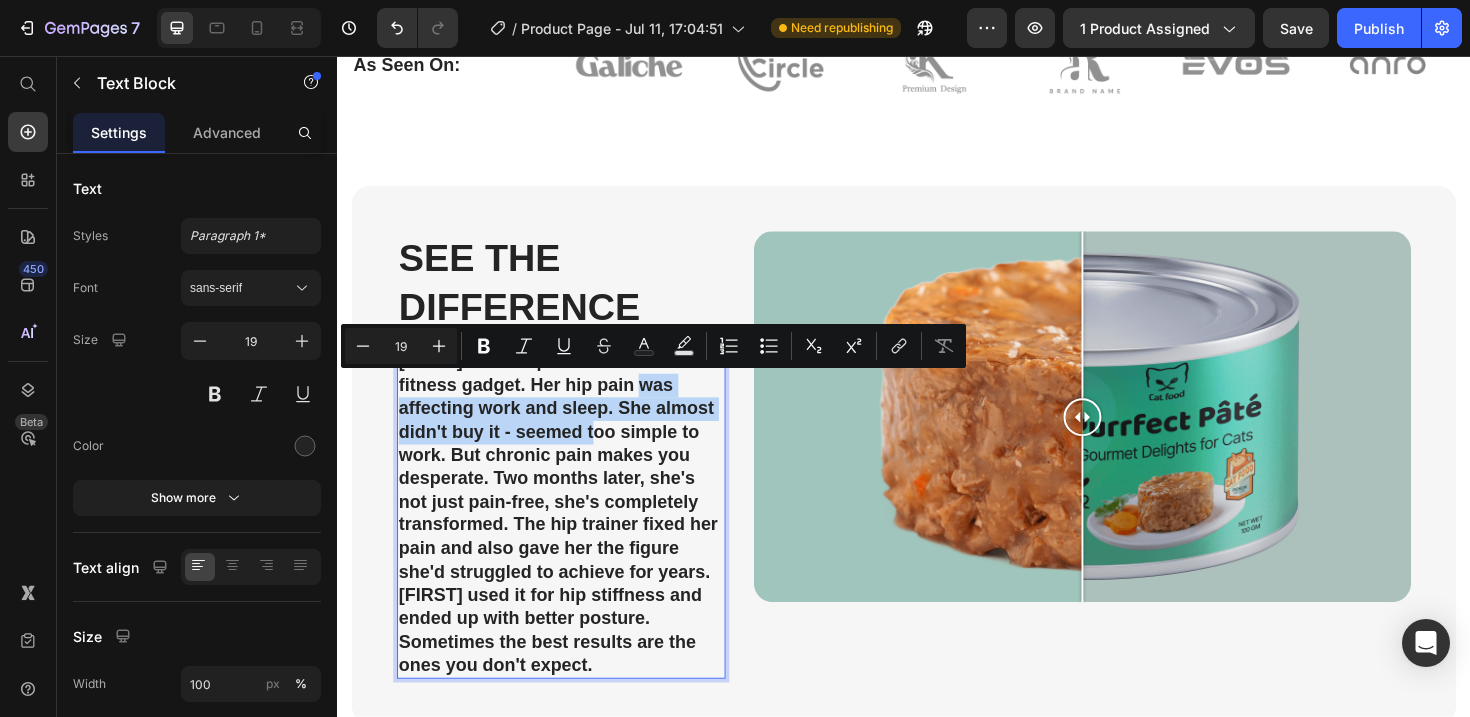 drag, startPoint x: 656, startPoint y: 402, endPoint x: 579, endPoint y: 454, distance: 92.91394 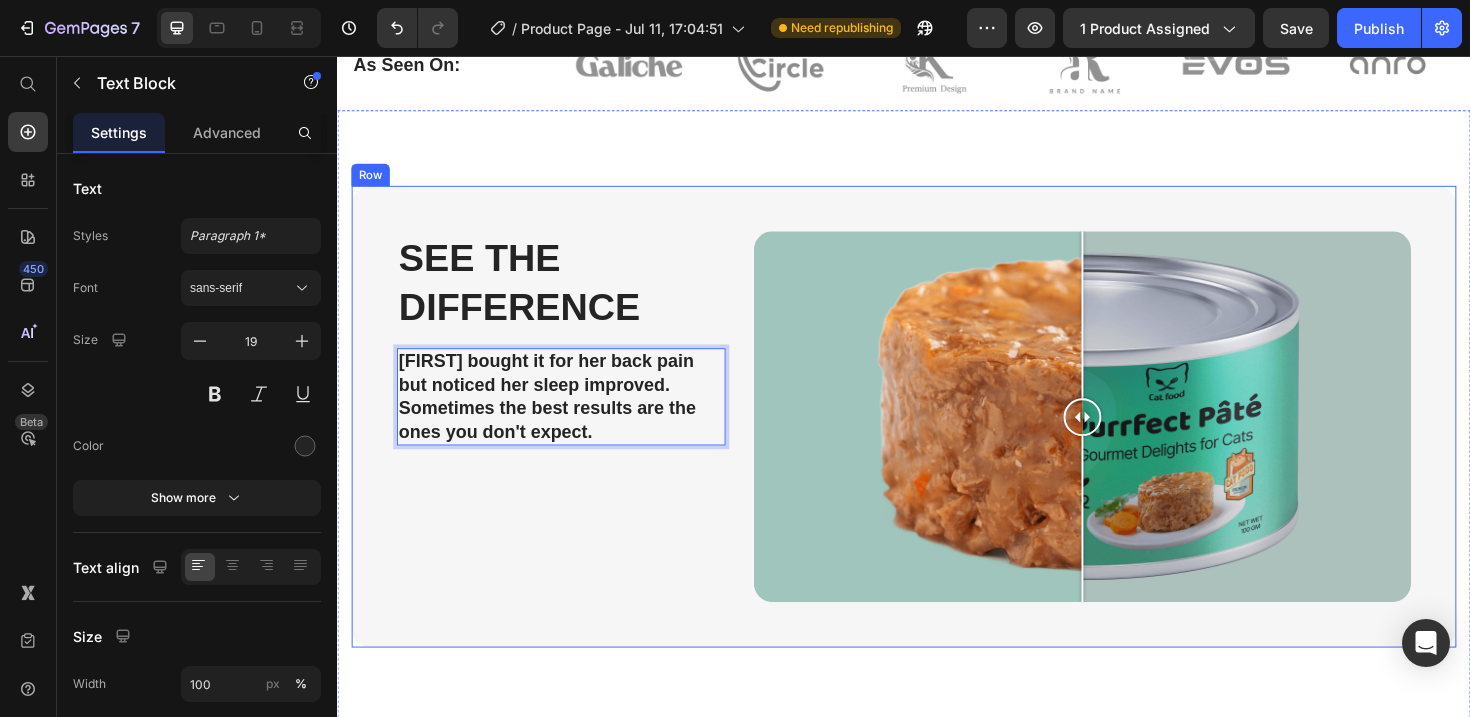 click on "See The Difference Heading [FIRST] bought it for her back pain but noticed her sleep improved. Sometimes the best results are the ones you don't expect. Text Block   16" at bounding box center [574, 446] 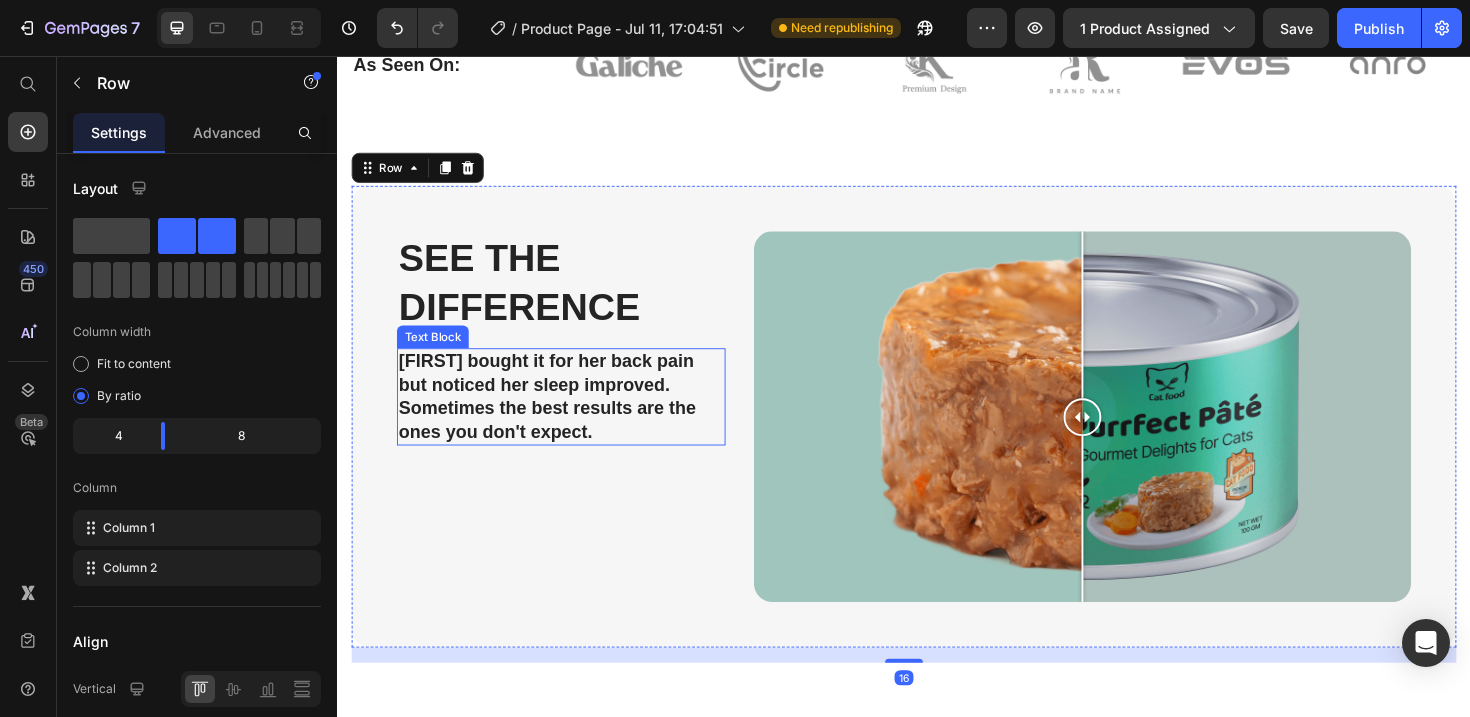 click on "[FIRST] bought it for her back pain but noticed her sleep improved. Sometimes the best results are the ones you don't expect." at bounding box center (574, 417) 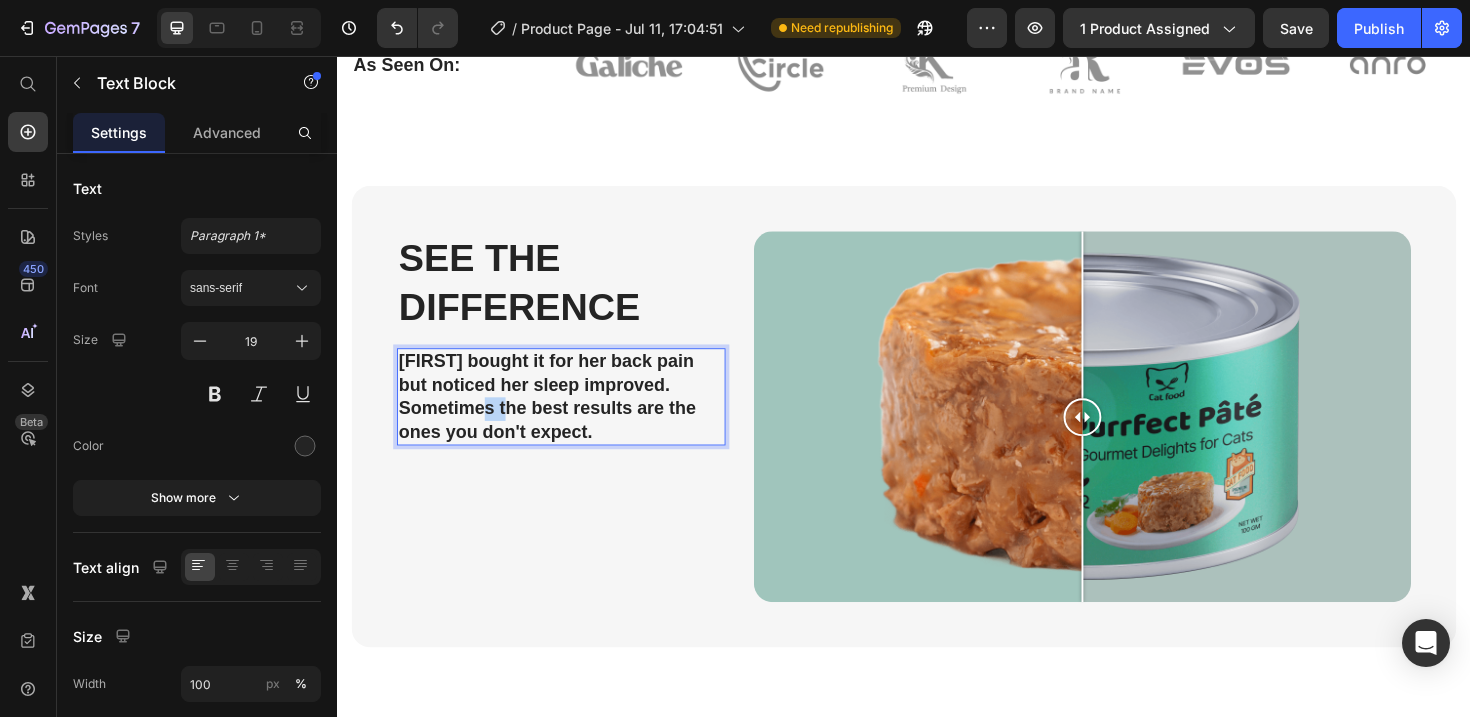 click on "[FIRST] bought it for her back pain but noticed her sleep improved. Sometimes the best results are the ones you don't expect." at bounding box center [574, 417] 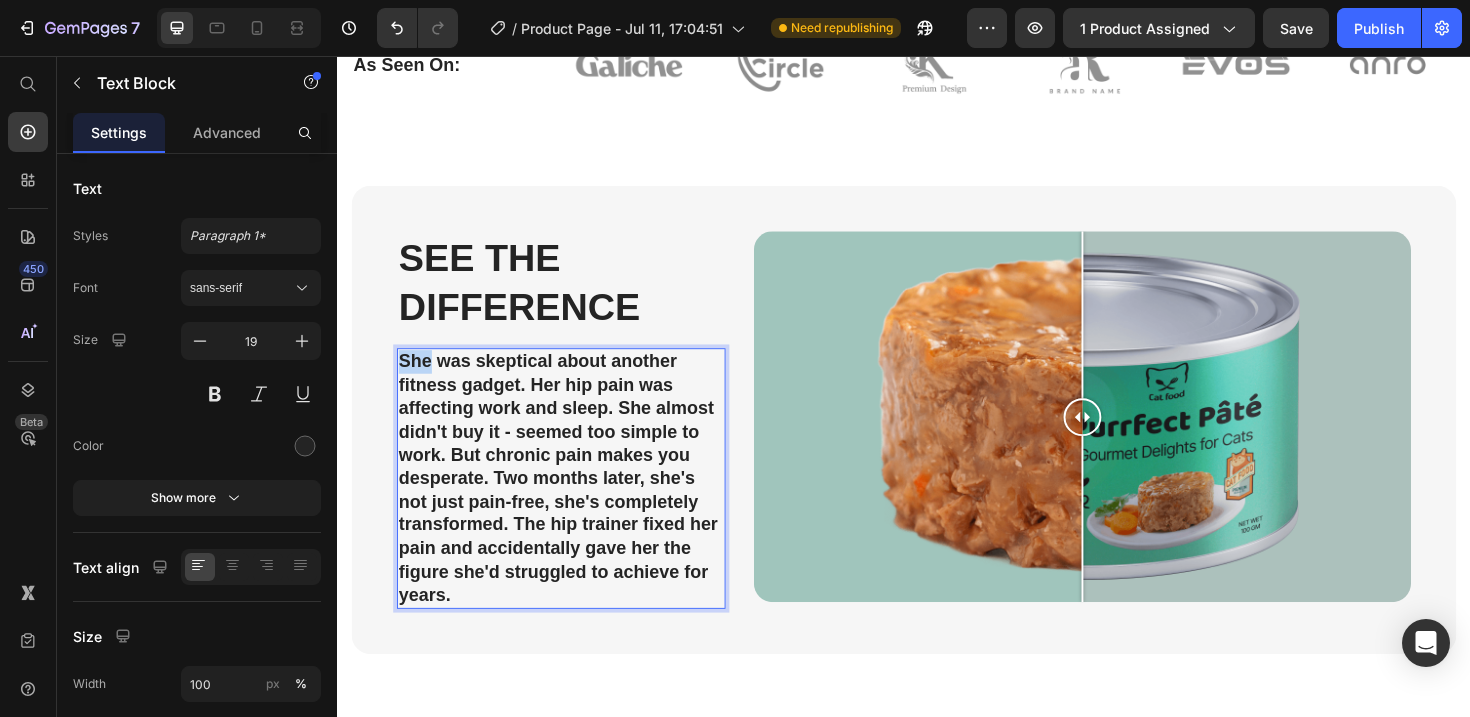 drag, startPoint x: 435, startPoint y: 379, endPoint x: 401, endPoint y: 379, distance: 34 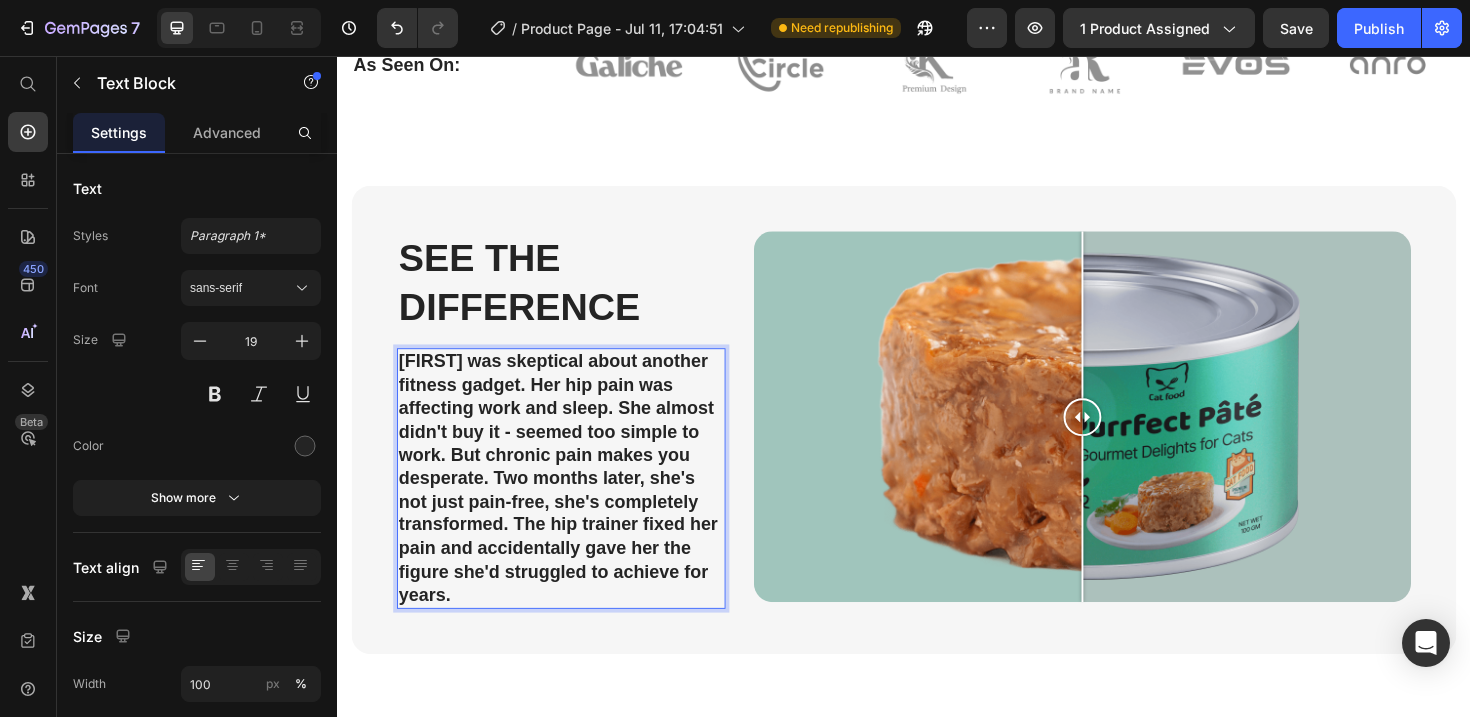 click on "[FIRST] was skeptical about another fitness gadget. Her hip pain was affecting work and sleep. She almost didn't buy it - seemed too simple to work. But chronic pain makes you desperate. Two months later, she's not just pain-free, she's completely transformed. The hip trainer fixed her pain and accidentally gave her the figure she'd struggled to achieve for years." at bounding box center [574, 504] 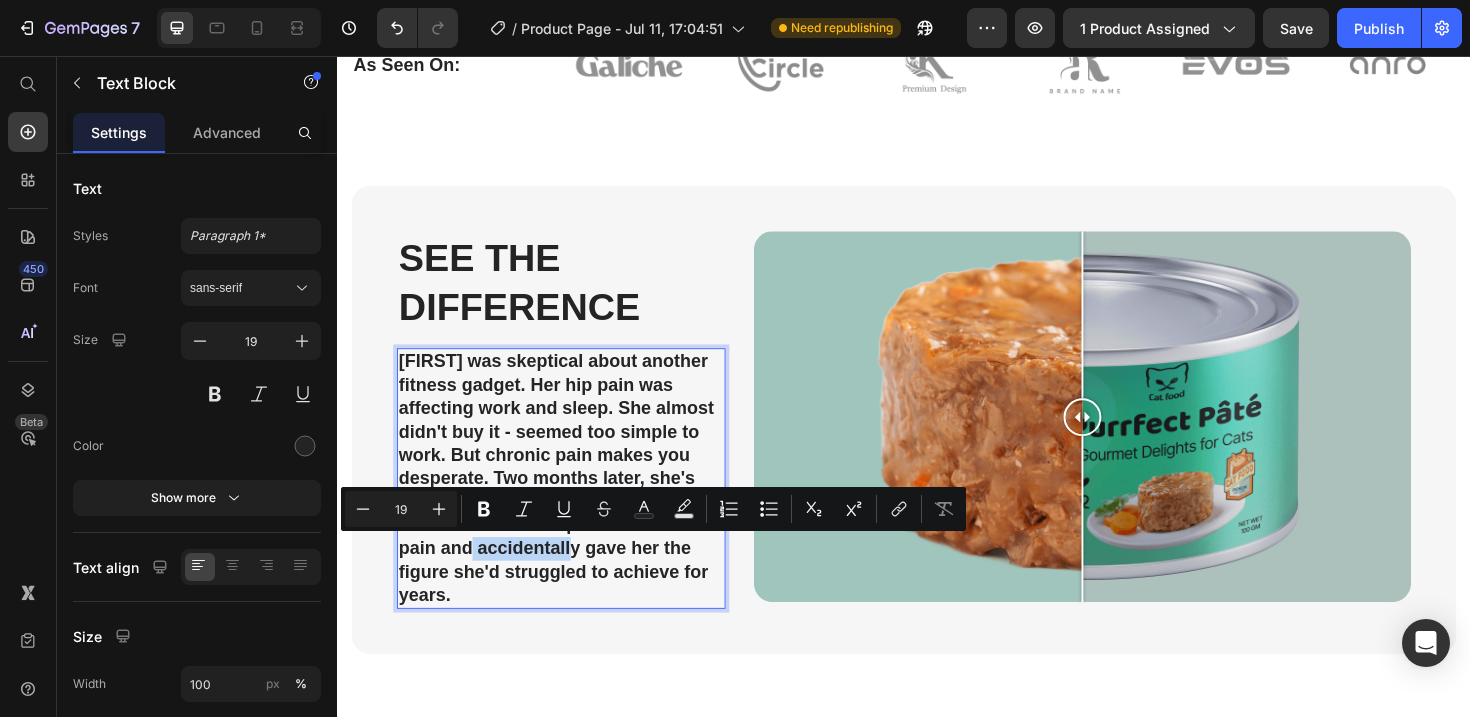 drag, startPoint x: 485, startPoint y: 580, endPoint x: 592, endPoint y: 581, distance: 107.00467 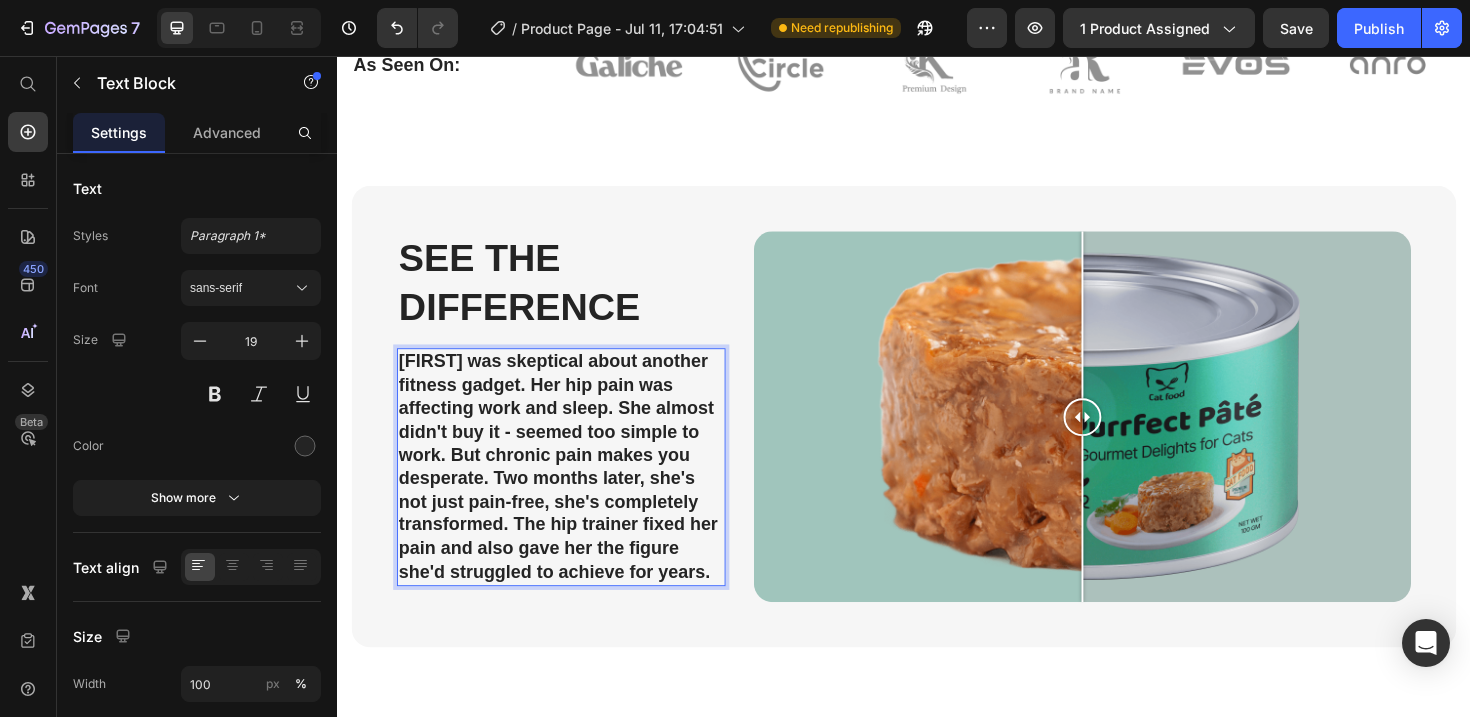 click on "See The Difference Heading [FIRST] was skeptical about another fitness gadget. Her hip pain was affecting work and sleep. She almost didn't buy it - seemed too simple to work. But chronic pain makes you desperate. Two months later, she's not just pain-free, she's completely transformed. The hip trainer fixed her pain and also gave her the figure she'd struggled to achieve for years. Text Block   16" at bounding box center [574, 446] 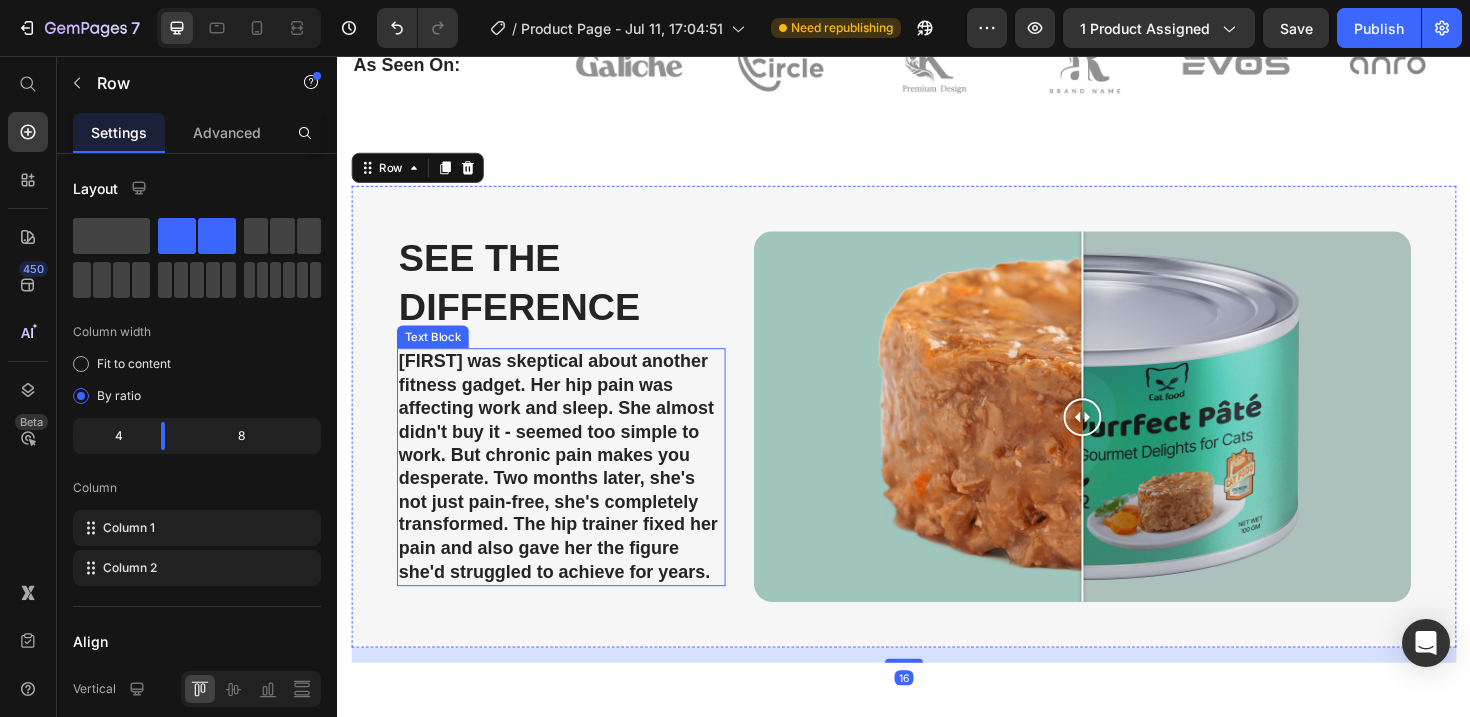 click on "[FIRST] was skeptical about another fitness gadget. Her hip pain was affecting work and sleep. She almost didn't buy it - seemed too simple to work. But chronic pain makes you desperate. Two months later, she's not just pain-free, she's completely transformed. The hip trainer fixed her pain and also gave her the figure she'd struggled to achieve for years." at bounding box center [574, 491] 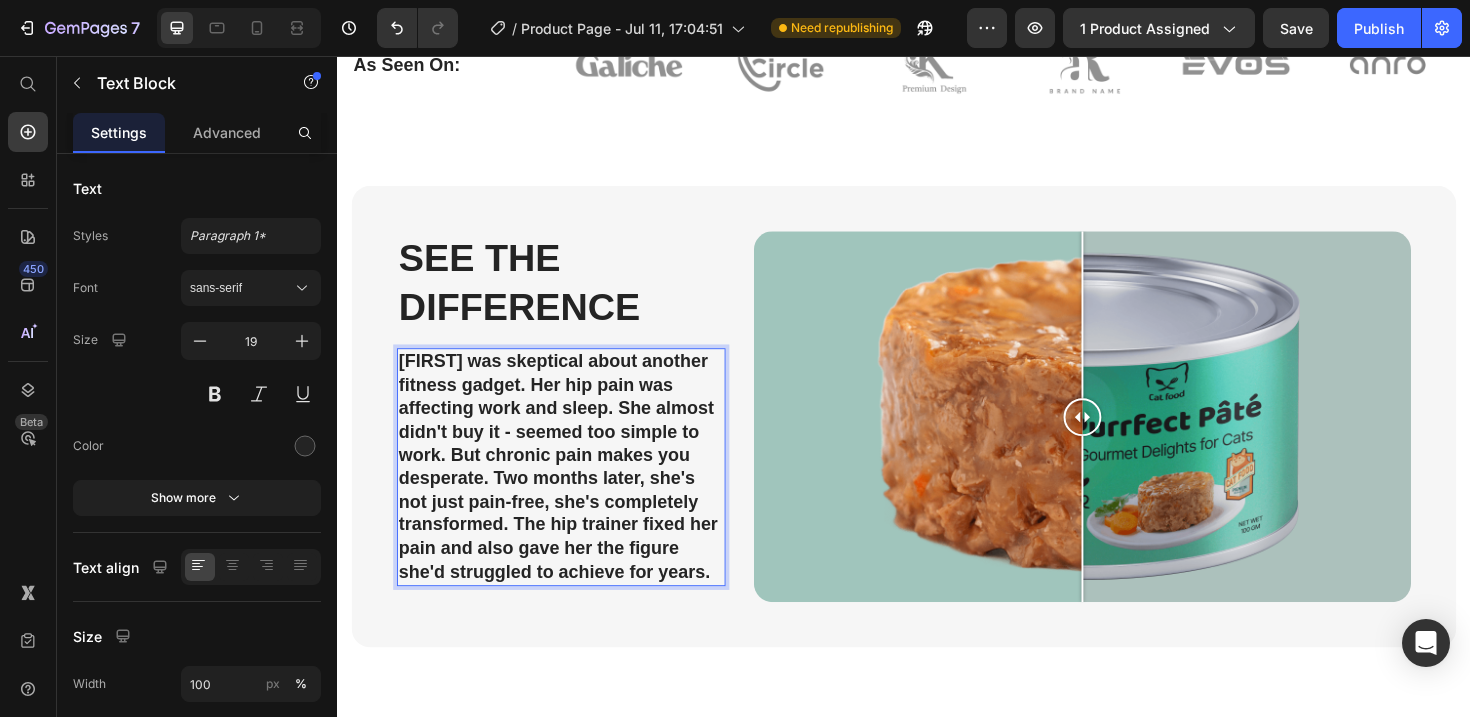 click on "[FIRST] was skeptical about another fitness gadget. Her hip pain was affecting work and sleep. She almost didn't buy it - seemed too simple to work. But chronic pain makes you desperate. Two months later, she's not just pain-free, she's completely transformed. The hip trainer fixed her pain and also gave her the figure she'd struggled to achieve for years." at bounding box center [574, 491] 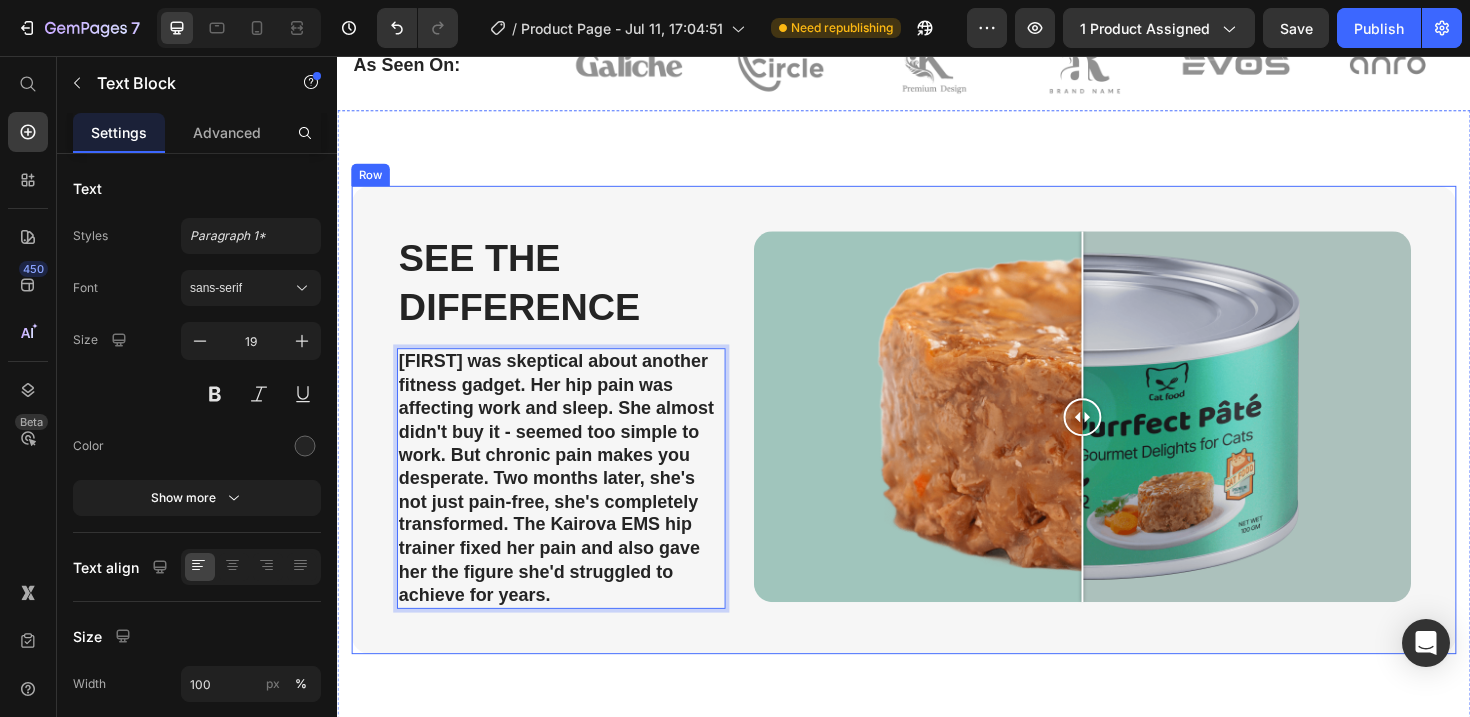 click on "See The Difference Heading [FIRST] was skeptical about another fitness gadget. Her hip pain was affecting work and sleep. She almost didn't buy it - seemed too simple to work. But chronic pain makes you desperate. Two months later, she's not just pain-free, she's completely transformed. The Kairova EMS hip trainer fixed her pain and also gave her the figure she'd struggled to achieve for years. Text Block   16" at bounding box center (574, 450) 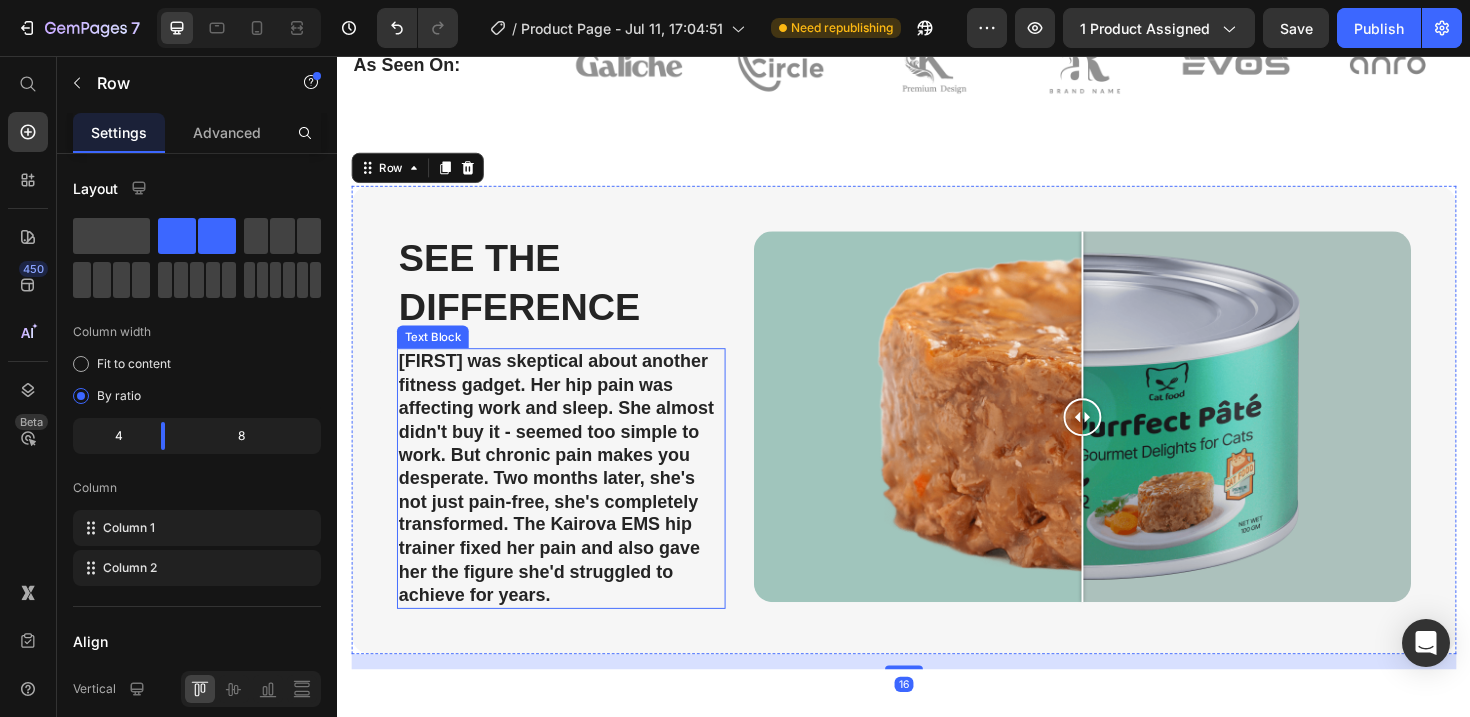 click on "[FIRST] was skeptical about another fitness gadget. Her hip pain was affecting work and sleep. She almost didn't buy it - seemed too simple to work. But chronic pain makes you desperate. Two months later, she's not just pain-free, she's completely transformed. The Kairova EMS hip trainer fixed her pain and also gave her the figure she'd struggled to achieve for years." at bounding box center (574, 504) 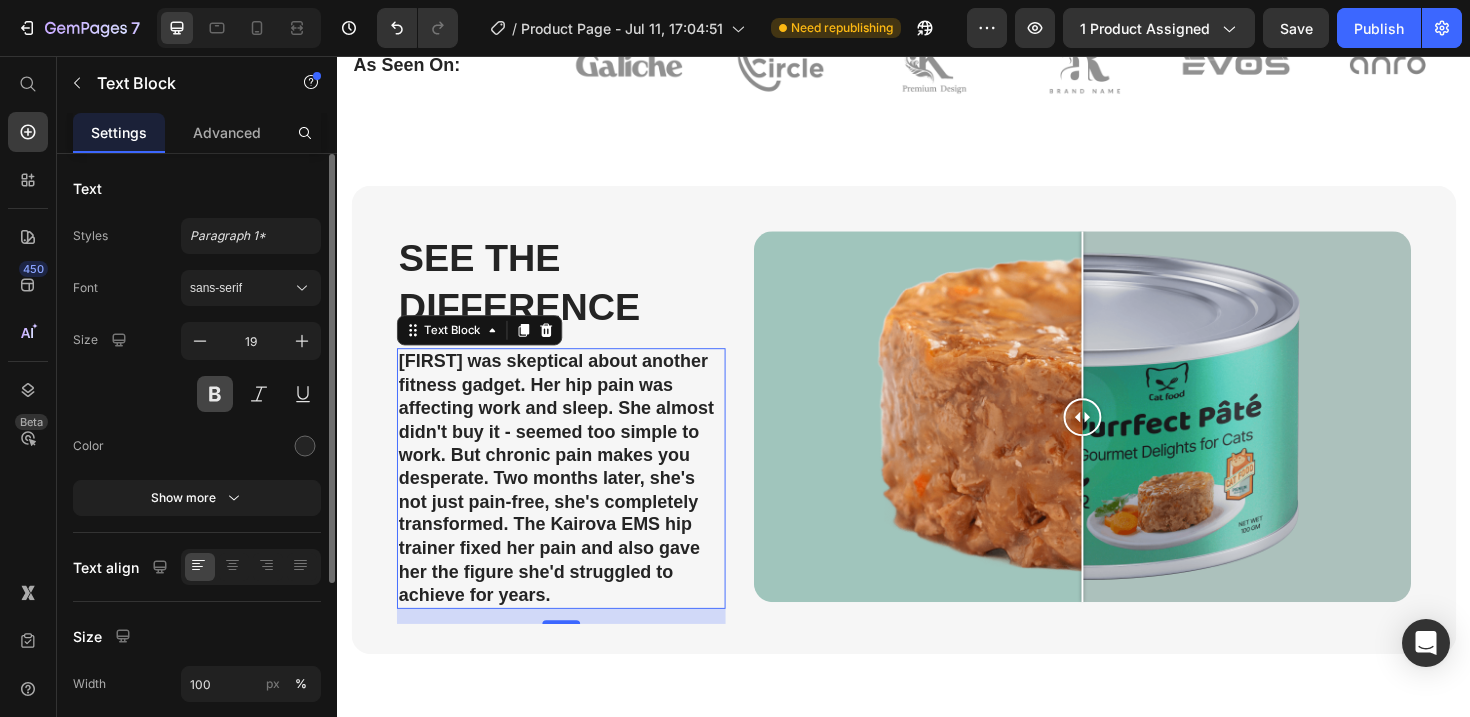 click at bounding box center (215, 394) 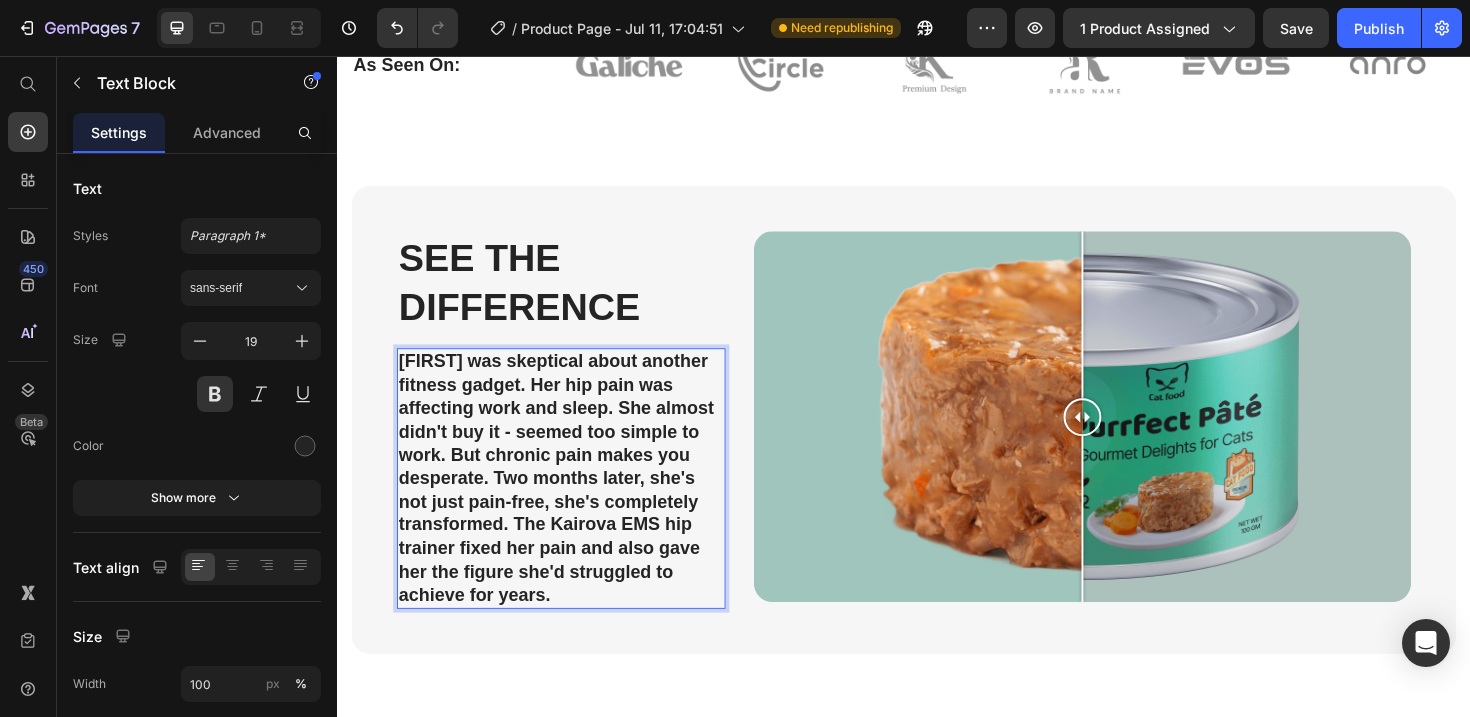 click on "[FIRST] was skeptical about another fitness gadget. Her hip pain was affecting work and sleep. She almost didn't buy it - seemed too simple to work. But chronic pain makes you desperate. Two months later, she's not just pain-free, she's completely transformed. The Kairova EMS hip trainer fixed her pain and also gave her the figure she'd struggled to achieve for years." at bounding box center [574, 504] 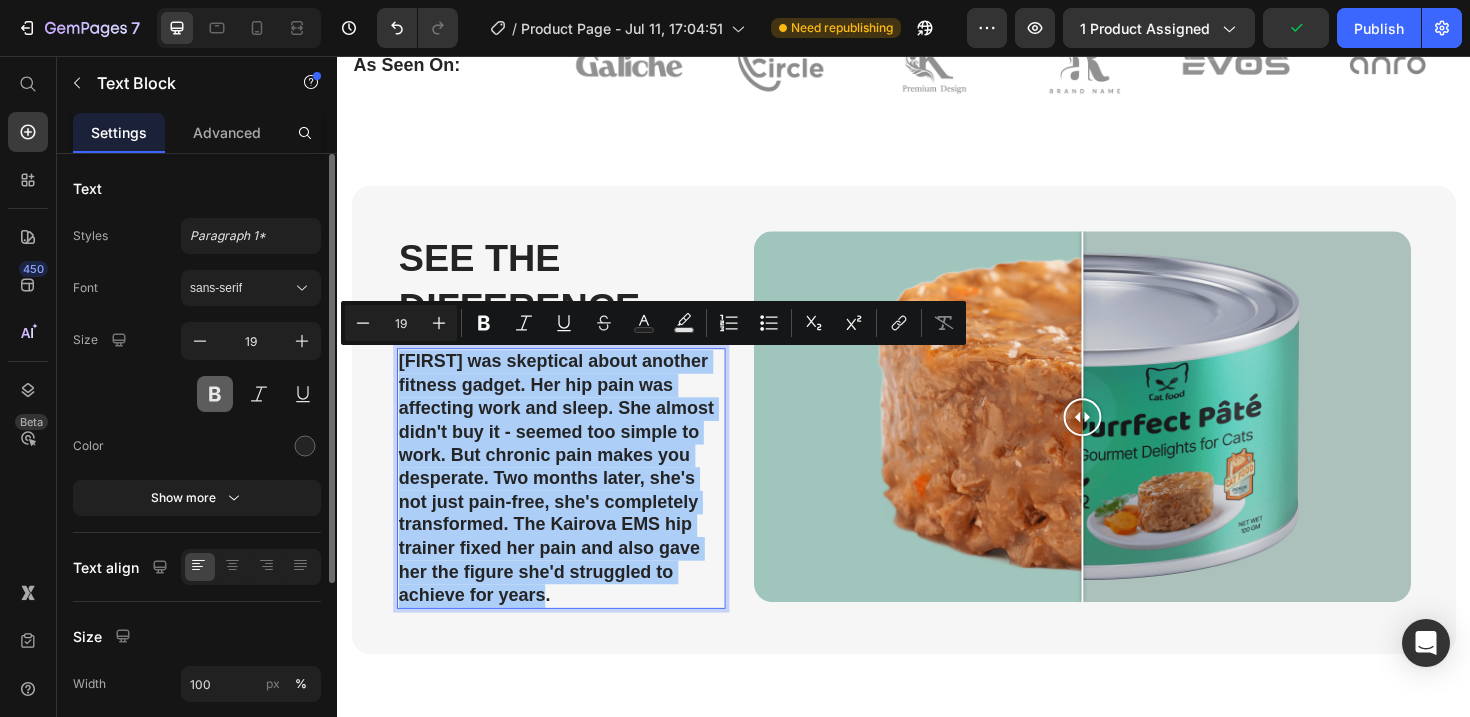 click at bounding box center [215, 394] 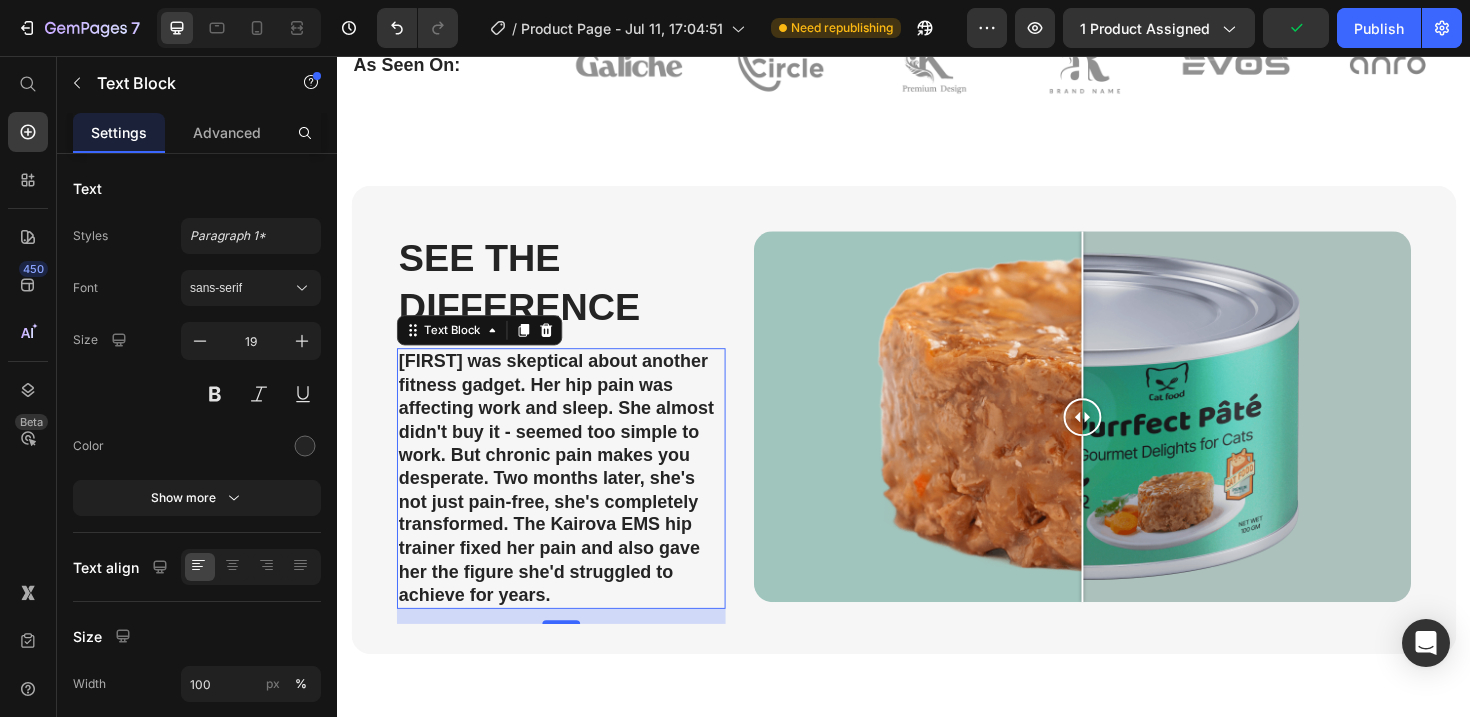click on "[FIRST] was skeptical about another fitness gadget. Her hip pain was affecting work and sleep. She almost didn't buy it - seemed too simple to work. But chronic pain makes you desperate. Two months later, she's not just pain-free, she's completely transformed. The Kairova EMS hip trainer fixed her pain and also gave her the figure she'd struggled to achieve for years." at bounding box center (574, 504) 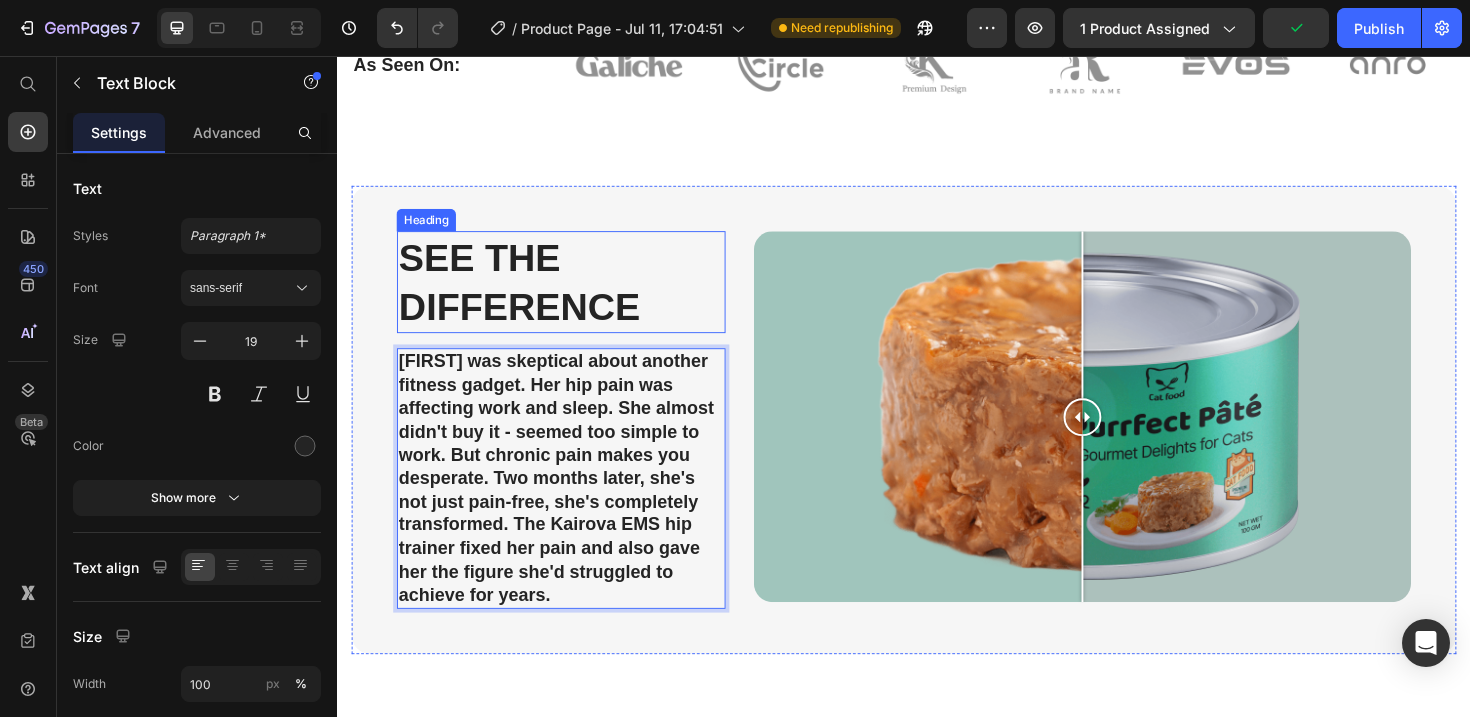 click on "See The Difference" at bounding box center [574, 296] 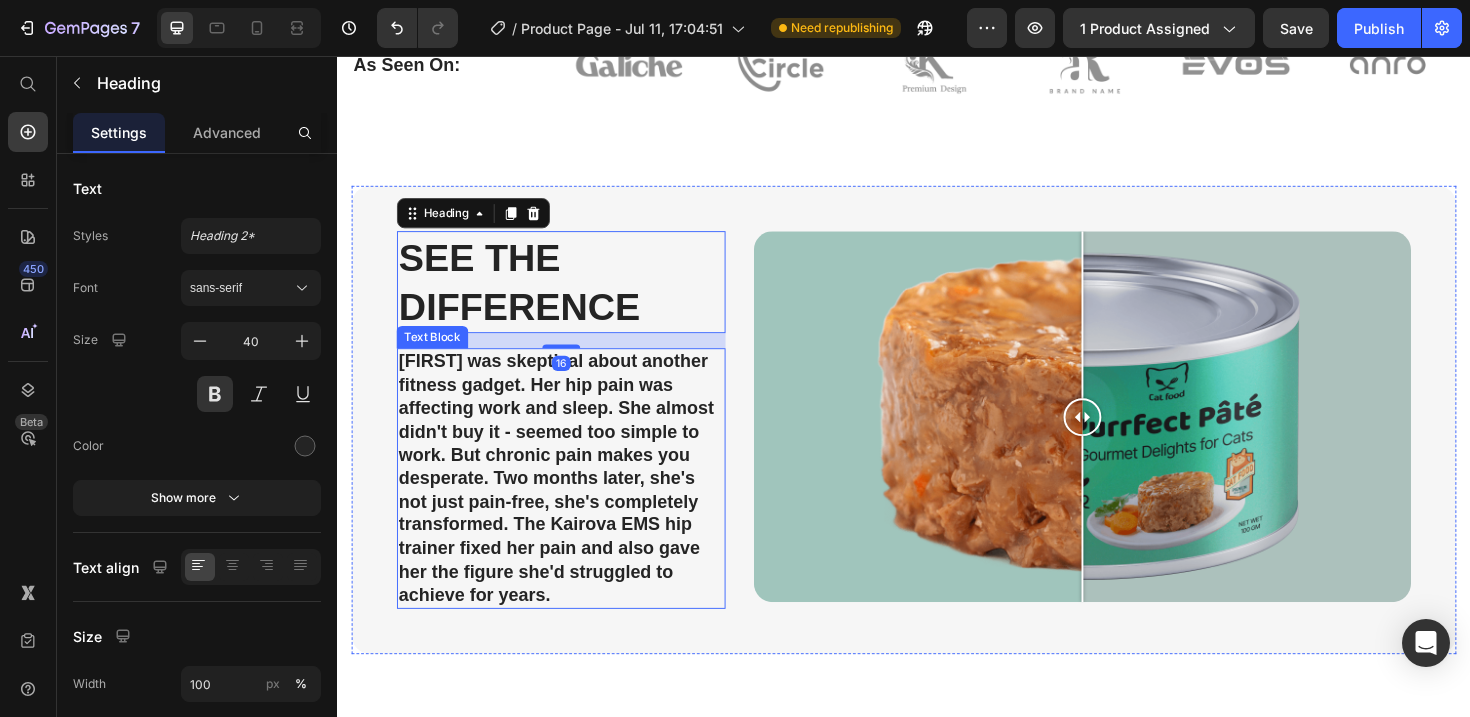 click on "[FIRST] was skeptical about another fitness gadget. Her hip pain was affecting work and sleep. She almost didn't buy it - seemed too simple to work. But chronic pain makes you desperate. Two months later, she's not just pain-free, she's completely transformed. The Kairova EMS hip trainer fixed her pain and also gave her the figure she'd struggled to achieve for years." at bounding box center [574, 504] 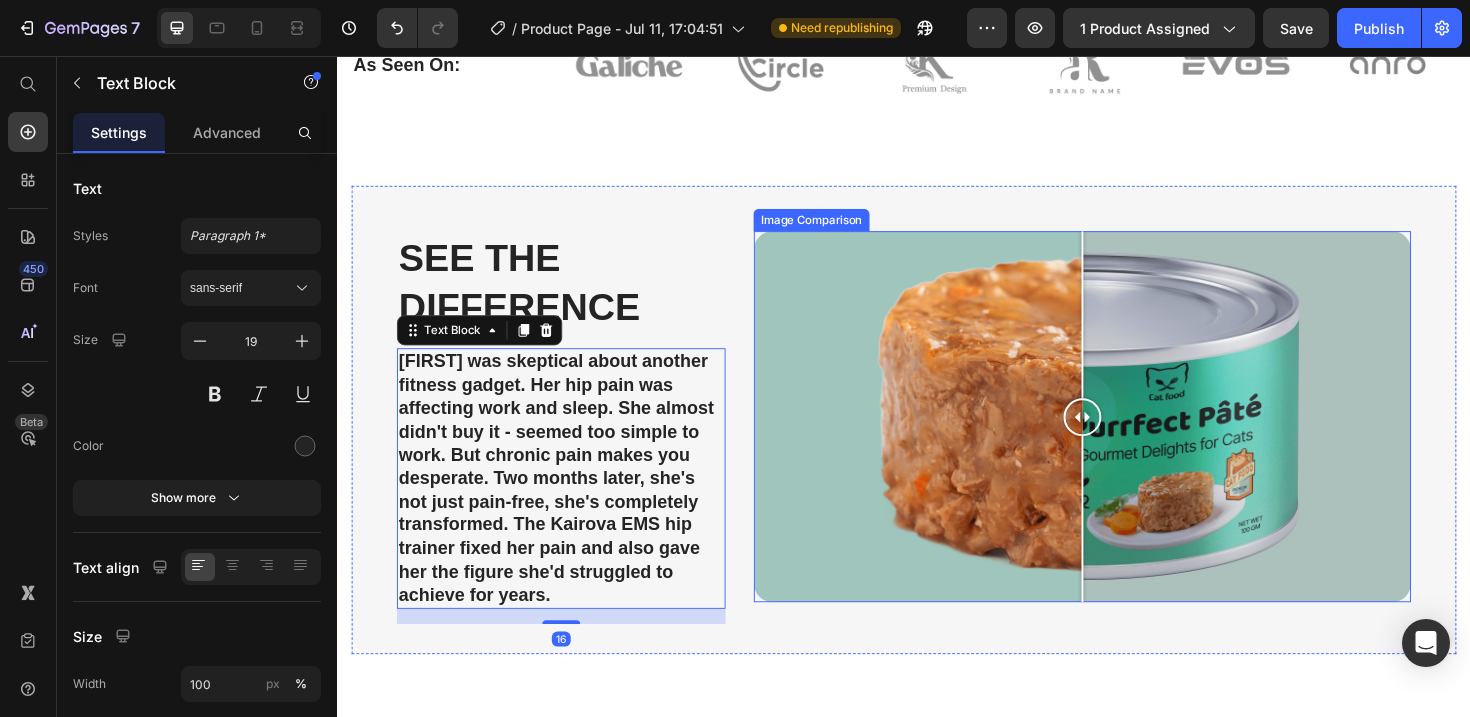 click at bounding box center [1126, 438] 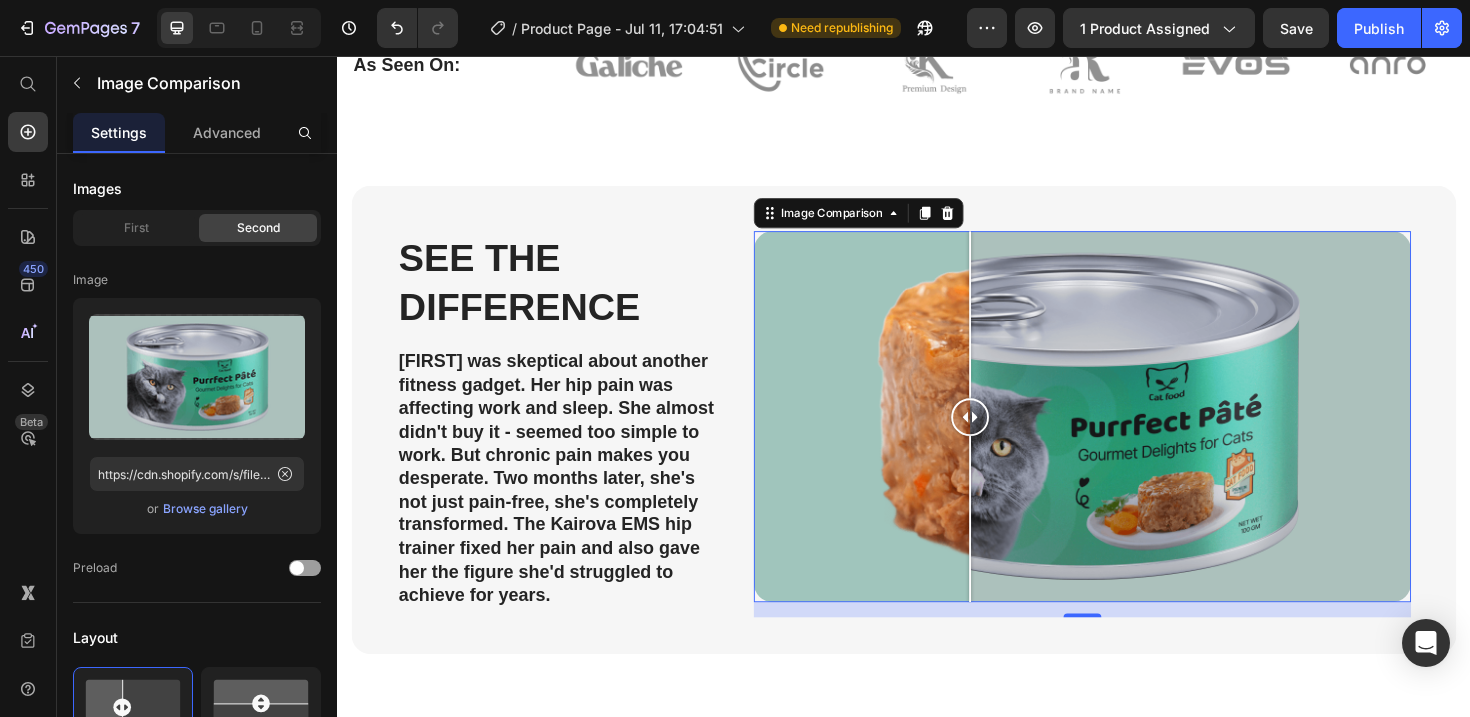 drag, startPoint x: 922, startPoint y: 404, endPoint x: 975, endPoint y: 422, distance: 55.97321 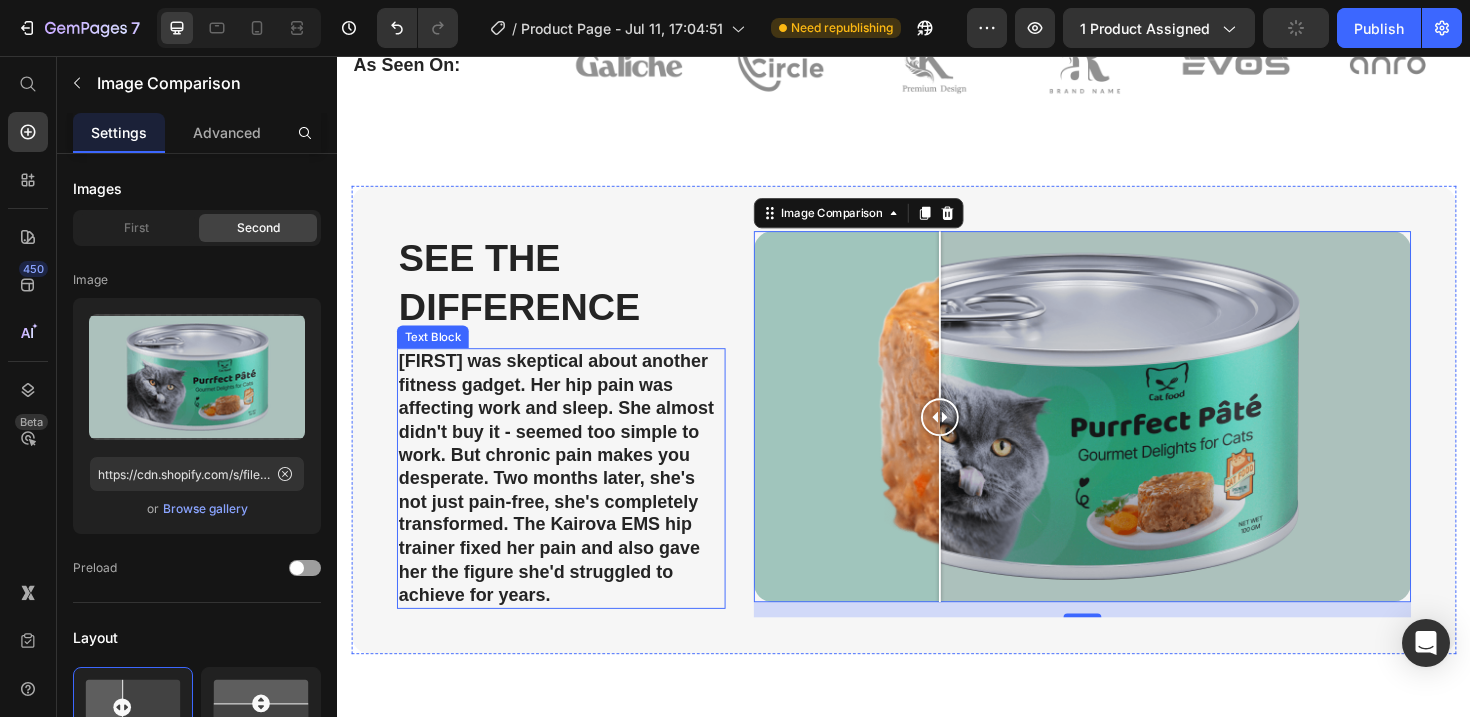 click on "[FIRST] was skeptical about another fitness gadget. Her hip pain was affecting work and sleep. She almost didn't buy it - seemed too simple to work. But chronic pain makes you desperate. Two months later, she's not just pain-free, she's completely transformed. The Kairova EMS hip trainer fixed her pain and also gave her the figure she'd struggled to achieve for years." at bounding box center (574, 504) 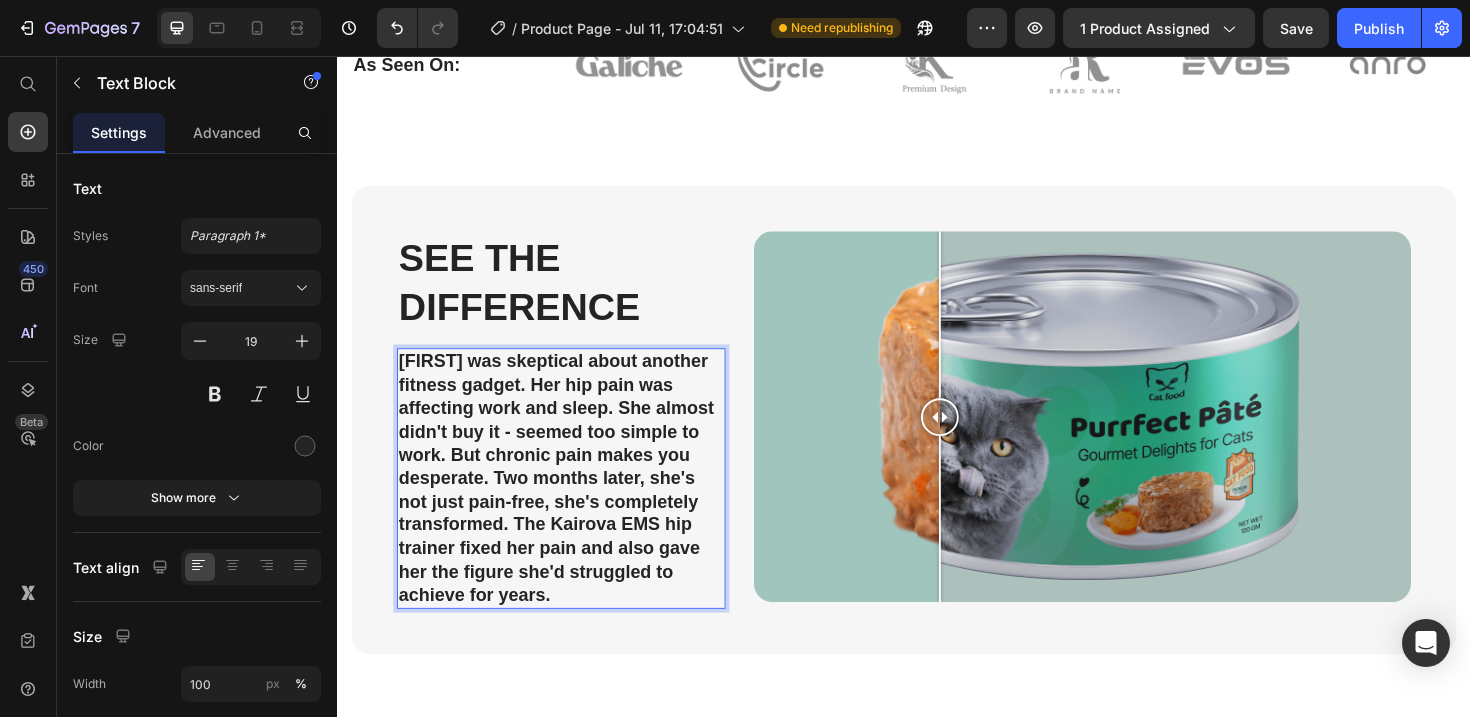click on "[FIRST] was skeptical about another fitness gadget. Her hip pain was affecting work and sleep. She almost didn't buy it - seemed too simple to work. But chronic pain makes you desperate. Two months later, she's not just pain-free, she's completely transformed. The Kairova EMS hip trainer fixed her pain and also gave her the figure she'd struggled to achieve for years." at bounding box center [574, 504] 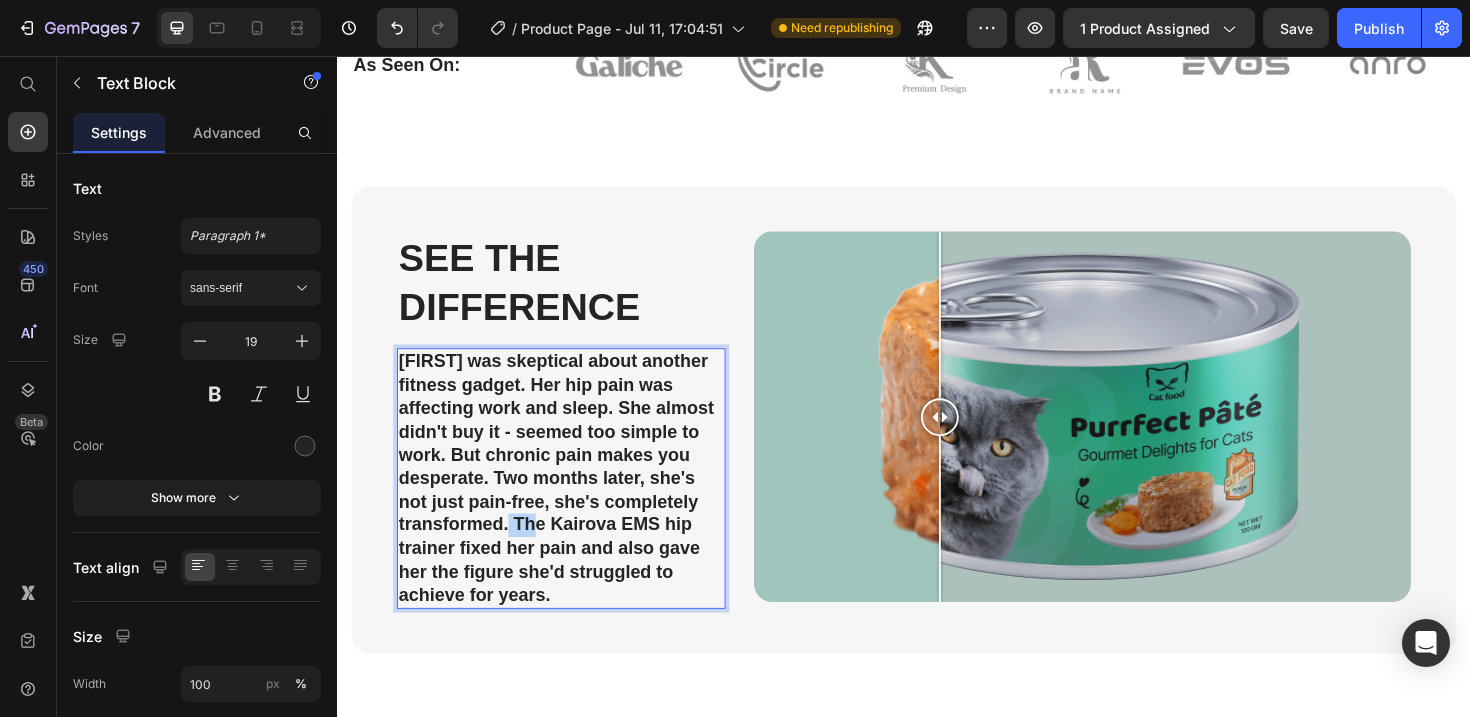 click on "[FIRST] was skeptical about another fitness gadget. Her hip pain was affecting work and sleep. She almost didn't buy it - seemed too simple to work. But chronic pain makes you desperate. Two months later, she's not just pain-free, she's completely transformed. The Kairova EMS hip trainer fixed her pain and also gave her the figure she'd struggled to achieve for years." at bounding box center (574, 504) 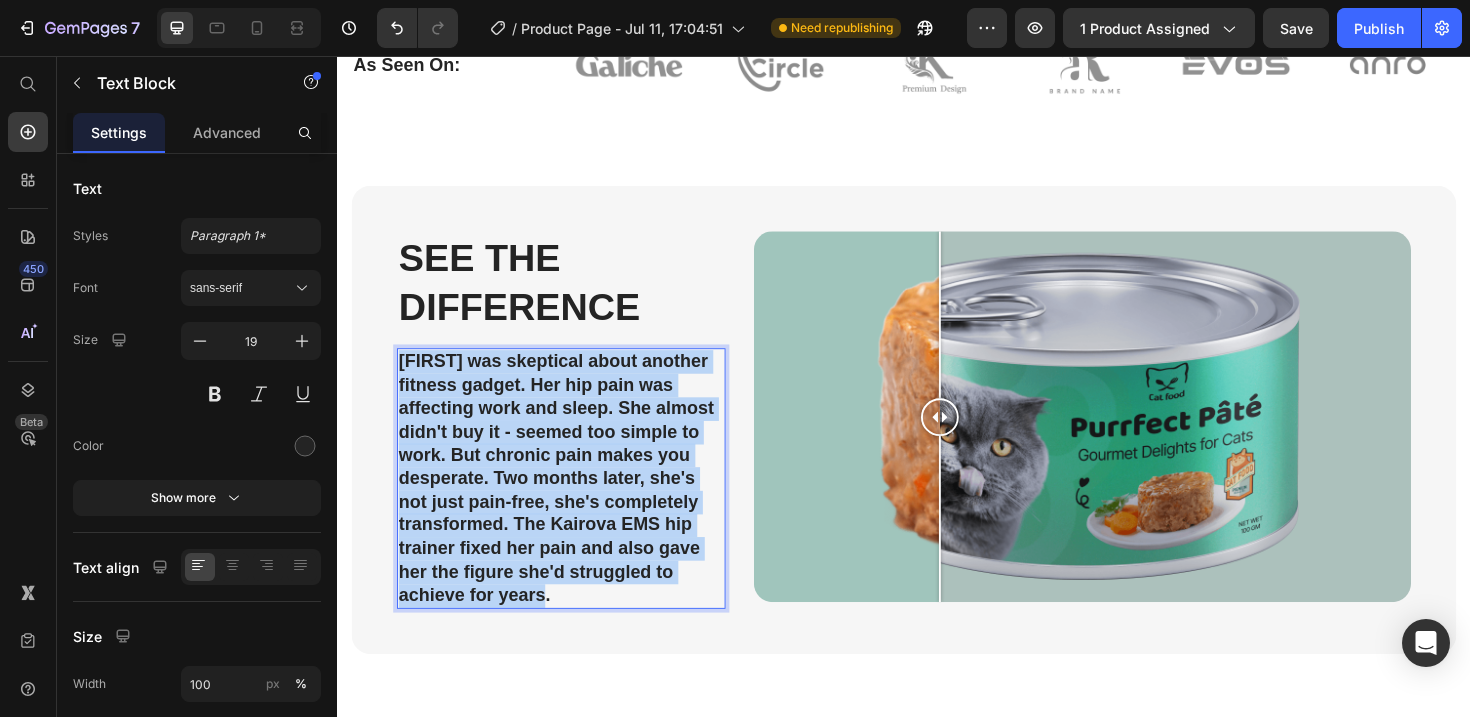 copy on "[FIRST] was skeptical about another fitness gadget. Her hip pain was affecting work and sleep. She almost didn't buy it - seemed too simple to work. But chronic pain makes you desperate. Two months later, she's not just pain-free, she's completely transformed. The Kairova EMS hip trainer fixed her pain and also gave her the figure she'd struggled to achieve for years." 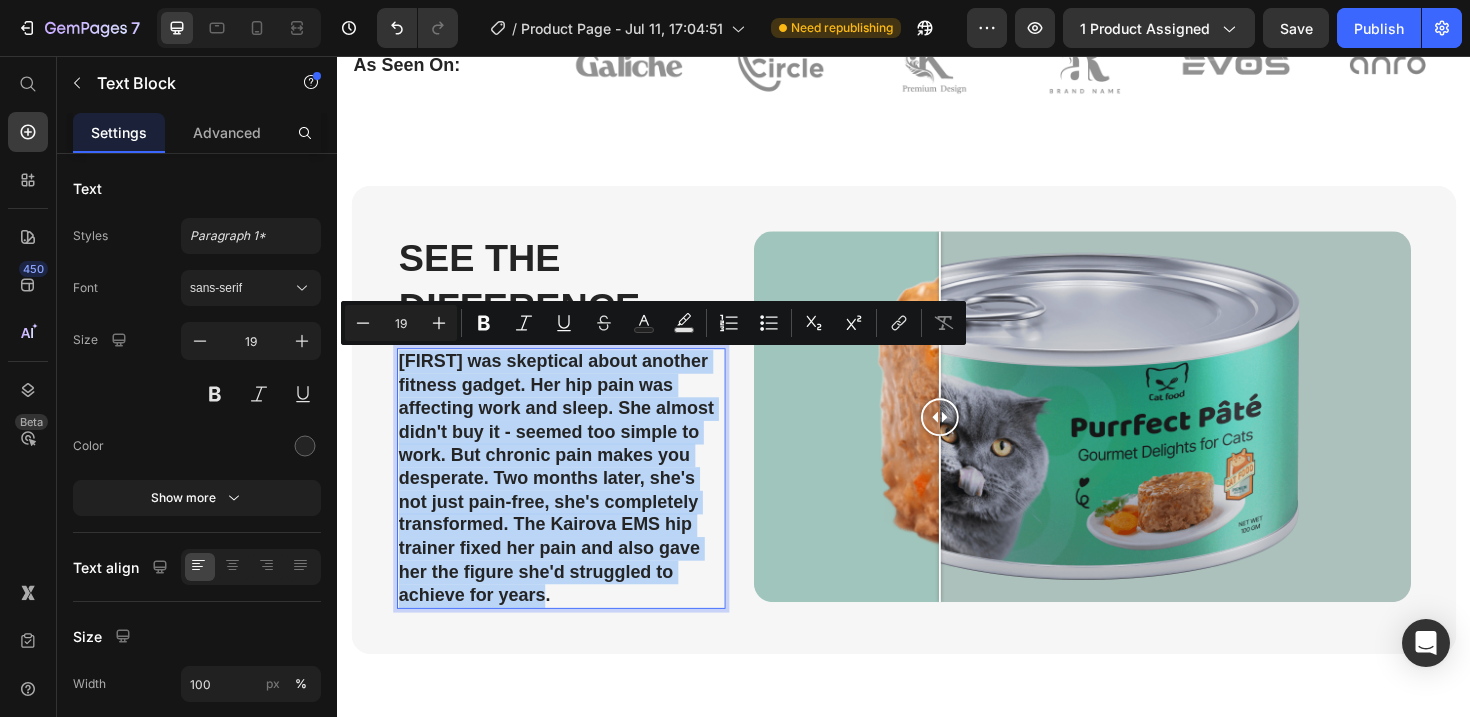 click on "[FIRST] was skeptical about another fitness gadget. Her hip pain was affecting work and sleep. She almost didn't buy it - seemed too simple to work. But chronic pain makes you desperate. Two months later, she's not just pain-free, she's completely transformed. The Kairova EMS hip trainer fixed her pain and also gave her the figure she'd struggled to achieve for years." at bounding box center [574, 504] 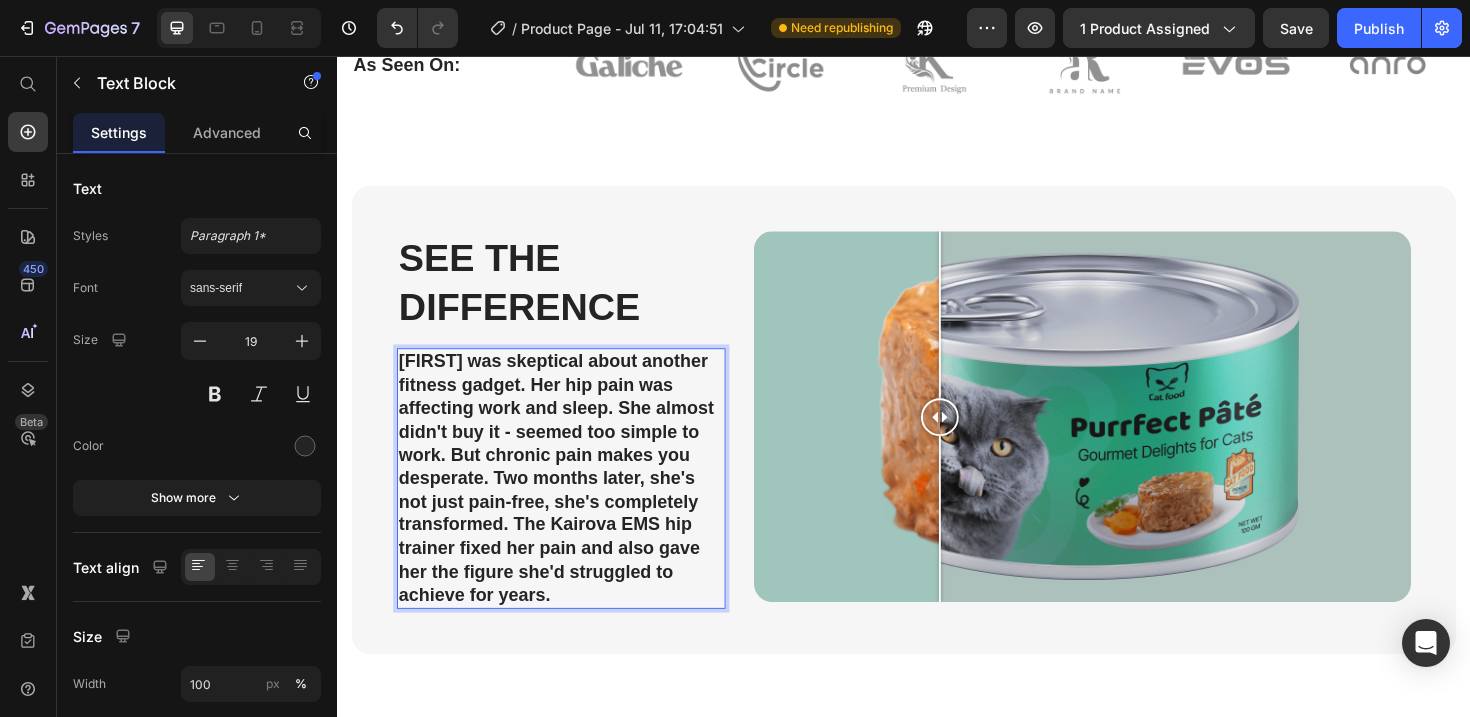 click on "[FIRST] was skeptical about another fitness gadget. Her hip pain was affecting work and sleep. She almost didn't buy it - seemed too simple to work. But chronic pain makes you desperate. Two months later, she's not just pain-free, she's completely transformed. The Kairova EMS hip trainer fixed her pain and also gave her the figure she'd struggled to achieve for years." at bounding box center (574, 504) 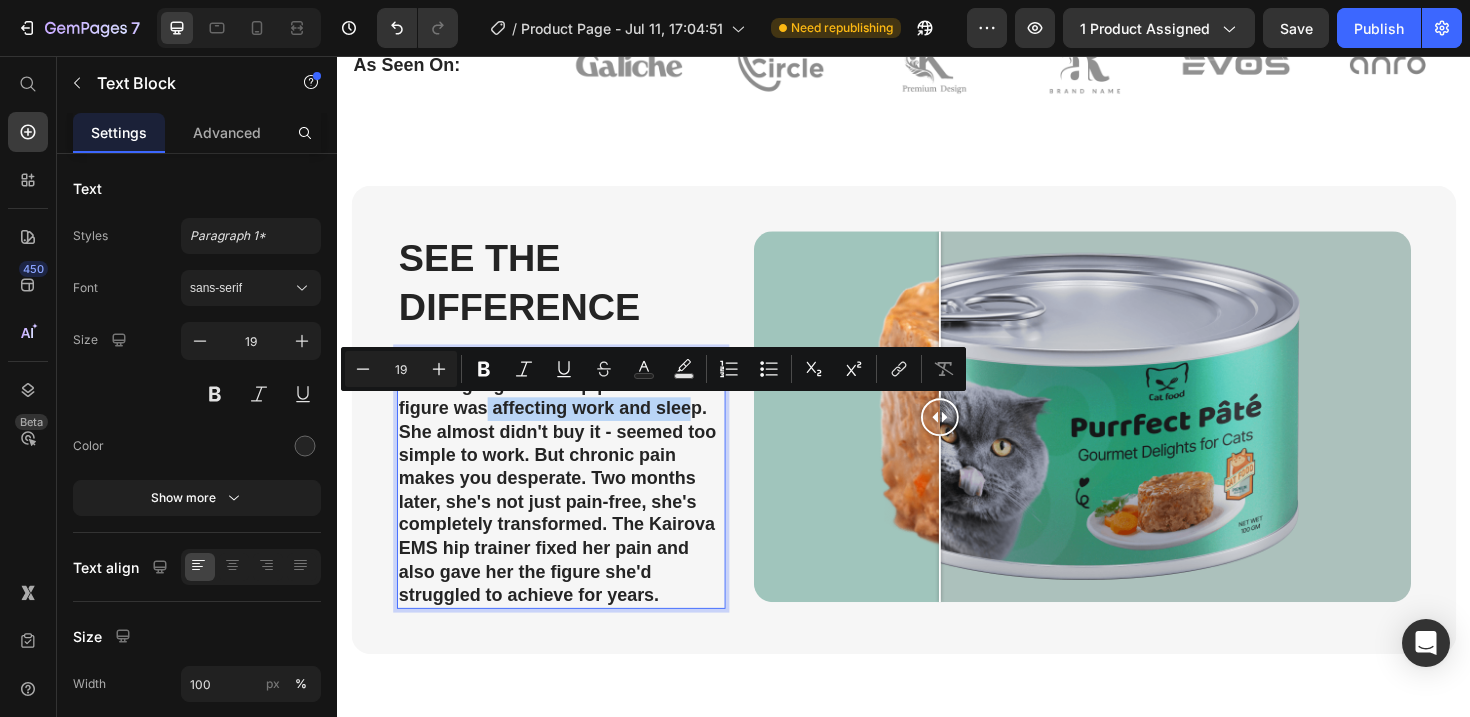 drag, startPoint x: 720, startPoint y: 428, endPoint x: 506, endPoint y: 428, distance: 214 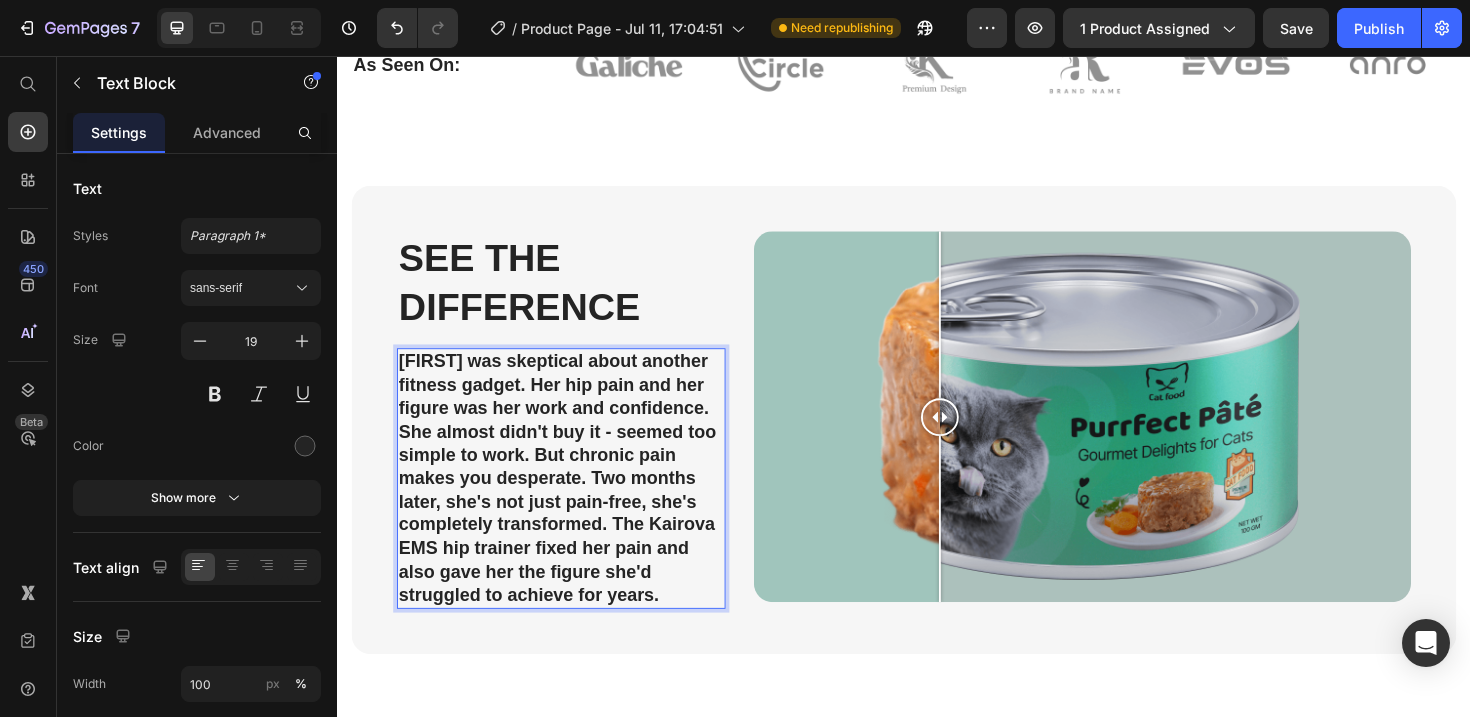 click on "[FIRST] was skeptical about another fitness gadget. Her hip pain and her figure was her work and confidence. She almost didn't buy it - seemed too simple to work. But chronic pain makes you desperate. Two months later, she's not just pain-free, she's completely transformed. The Kairova EMS hip trainer fixed her pain and also gave her the figure she'd struggled to achieve for years." at bounding box center (574, 504) 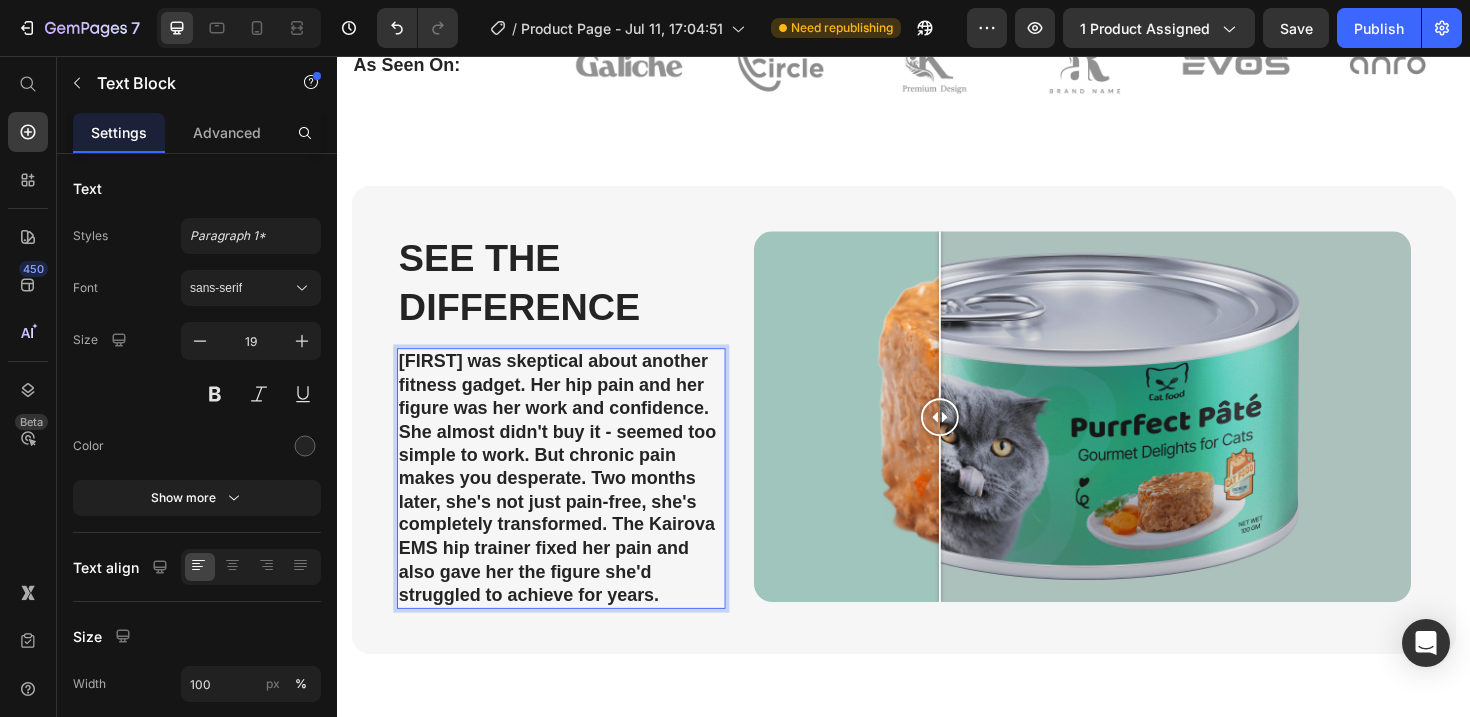 click on "[FIRST] was skeptical about another fitness gadget. Her hip pain and her figure was her work and confidence. She almost didn't buy it - seemed too simple to work. But chronic pain makes you desperate. Two months later, she's not just pain-free, she's completely transformed. The Kairova EMS hip trainer fixed her pain and also gave her the figure she'd struggled to achieve for years." at bounding box center (574, 504) 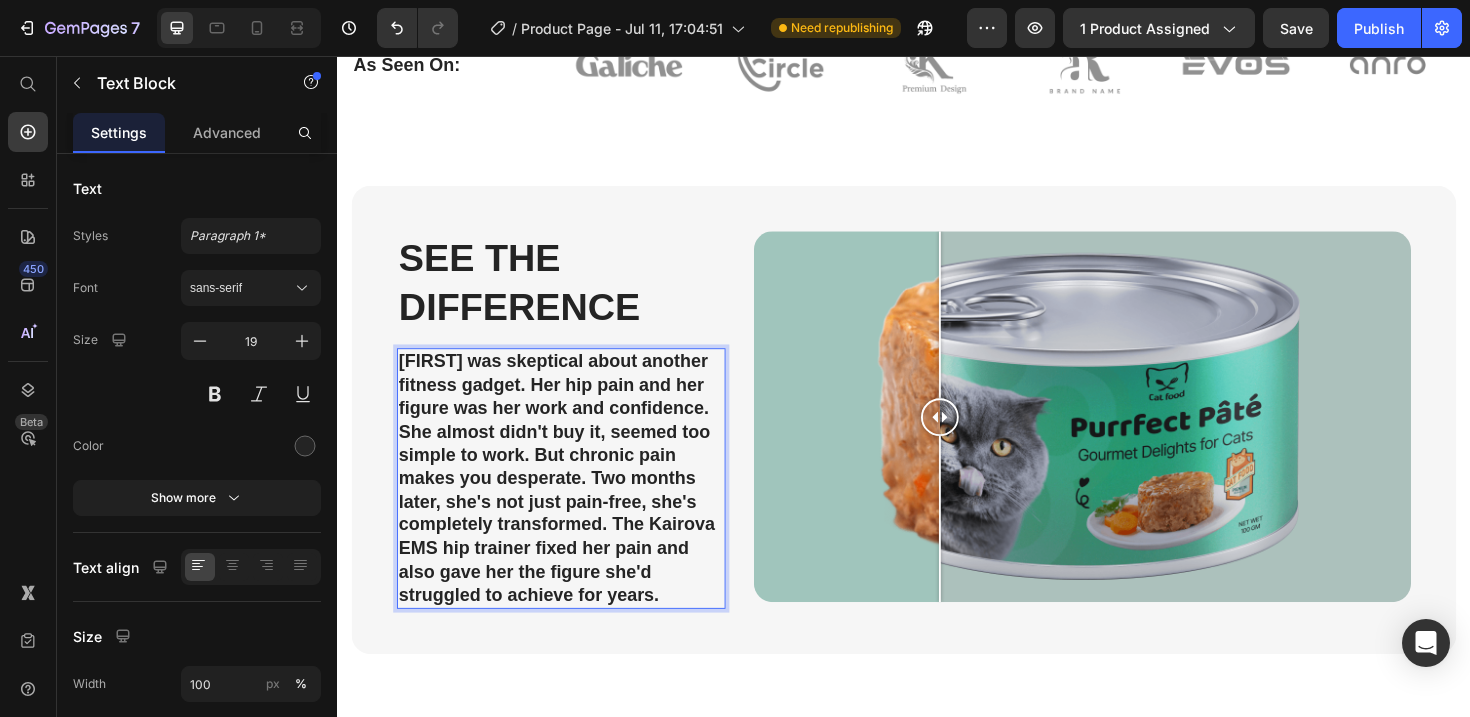 click on "[FIRST] was skeptical about another fitness gadget. Her hip pain and her figure was her work and confidence. She almost didn't buy it, seemed too simple to work. But chronic pain makes you desperate. Two months later, she's not just pain-free, she's completely transformed. The Kairova EMS hip trainer fixed her pain and also gave her the figure she'd struggled to achieve for years." at bounding box center [574, 504] 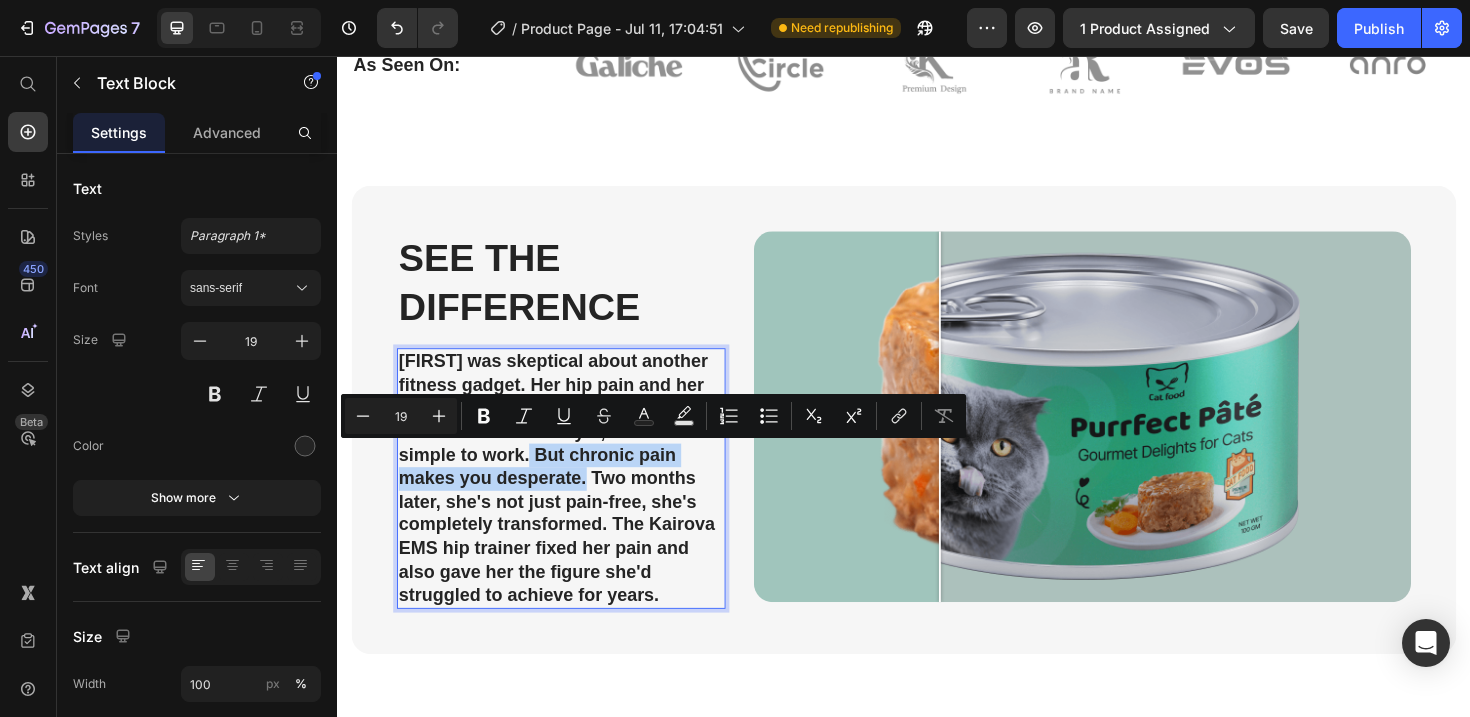 drag, startPoint x: 603, startPoint y: 508, endPoint x: 544, endPoint y: 472, distance: 69.115845 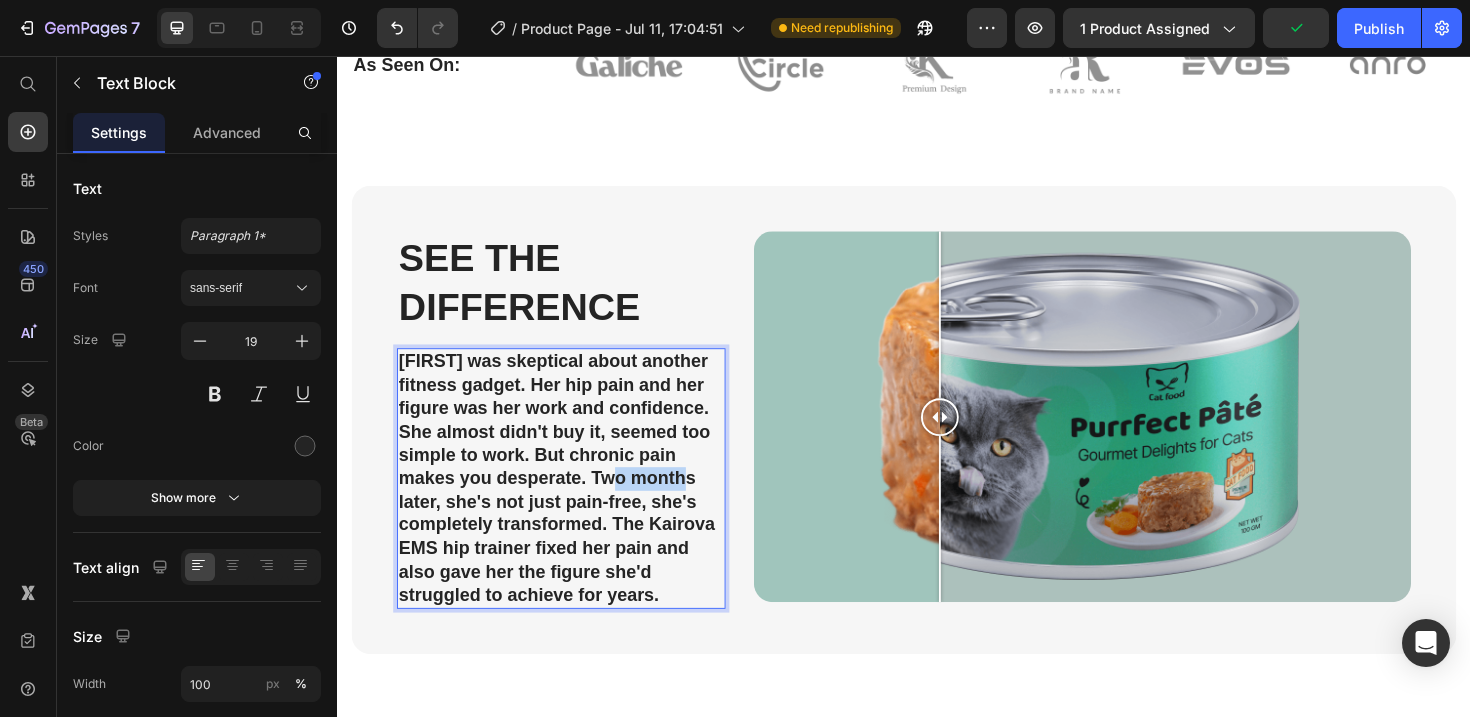 drag, startPoint x: 644, startPoint y: 507, endPoint x: 718, endPoint y: 506, distance: 74.00676 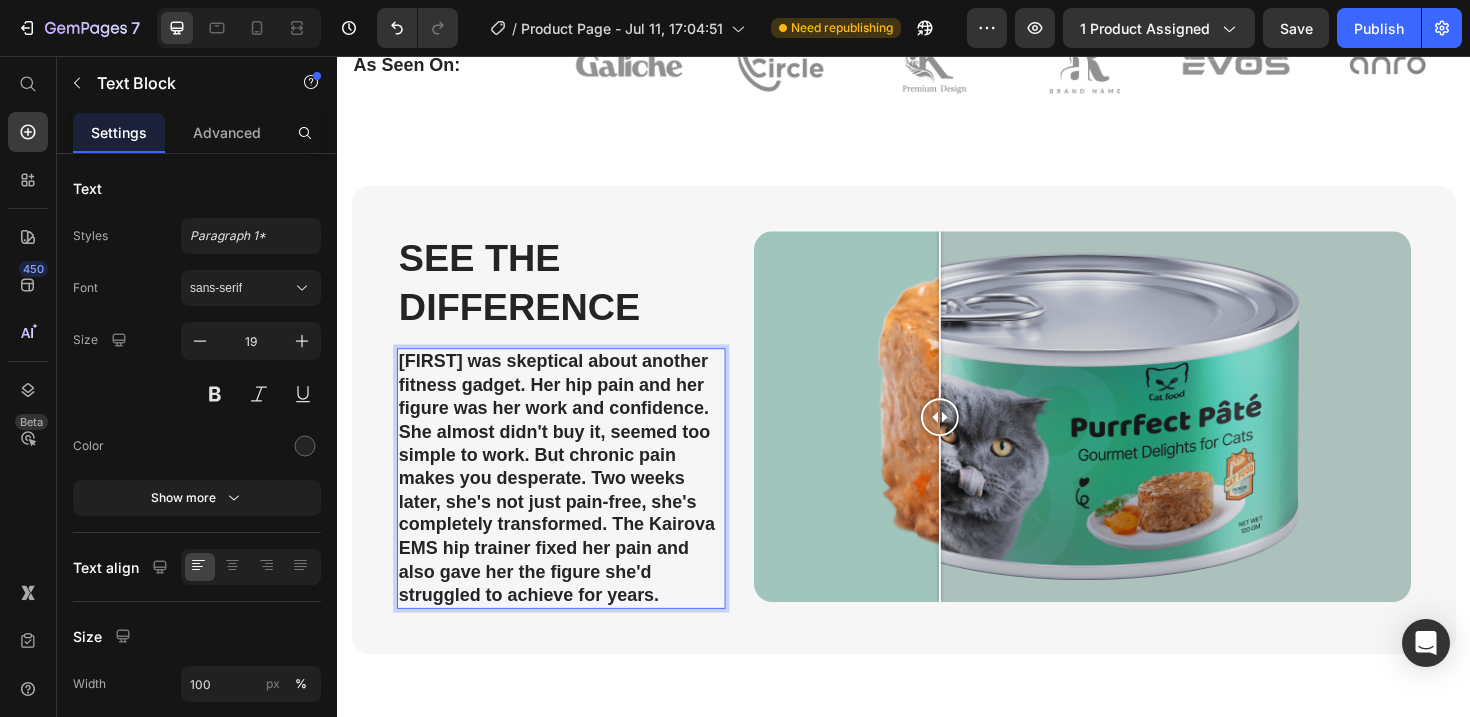 click on "[FIRST] was skeptical about another fitness gadget. Her hip pain and her figure was her work and confidence. She almost didn't buy it, seemed too simple to work. But chronic pain makes you desperate. Two weeks later, she's not just pain-free, she's completely transformed. The Kairova EMS hip trainer fixed her pain and also gave her the figure she'd struggled to achieve for years." at bounding box center (574, 504) 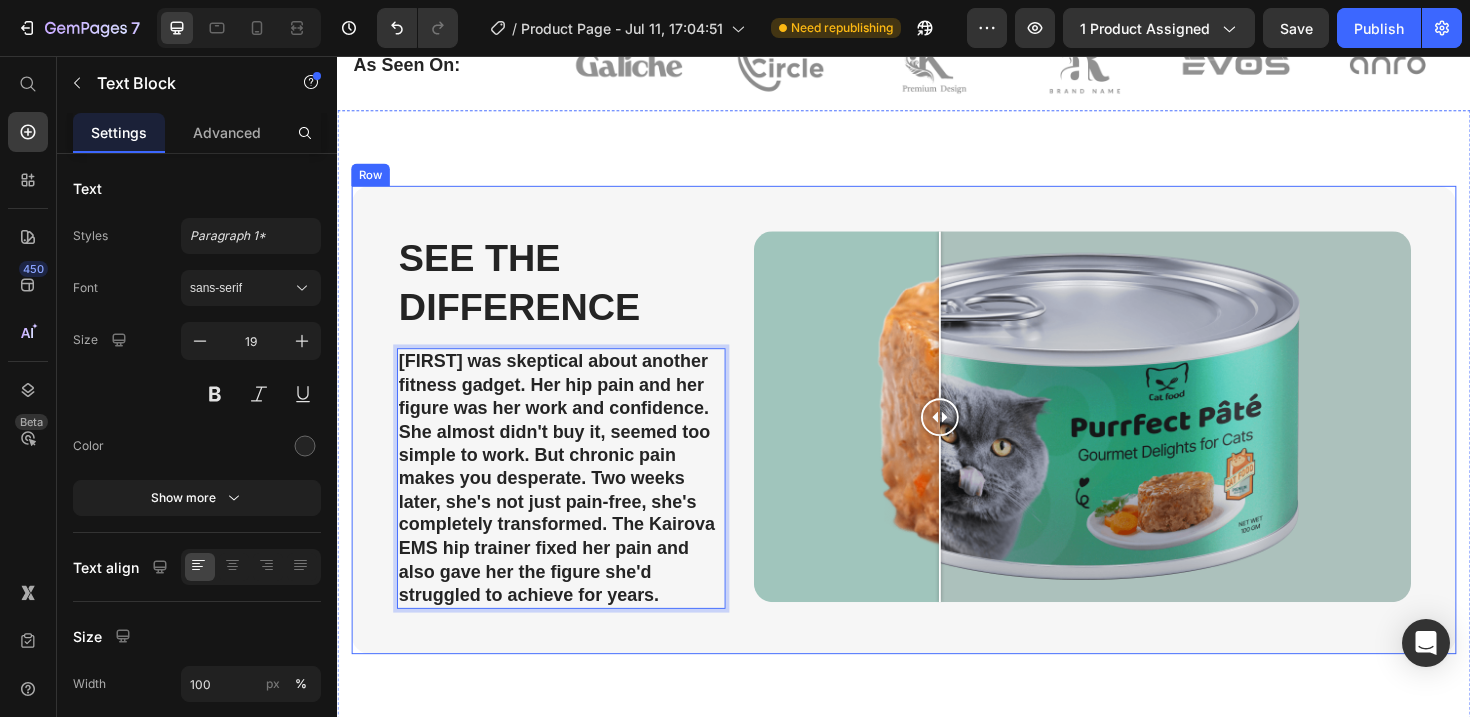 click on "See The Difference Heading [FIRST] was skeptical about another fitness gadget. Her hip pain and her figure was her work and confidence. She almost didn't buy it, seemed too simple to work. But chronic pain makes you desperate. Two weeks later, she's not just pain-free, she's completely transformed. The Kairova EMS hip trainer fixed her pain and also gave her the figure she'd struggled to achieve for years. Text Block   16 Image Comparison Row" at bounding box center [937, 442] 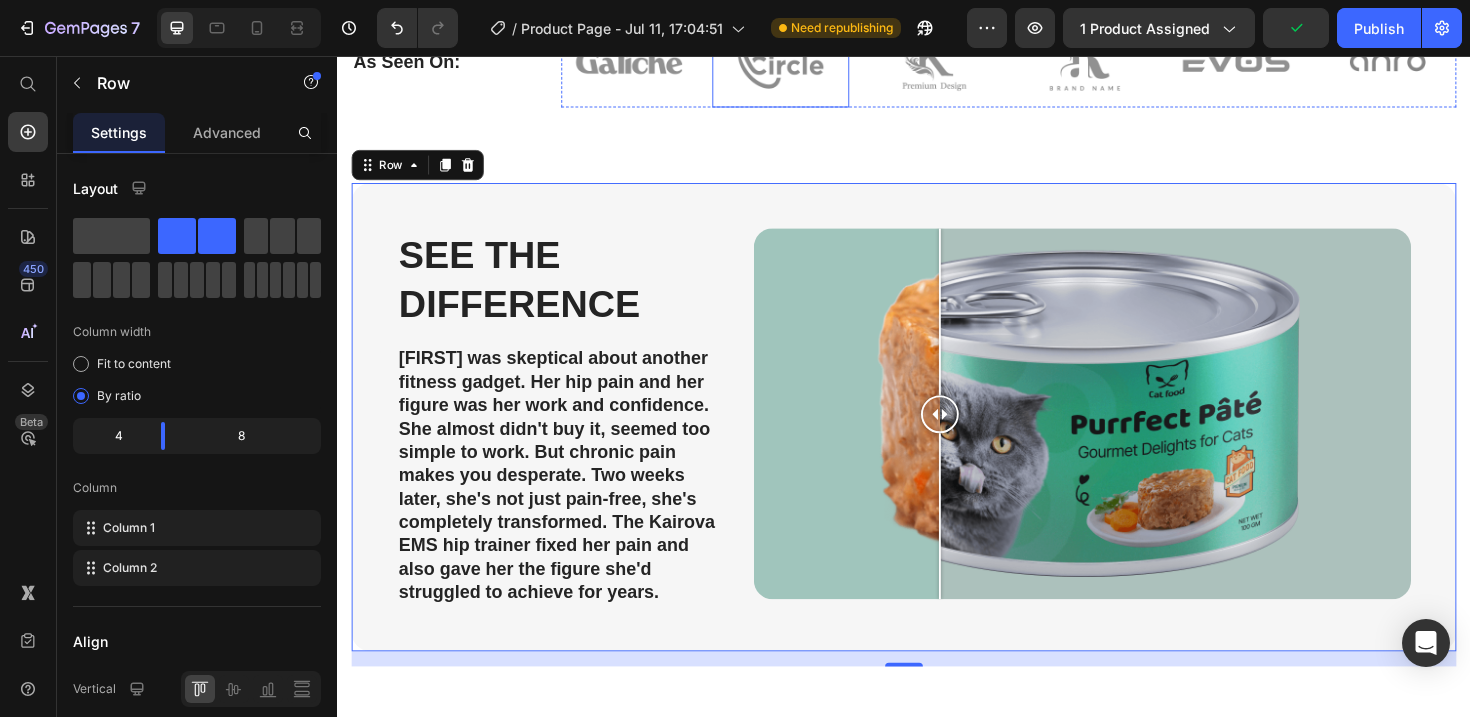 scroll, scrollTop: 161, scrollLeft: 0, axis: vertical 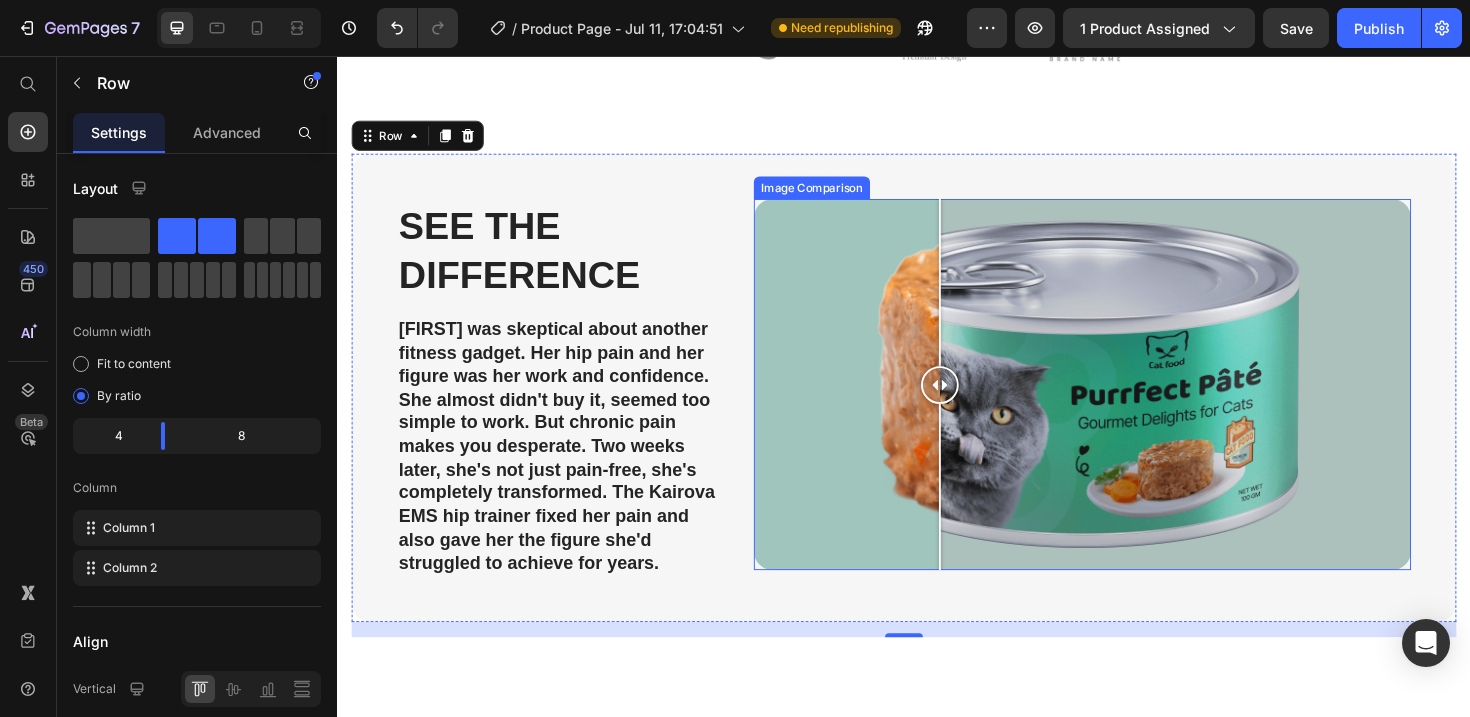 click at bounding box center (1126, 404) 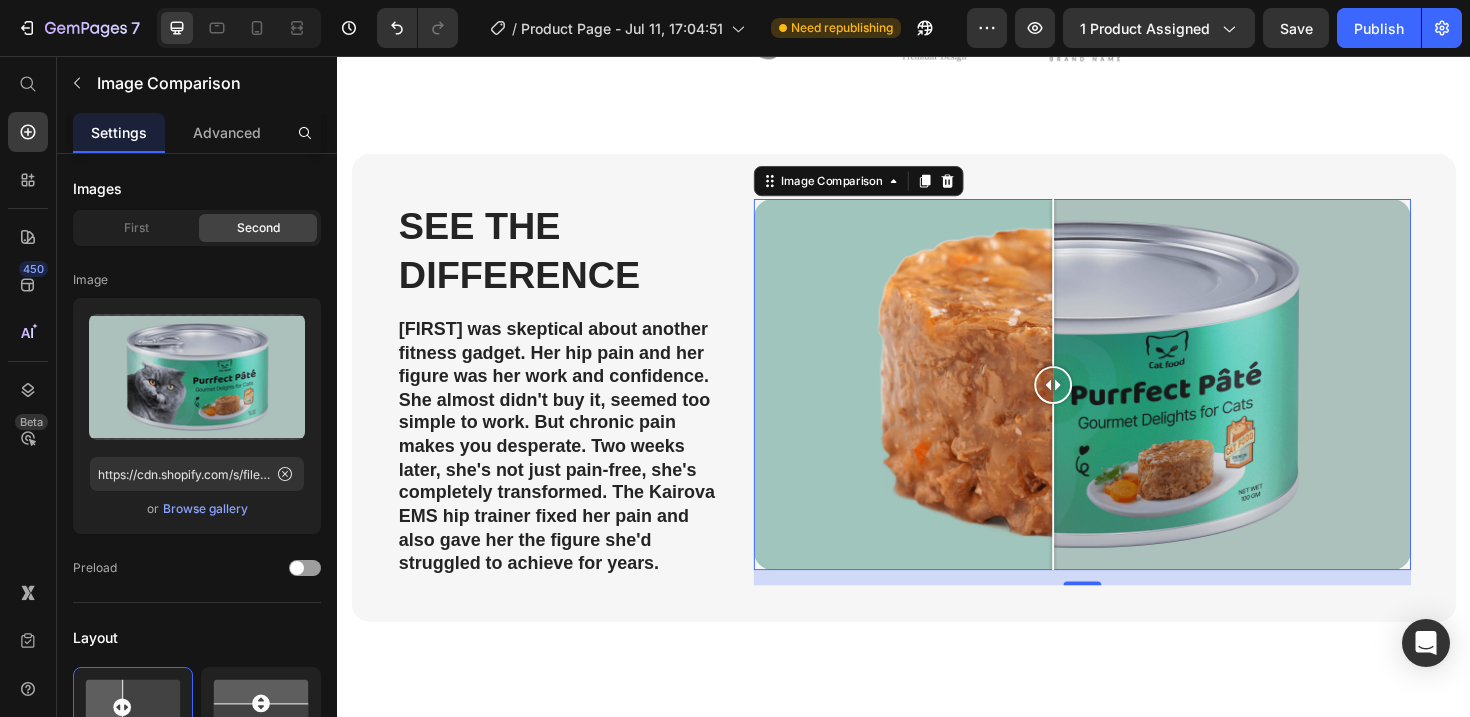 click at bounding box center [1126, 404] 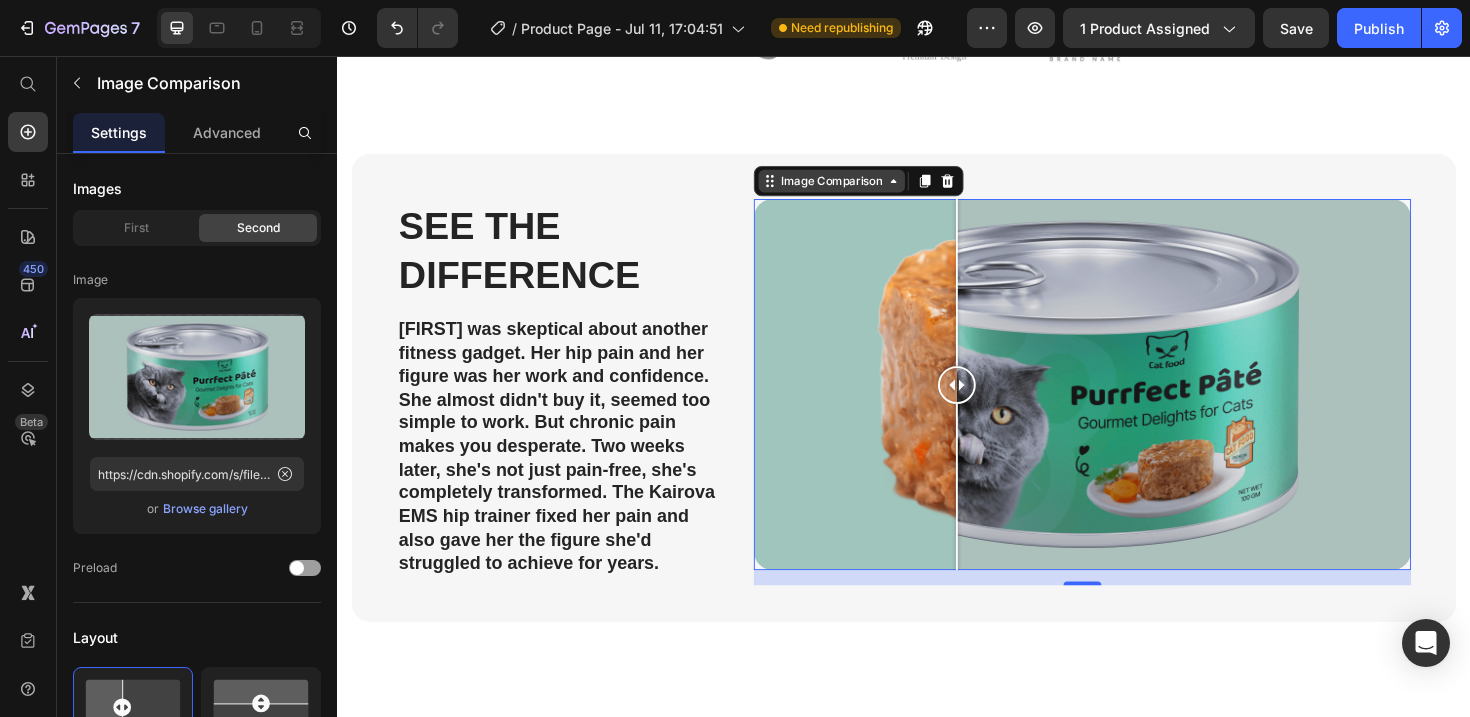 click on "Image Comparison" at bounding box center (860, 189) 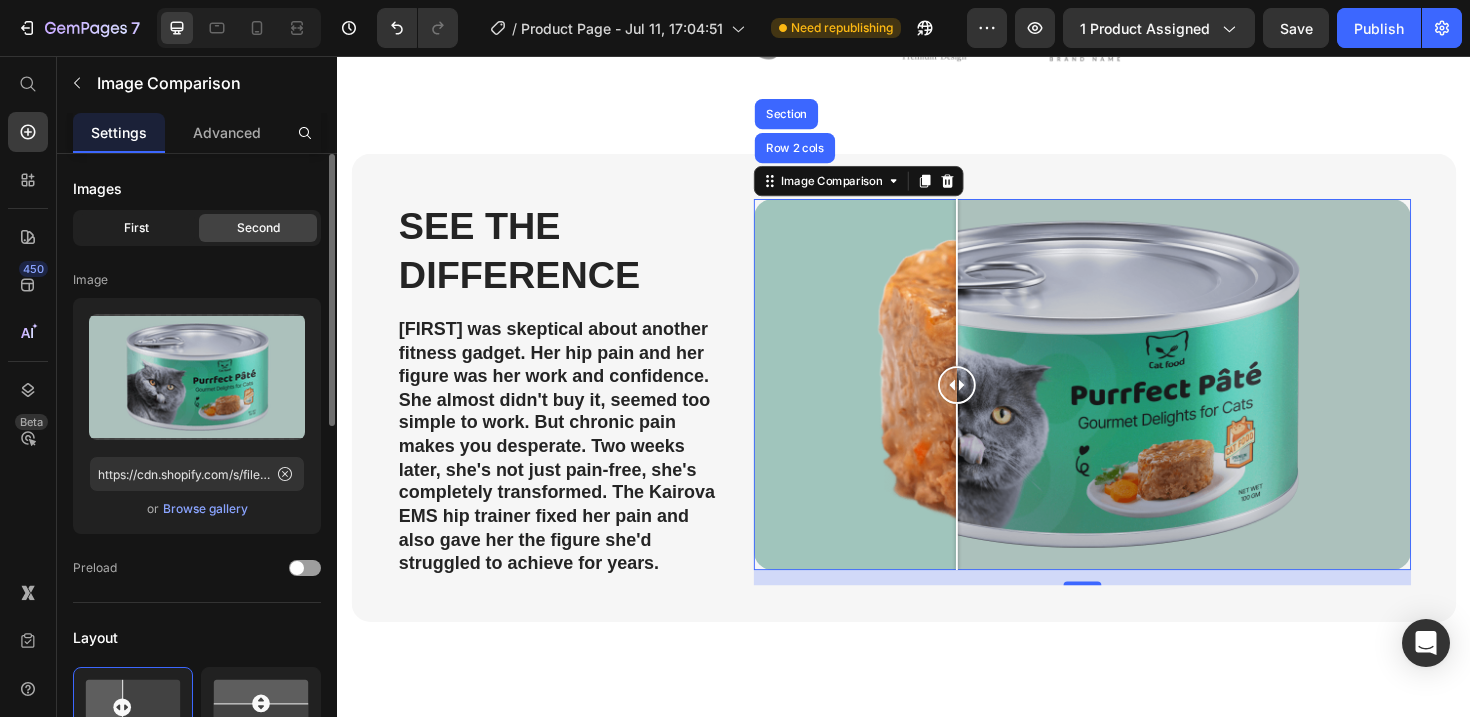 click on "First" 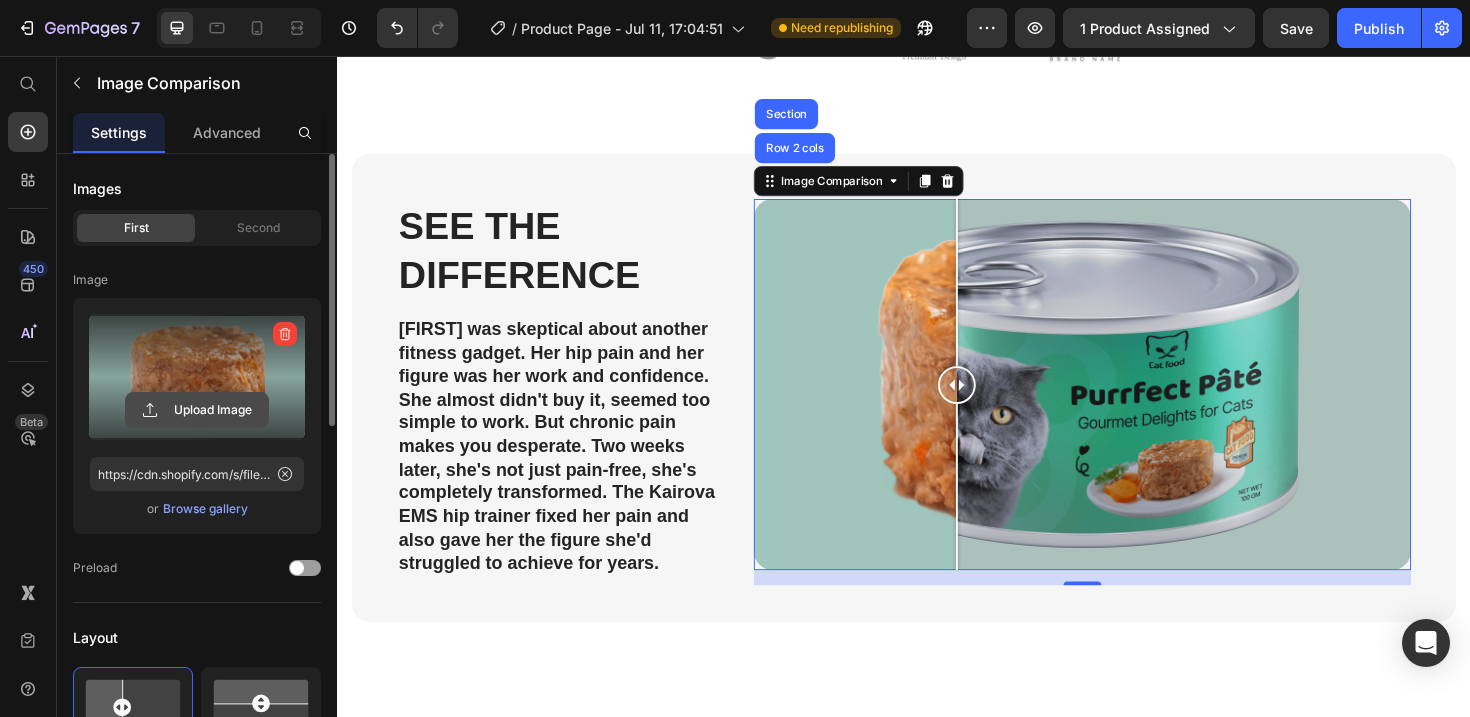 click 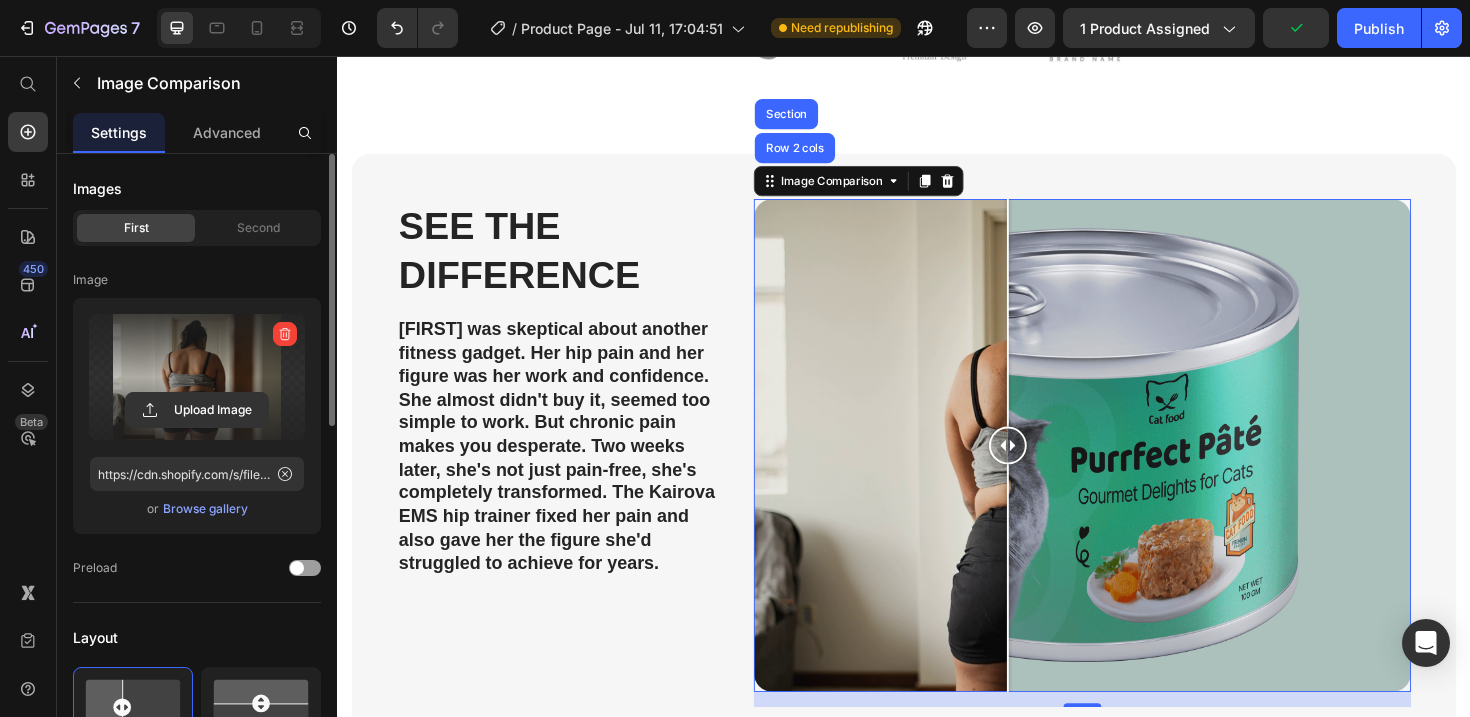drag, startPoint x: 1121, startPoint y: 468, endPoint x: 1007, endPoint y: 509, distance: 121.14867 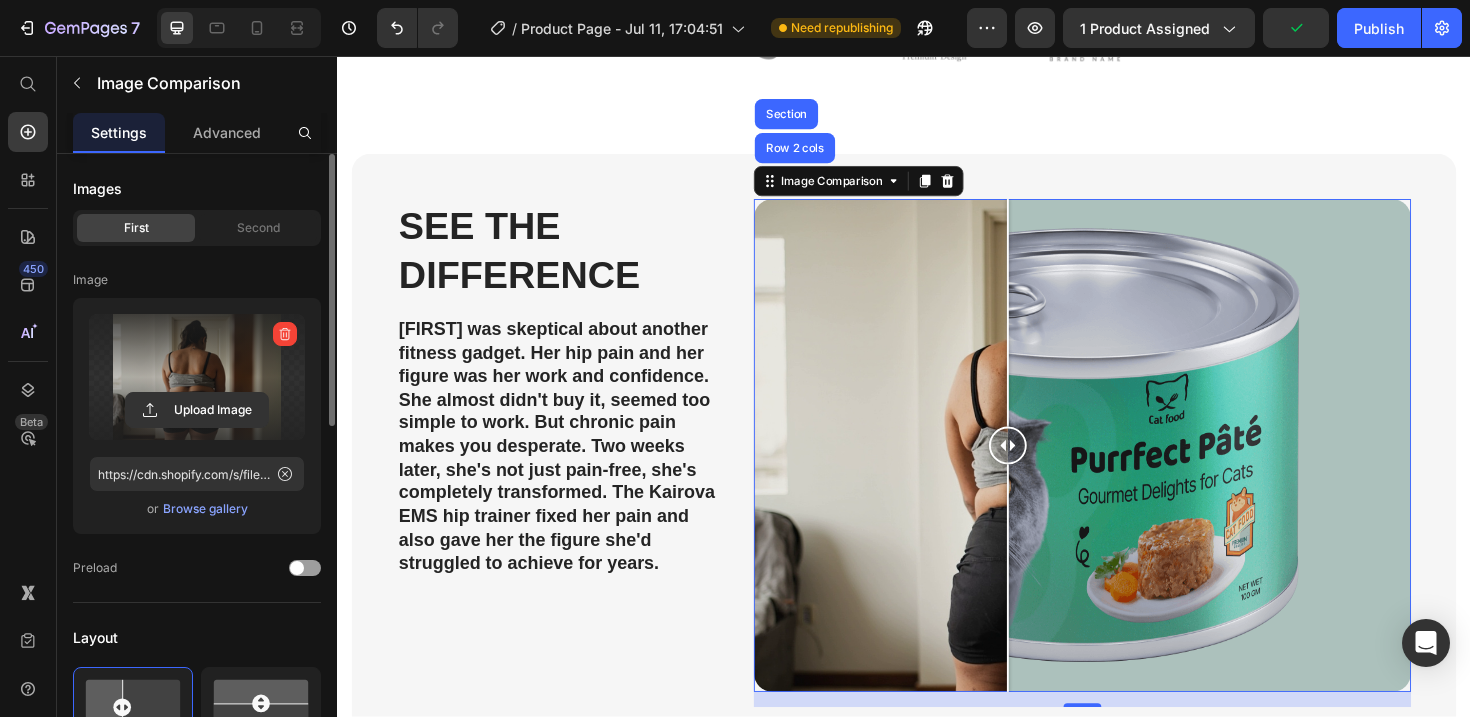 click at bounding box center (1047, 469) 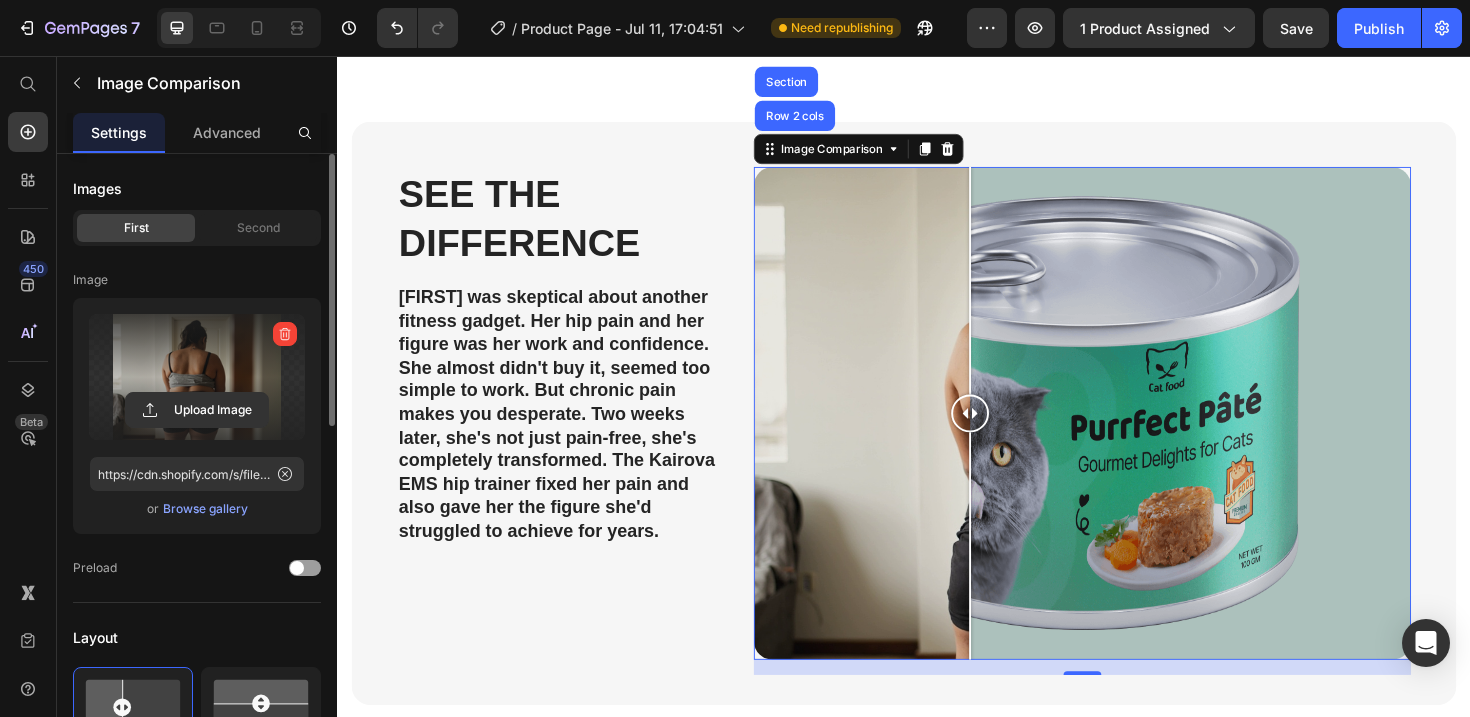 scroll, scrollTop: 205, scrollLeft: 0, axis: vertical 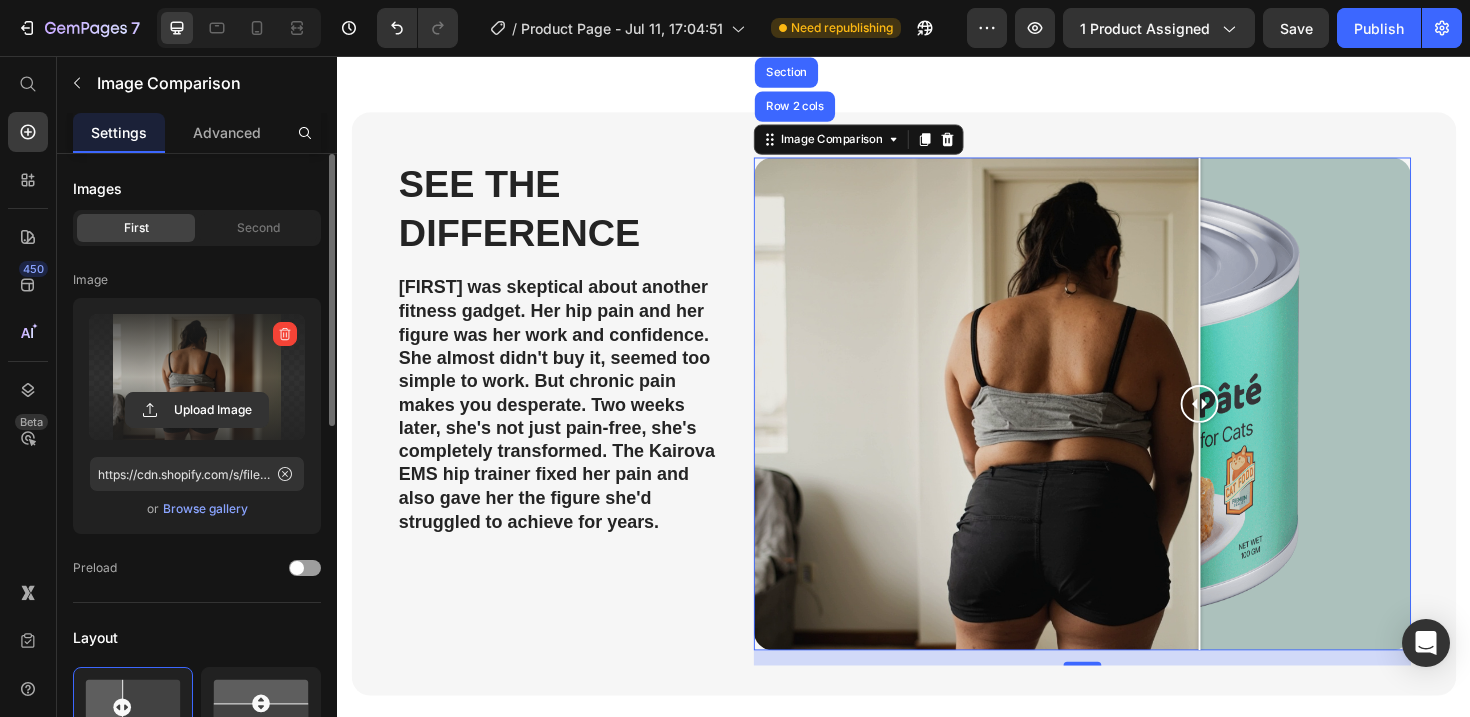 drag, startPoint x: 1013, startPoint y: 433, endPoint x: 1305, endPoint y: 433, distance: 292 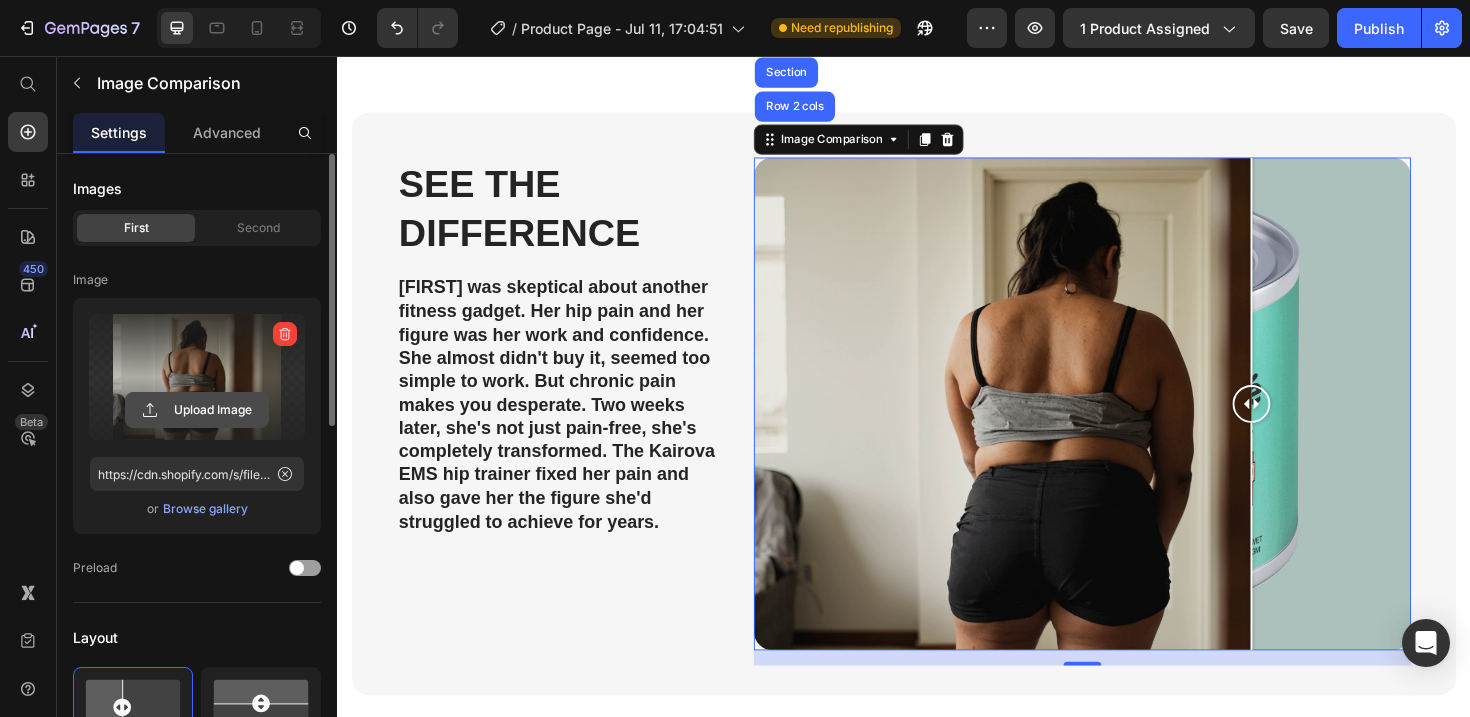 click 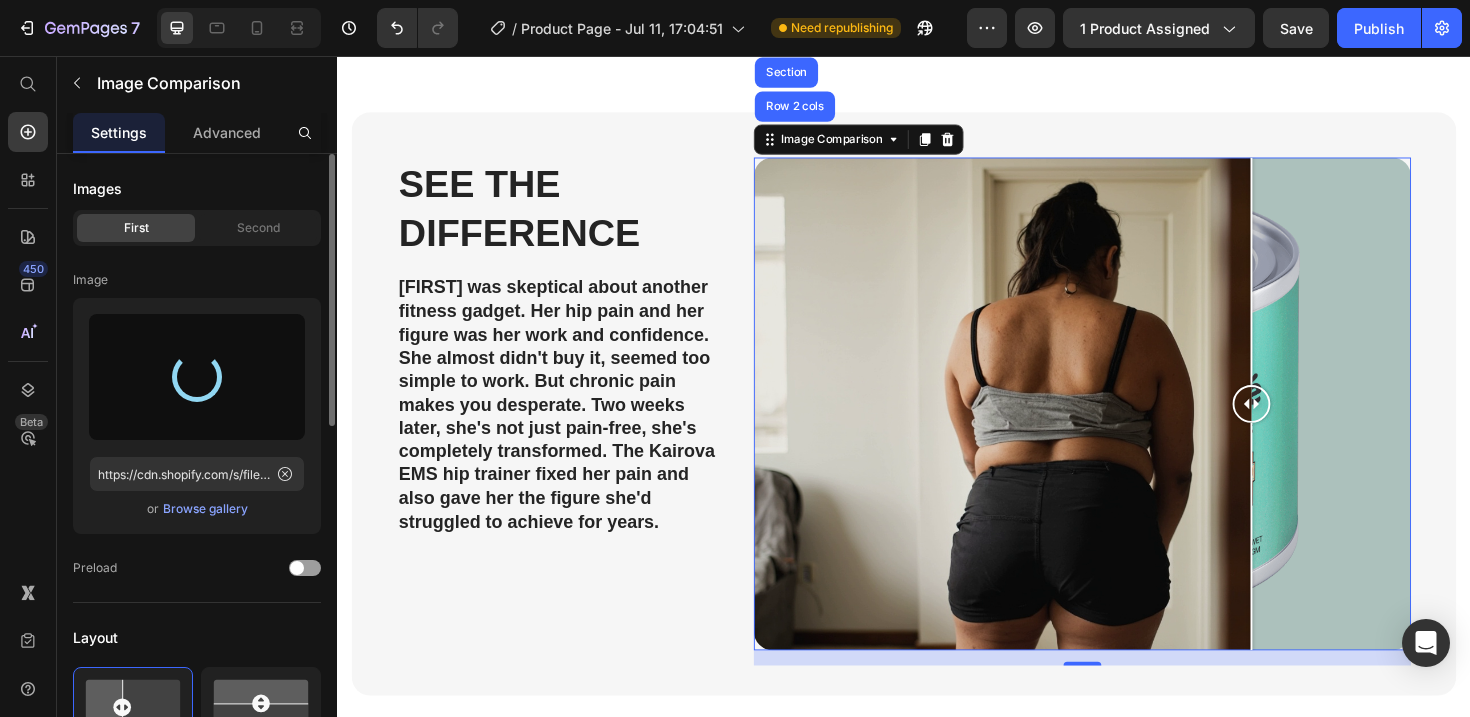 type on "https://cdn.shopify.com/s/files/1/0742/8109/1305/files/gempages_572483732913521816-d91927b3-b1aa-4742-83f0-35213ac78f22.png" 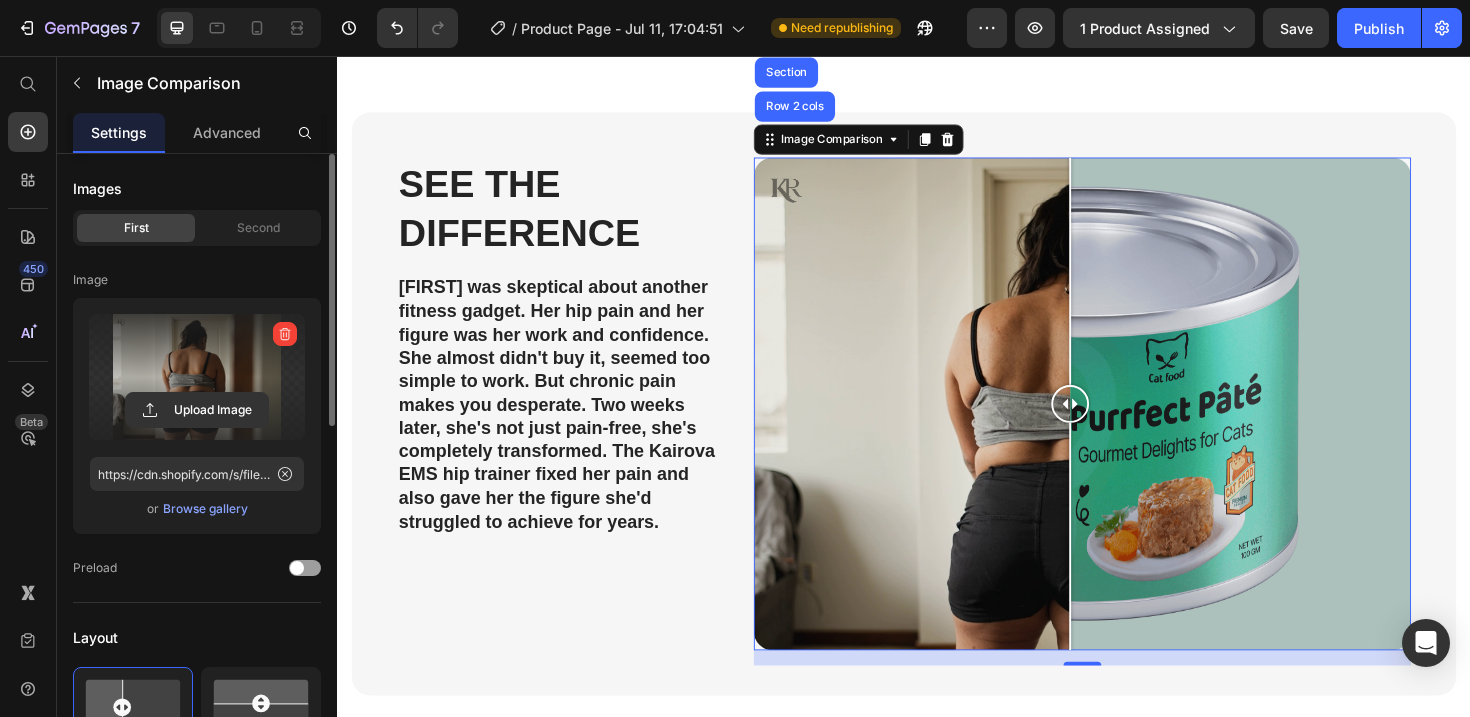 drag, startPoint x: 1127, startPoint y: 427, endPoint x: 861, endPoint y: 494, distance: 274.30823 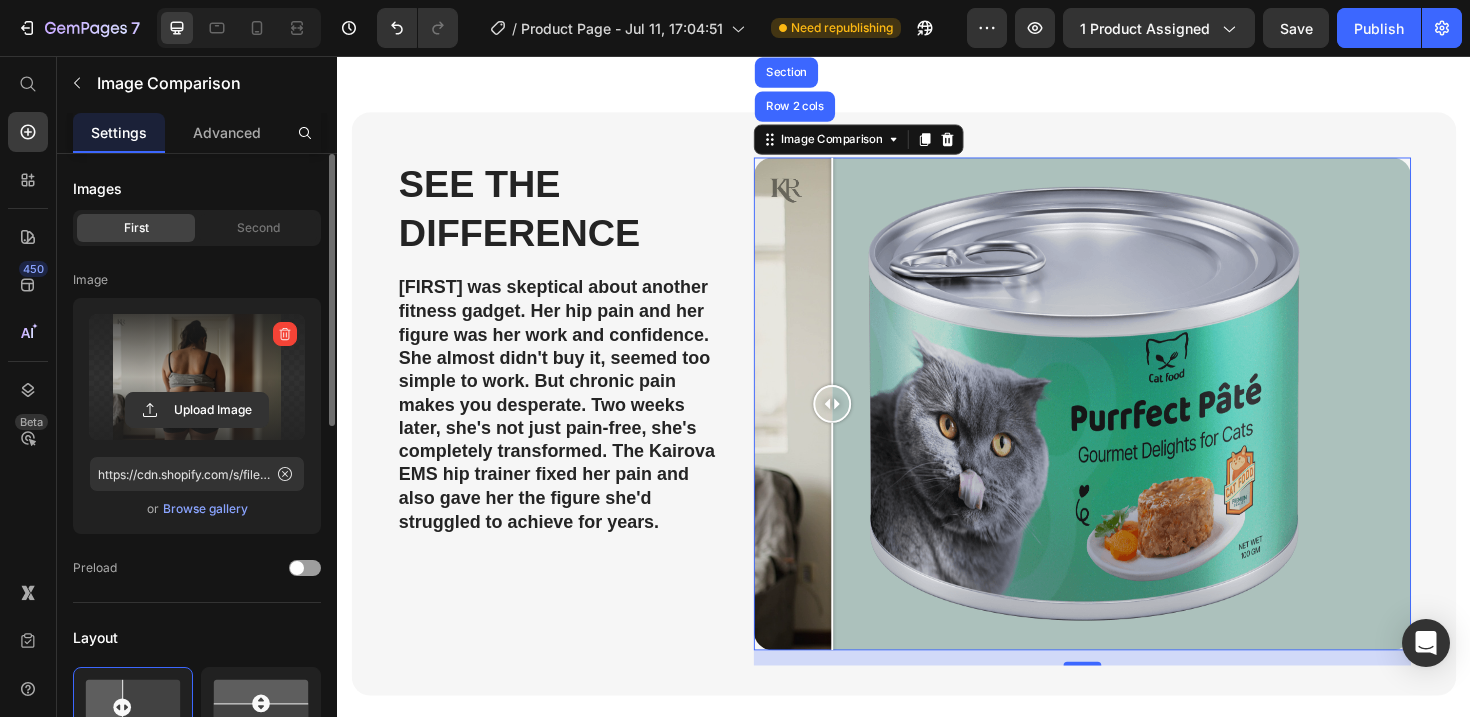 click at bounding box center (1126, 425) 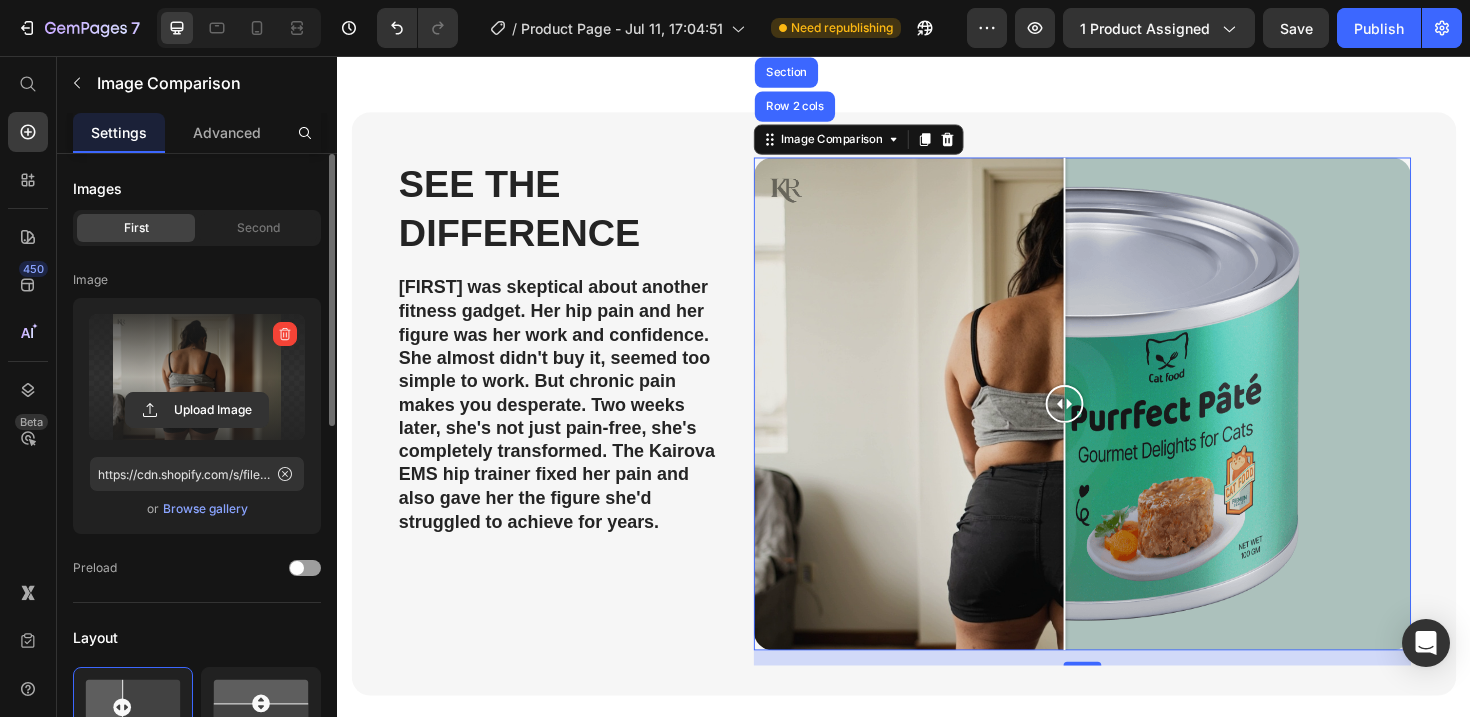 click at bounding box center [1126, 425] 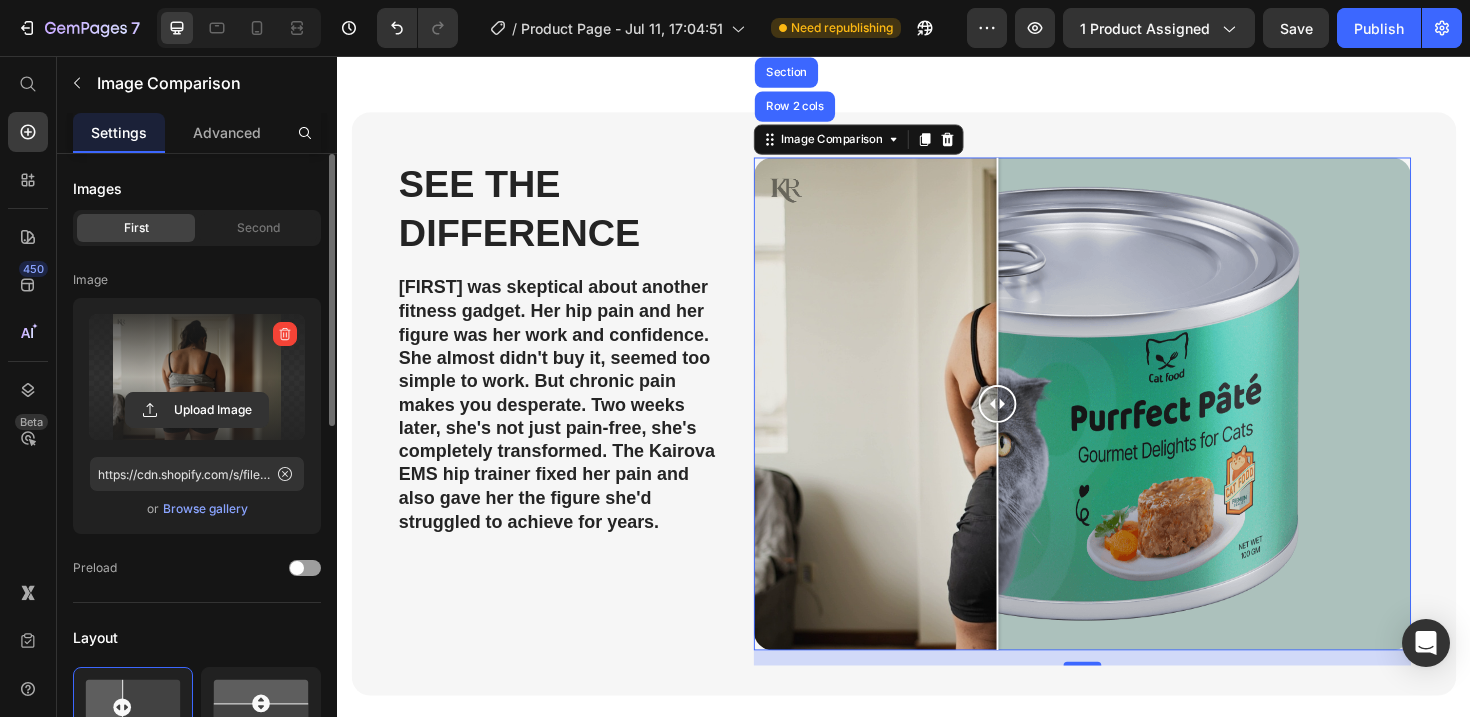 drag, startPoint x: 1192, startPoint y: 432, endPoint x: 889, endPoint y: 442, distance: 303.16498 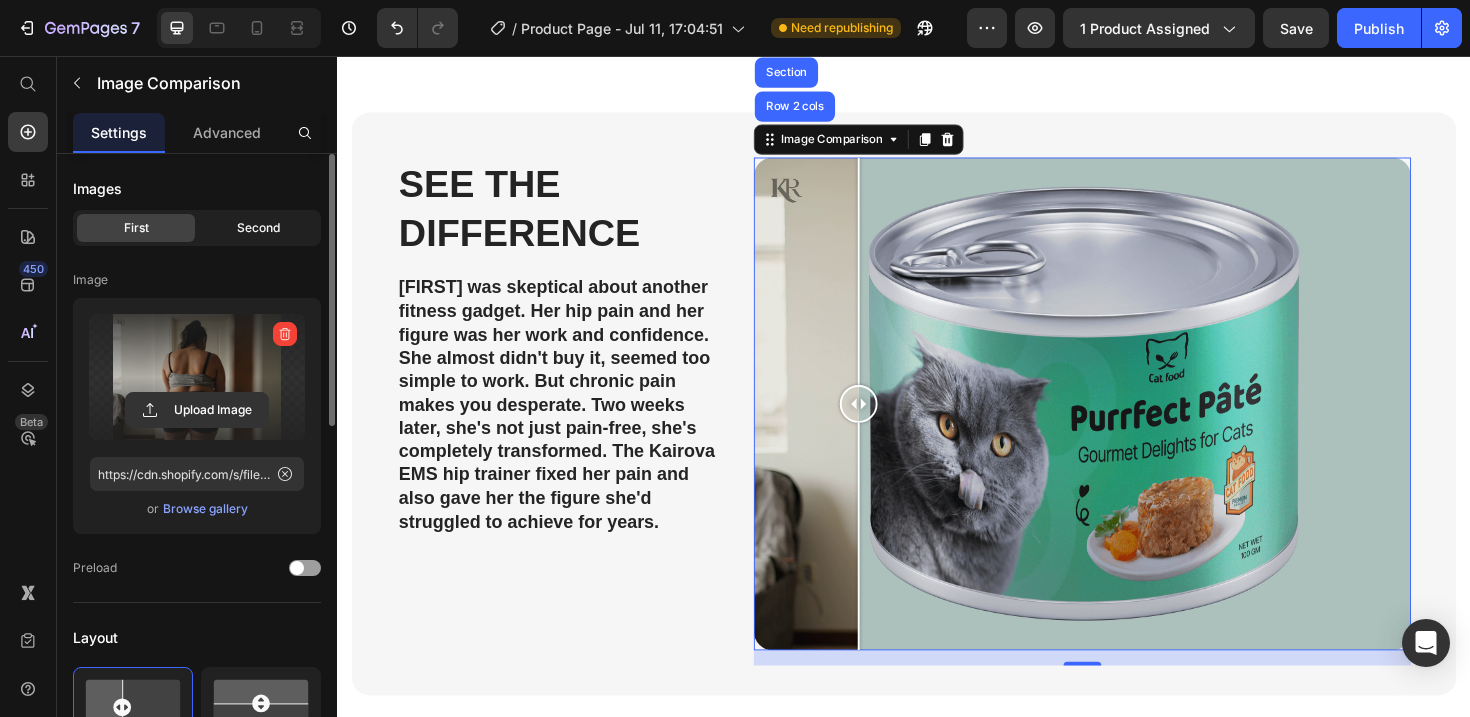 click on "Second" 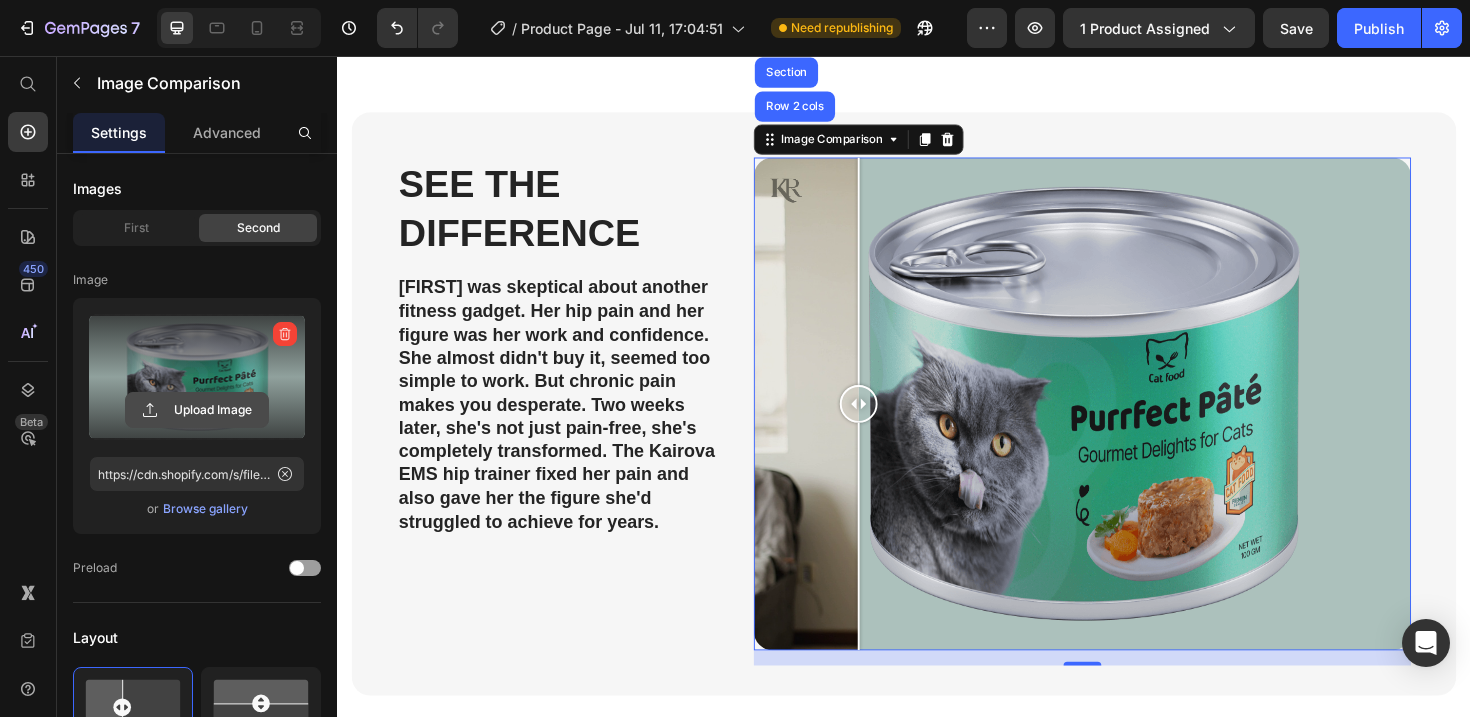 click 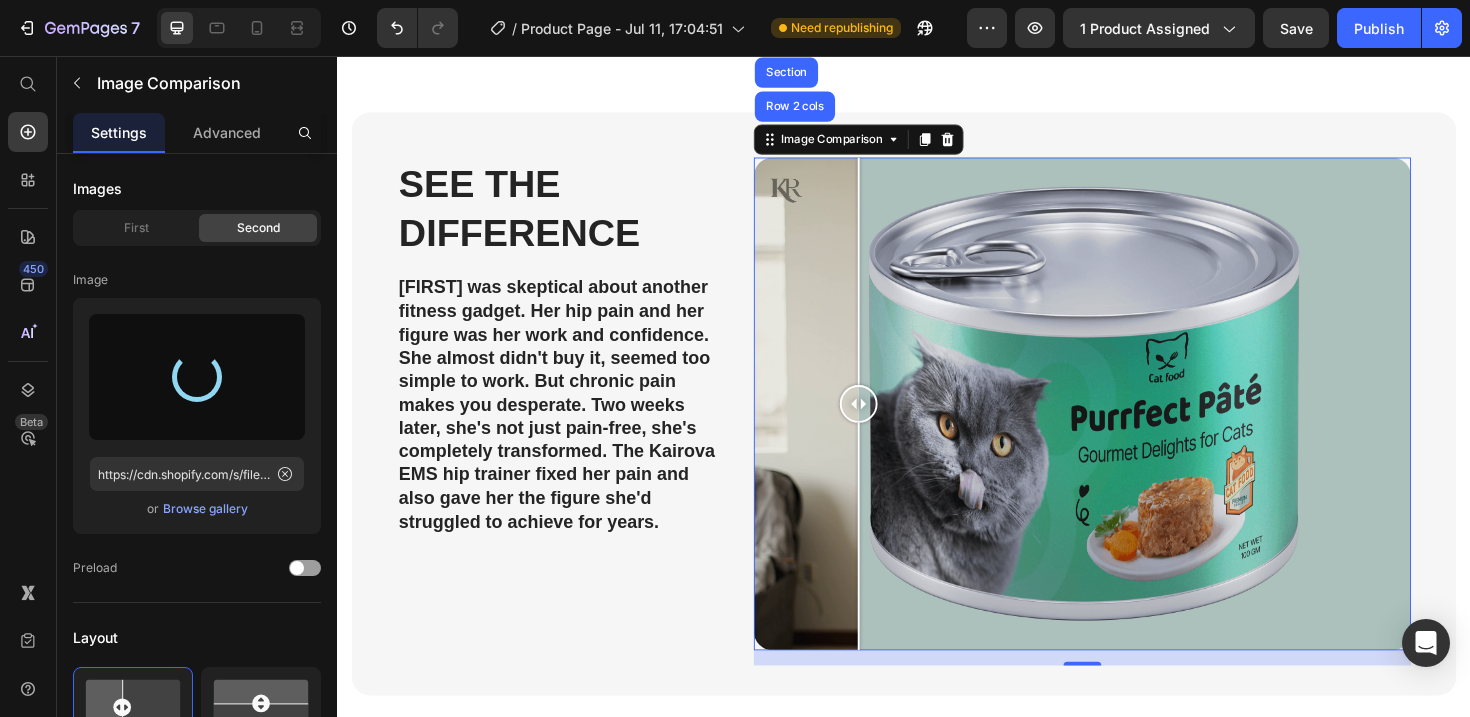type on "https://cdn.shopify.com/s/files/1/0742/8109/1305/files/gempages_572483732913521816-f500c5fb-b0cf-4ea5-b54c-6008575b2a01.png" 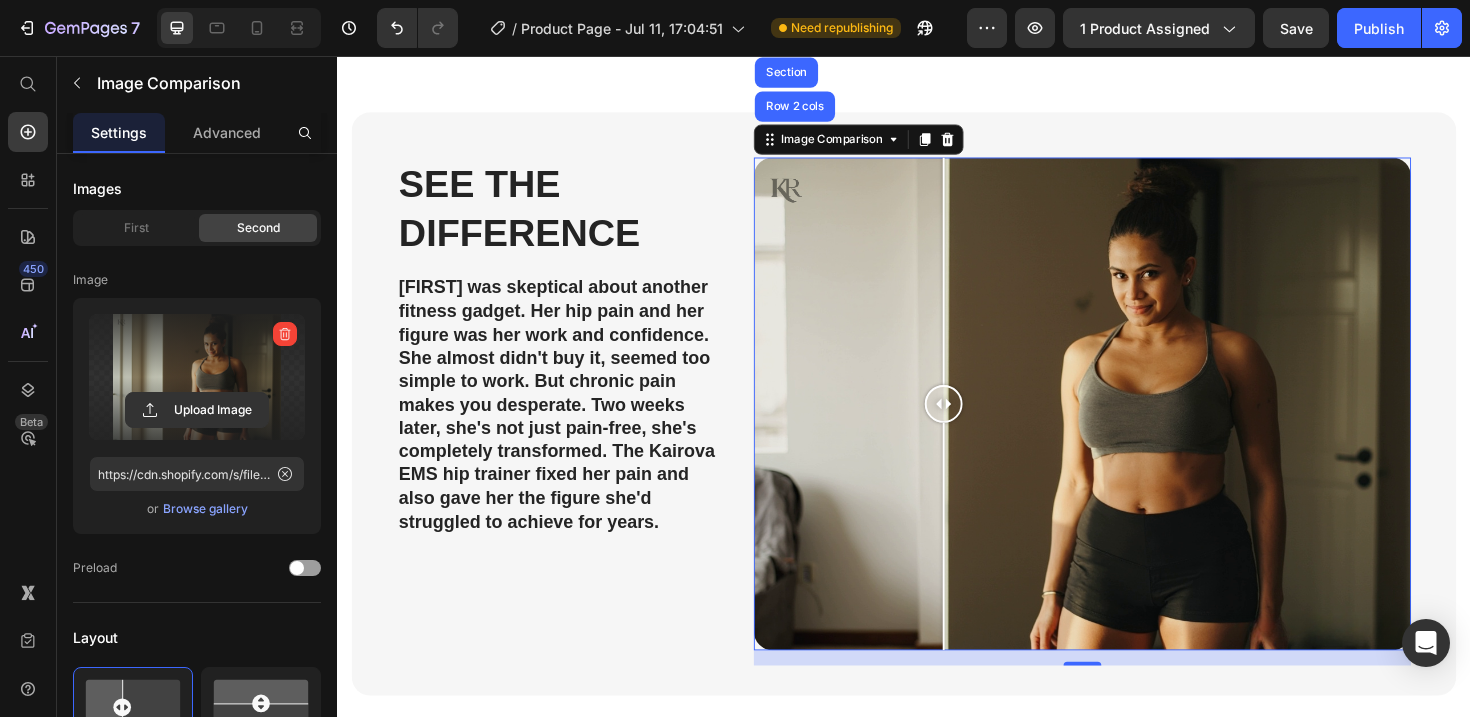 drag, startPoint x: 1125, startPoint y: 413, endPoint x: 1004, endPoint y: 450, distance: 126.53063 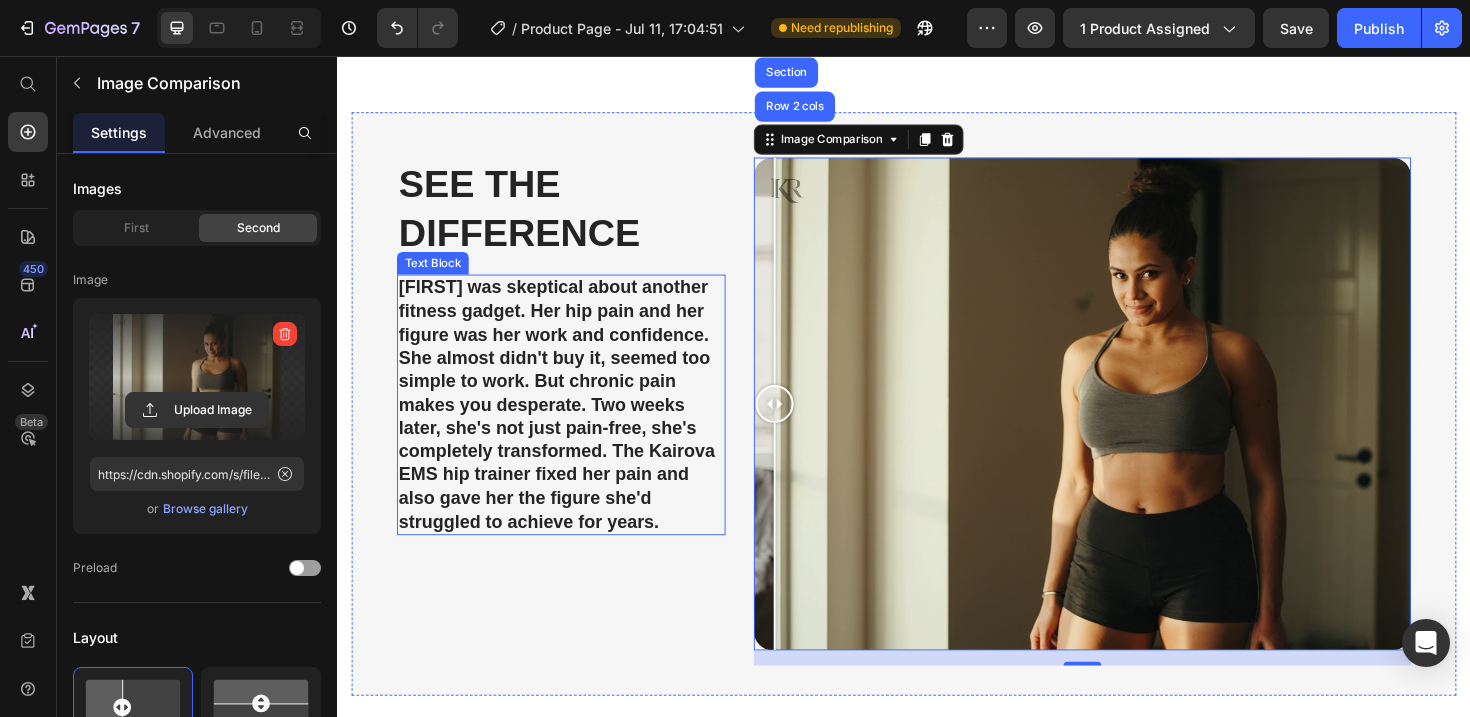 drag, startPoint x: 1003, startPoint y: 438, endPoint x: 730, endPoint y: 518, distance: 284.48022 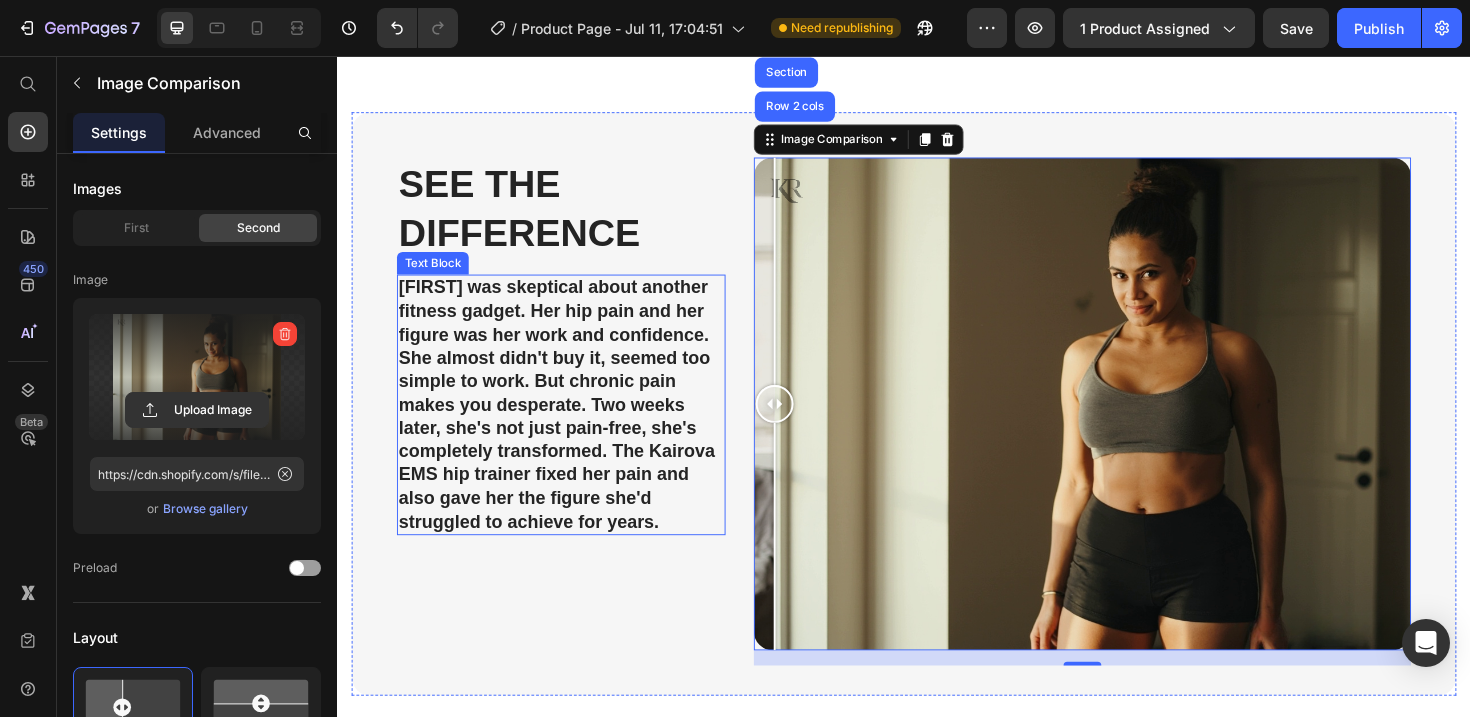 click on "See The Difference Heading [FIRST] was skeptical about another fitness gadget. Her hip pain and her figure was her work and confidence. She almost didn't buy it, seemed too simple to work. But chronic pain makes you desperate. Two weeks later, she's not just pain-free, she's completely transformed. The Kairova EMS hip trainer fixed her pain and also gave her the figure she'd struggled to achieve for years. Text Block Image Comparison Row 2 cols Section   16 Row" at bounding box center [937, 425] 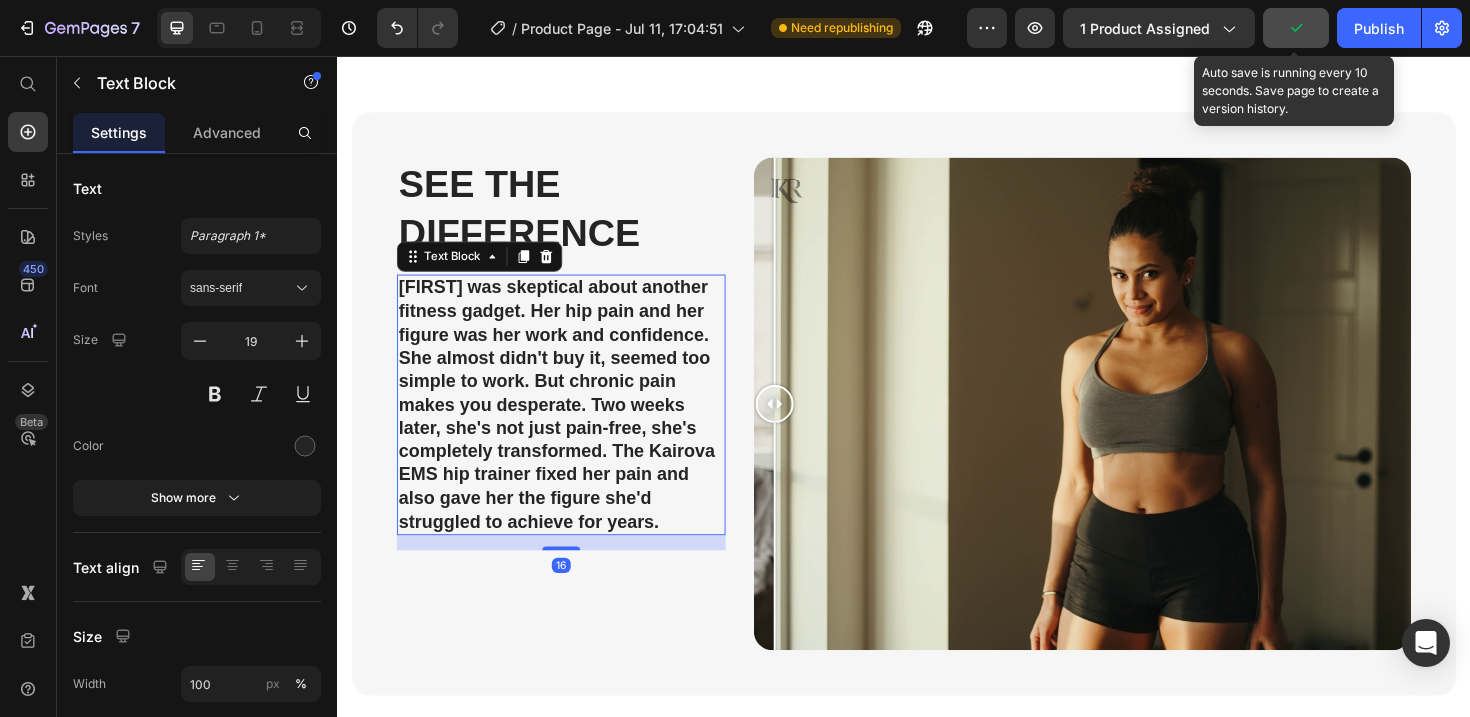 click 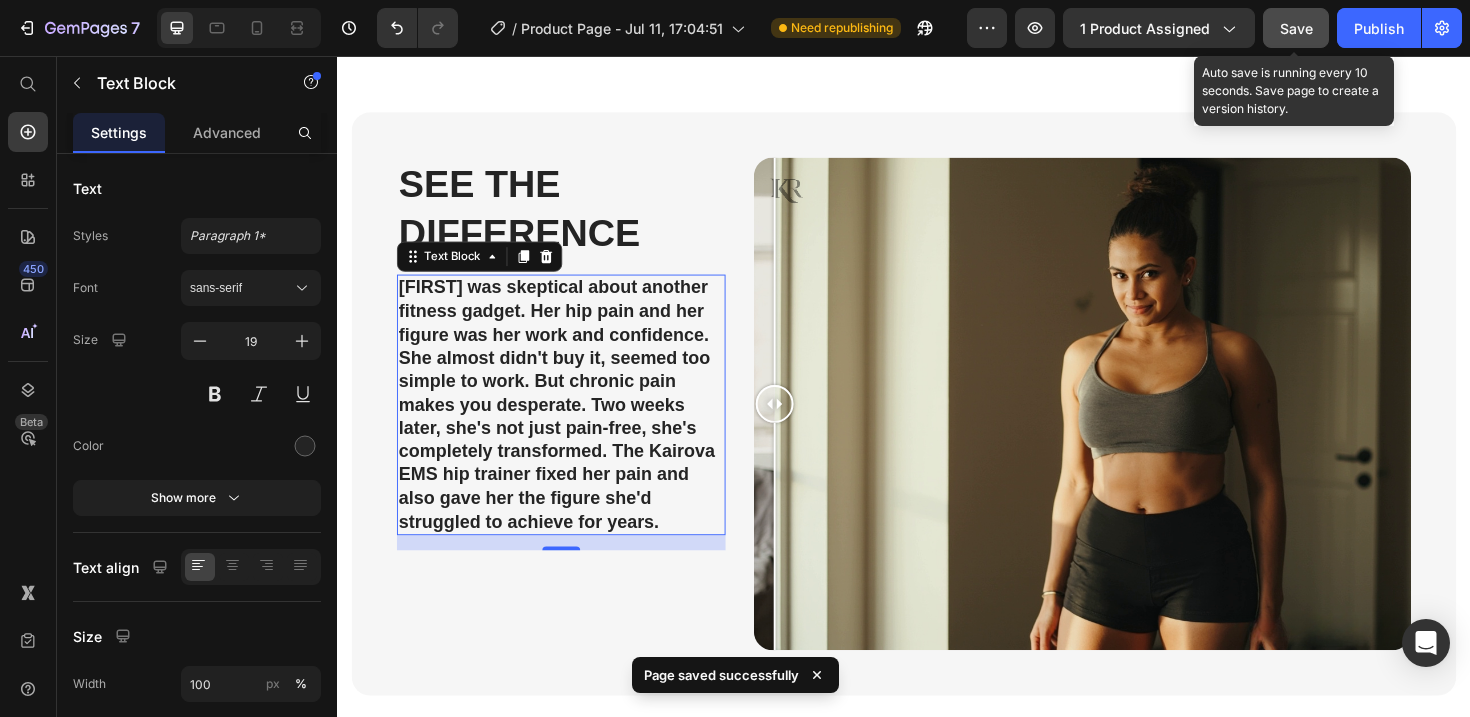 click on "Save" at bounding box center (1296, 28) 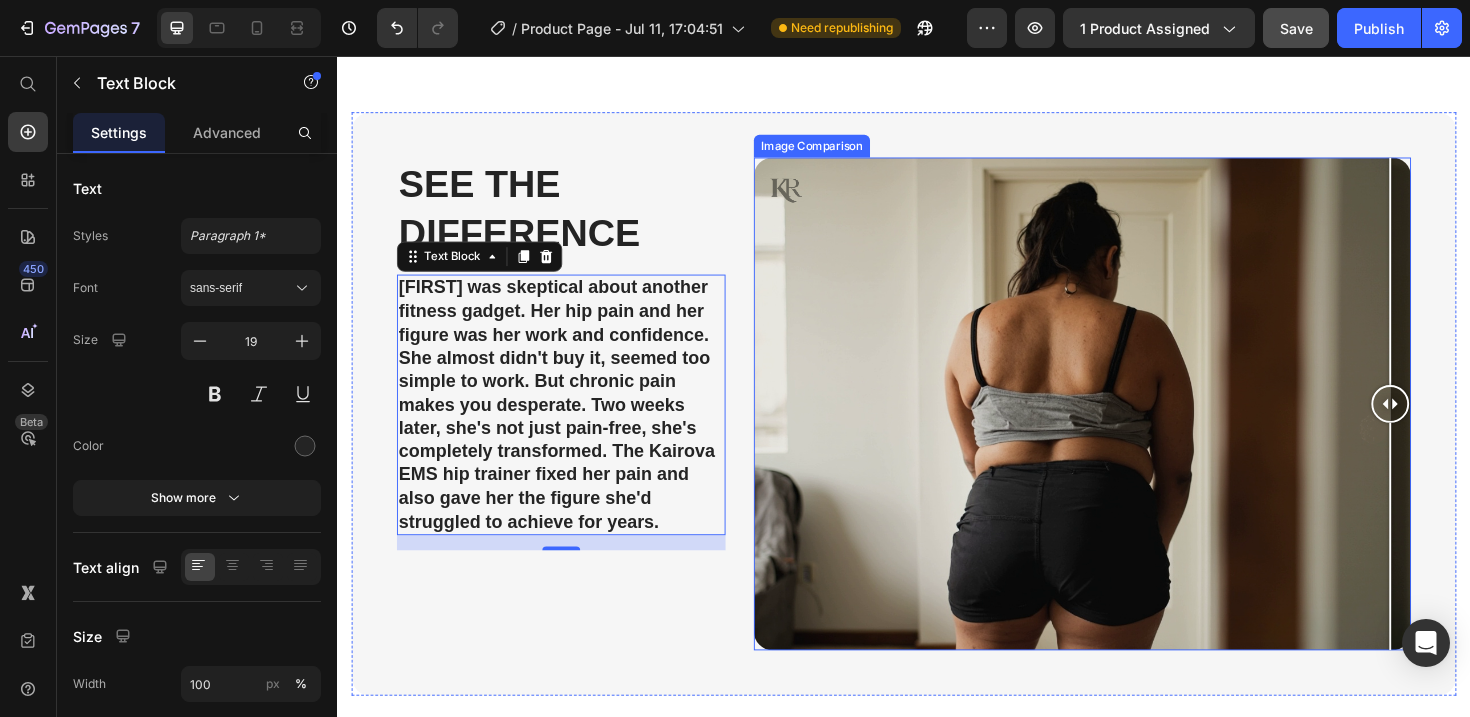 drag, startPoint x: 807, startPoint y: 432, endPoint x: 1453, endPoint y: 444, distance: 646.11145 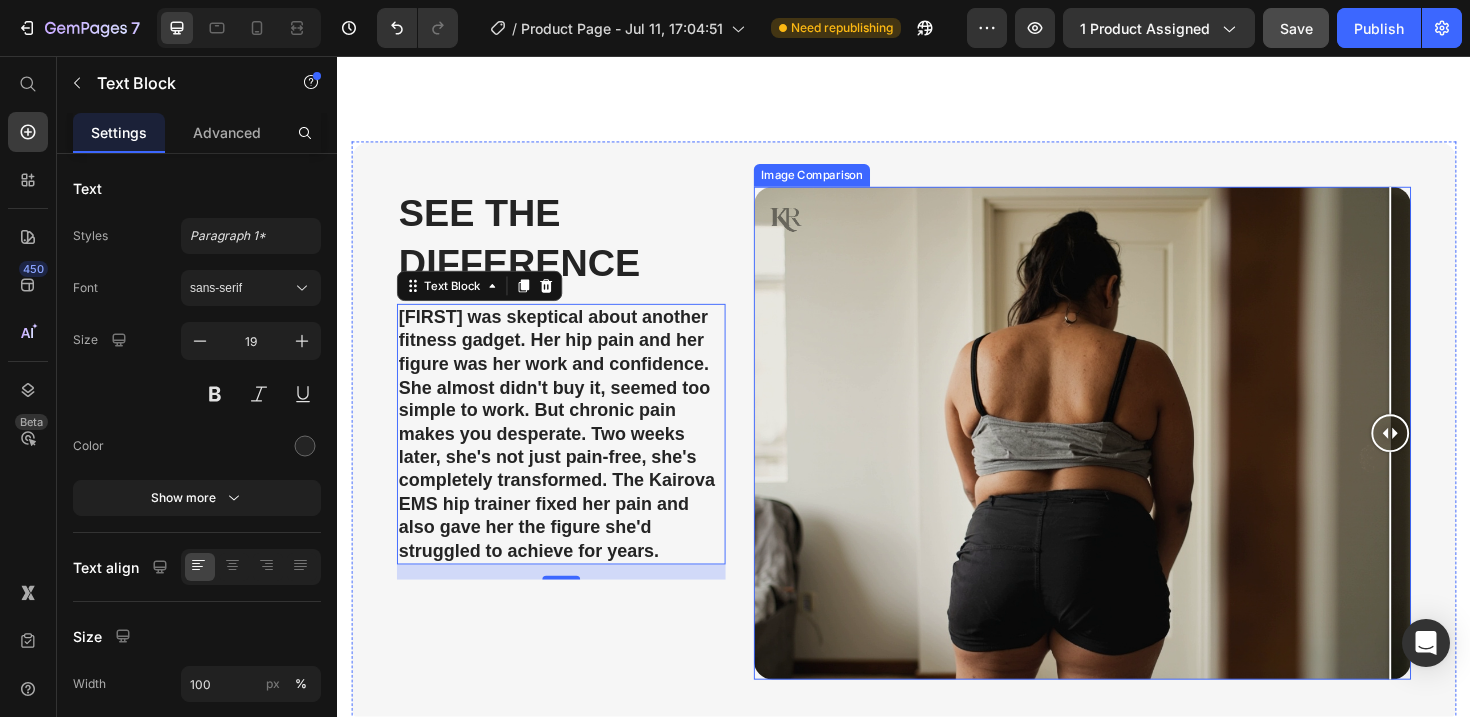 scroll, scrollTop: 176, scrollLeft: 0, axis: vertical 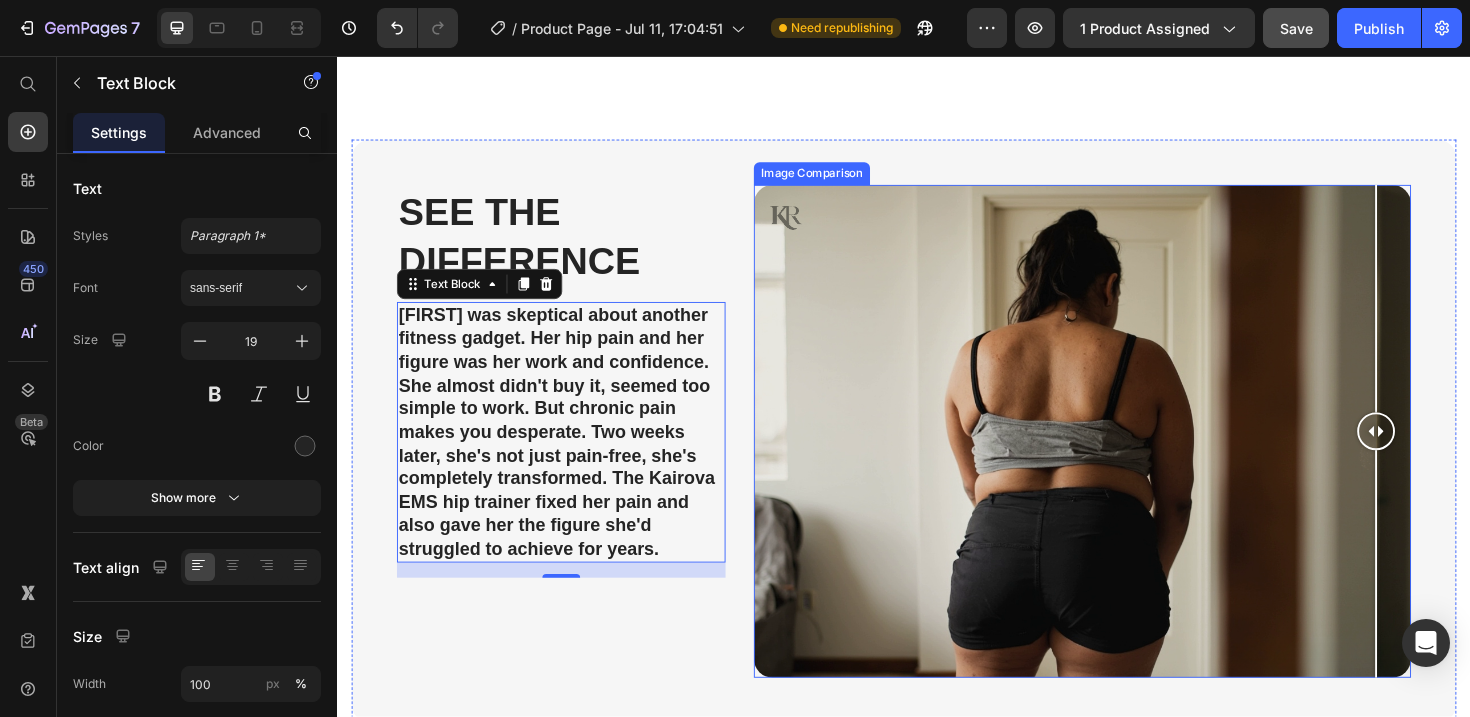 drag, startPoint x: 1455, startPoint y: 467, endPoint x: 1145, endPoint y: 543, distance: 319.1802 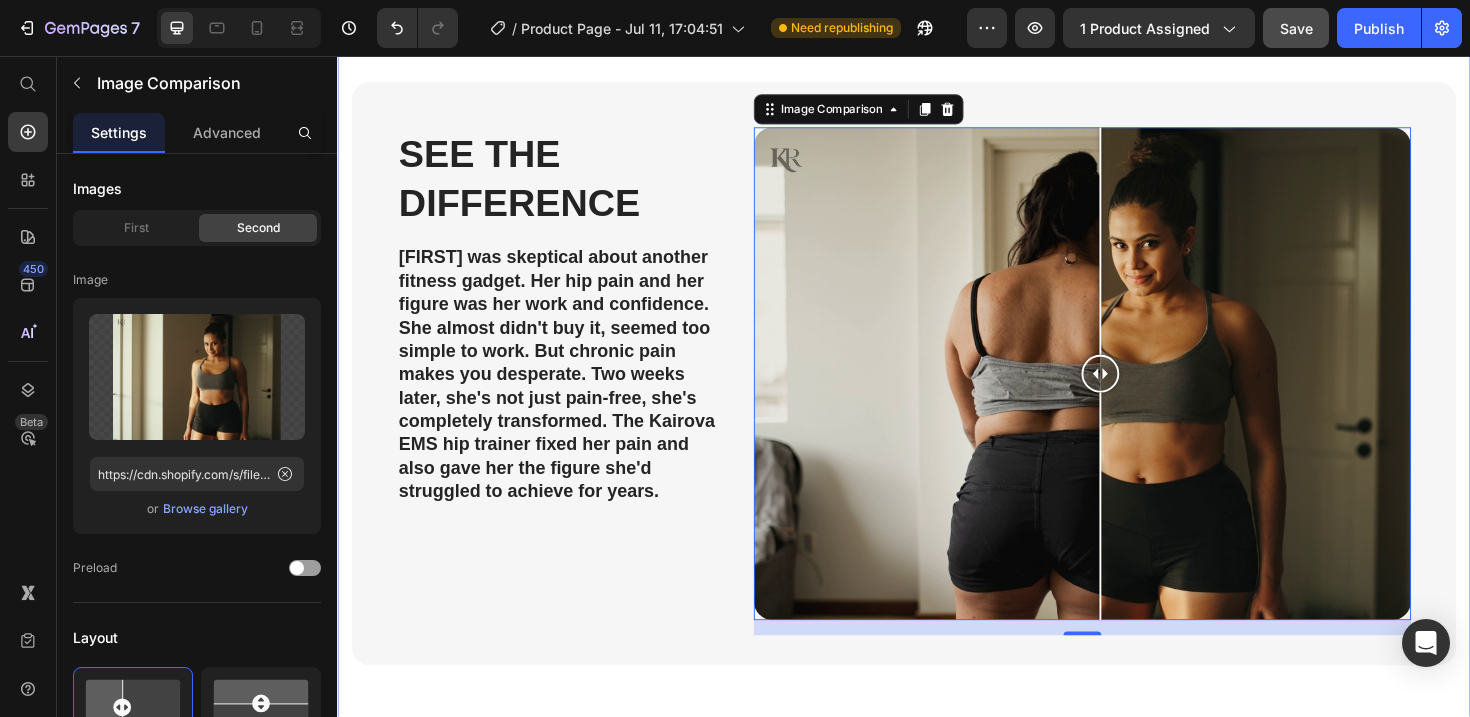 scroll, scrollTop: 205, scrollLeft: 0, axis: vertical 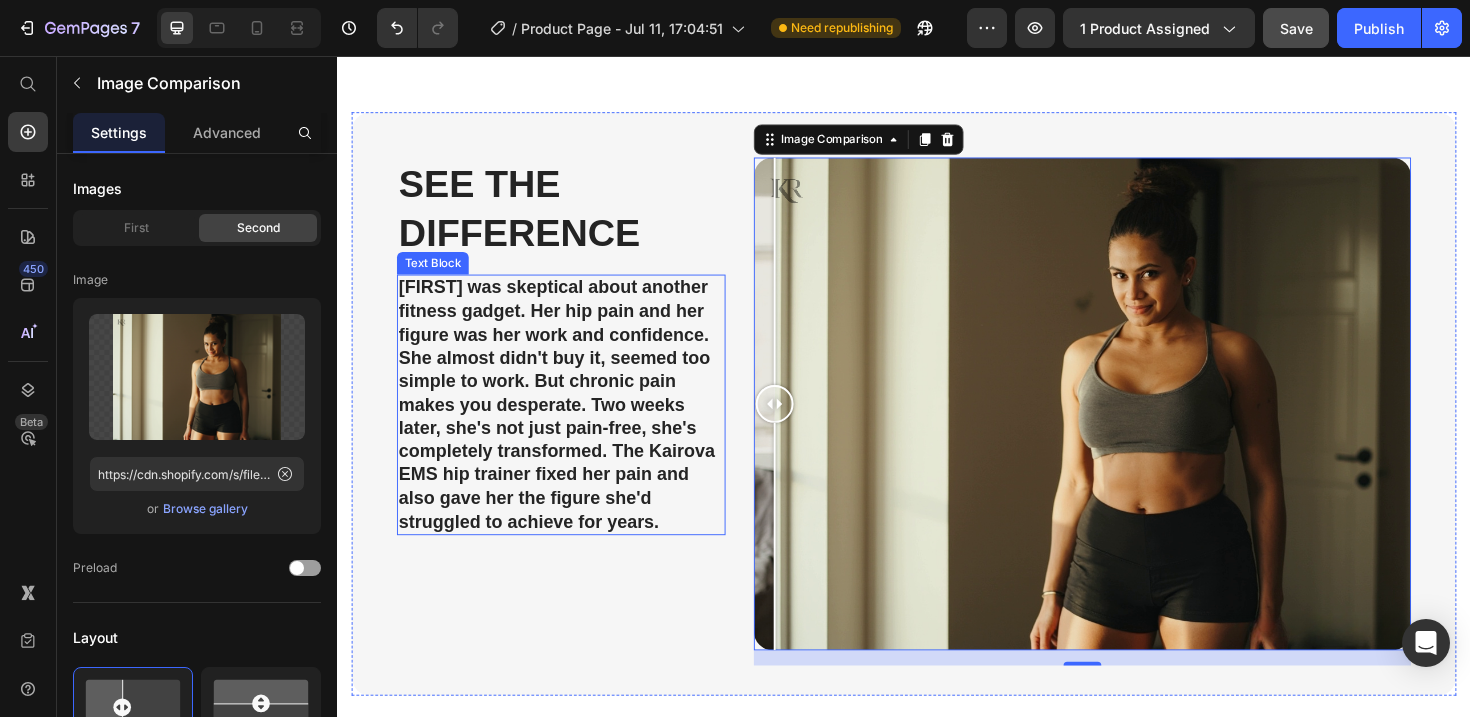 drag, startPoint x: 1134, startPoint y: 424, endPoint x: 1531, endPoint y: 477, distance: 400.52216 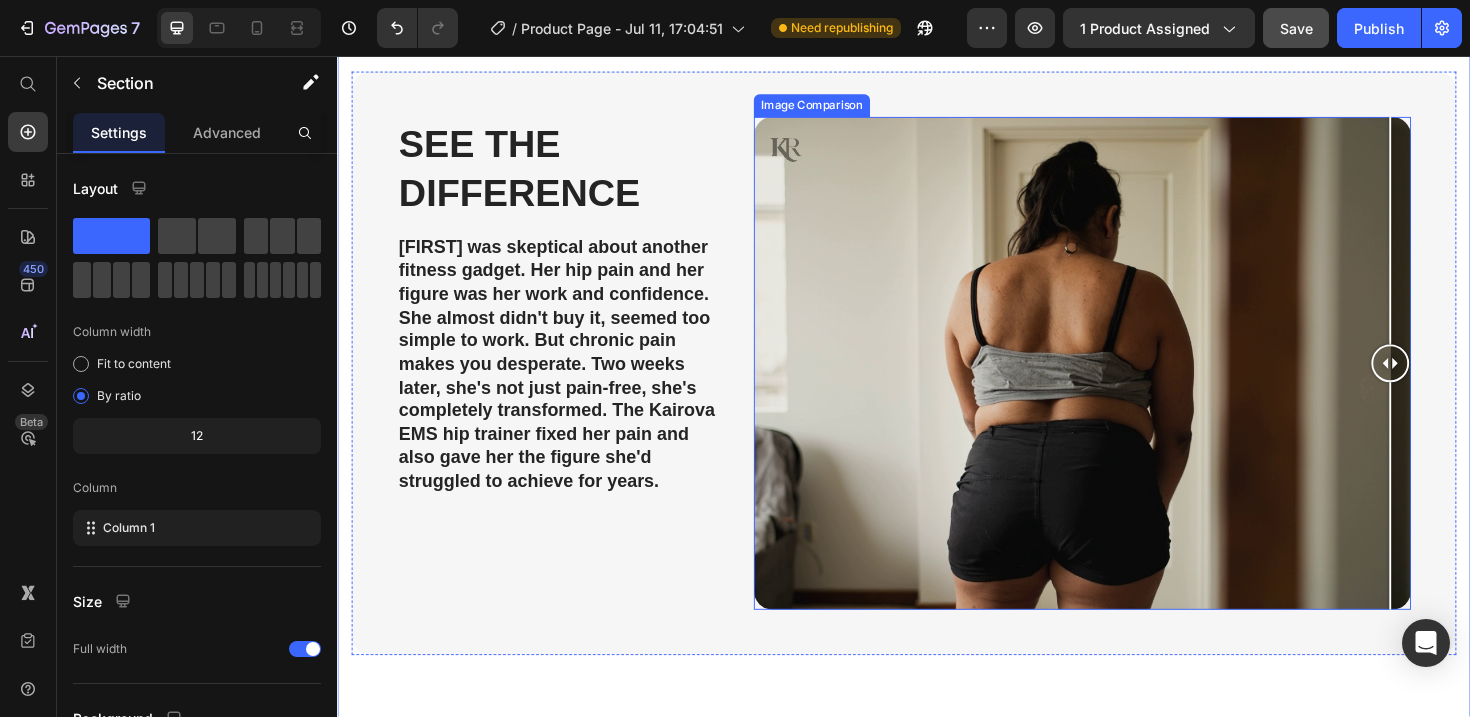 scroll, scrollTop: 252, scrollLeft: 0, axis: vertical 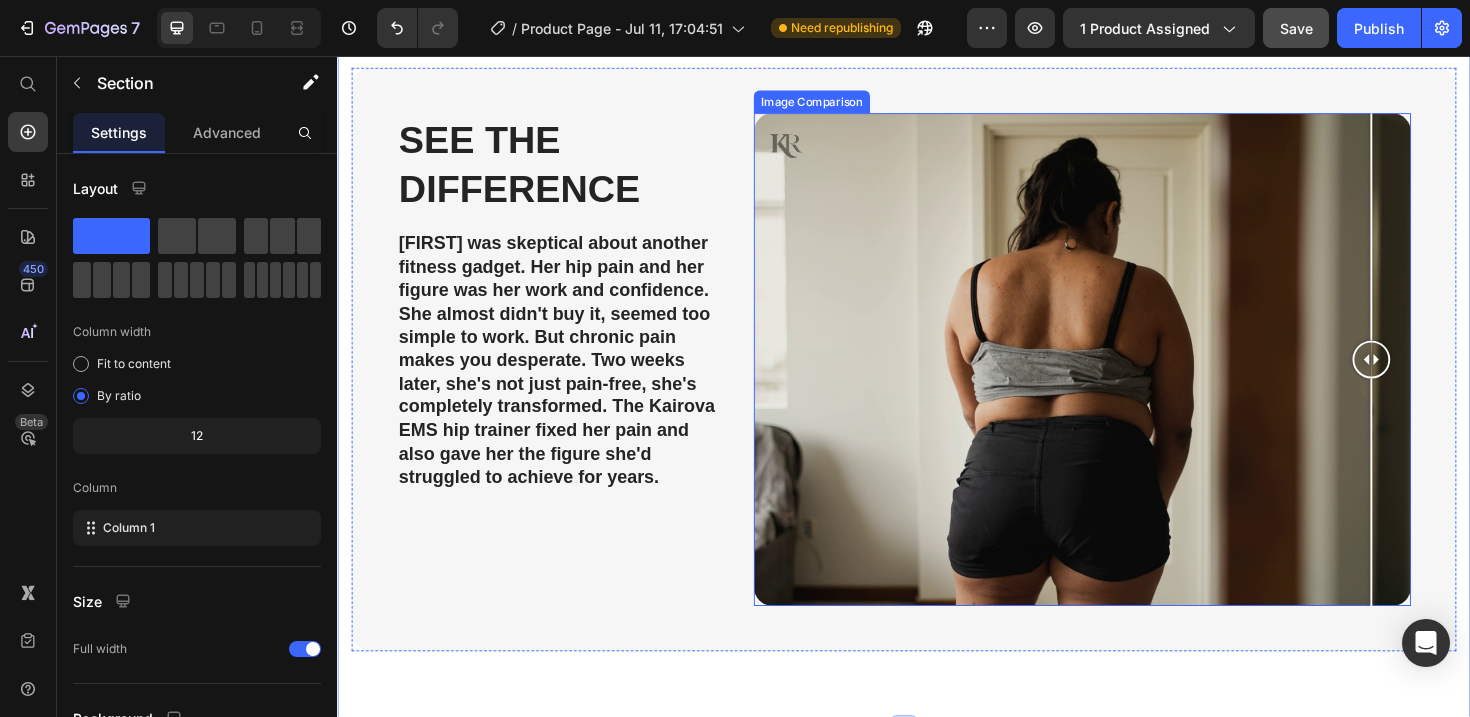 drag, startPoint x: 1459, startPoint y: 372, endPoint x: 1431, endPoint y: 376, distance: 28.284271 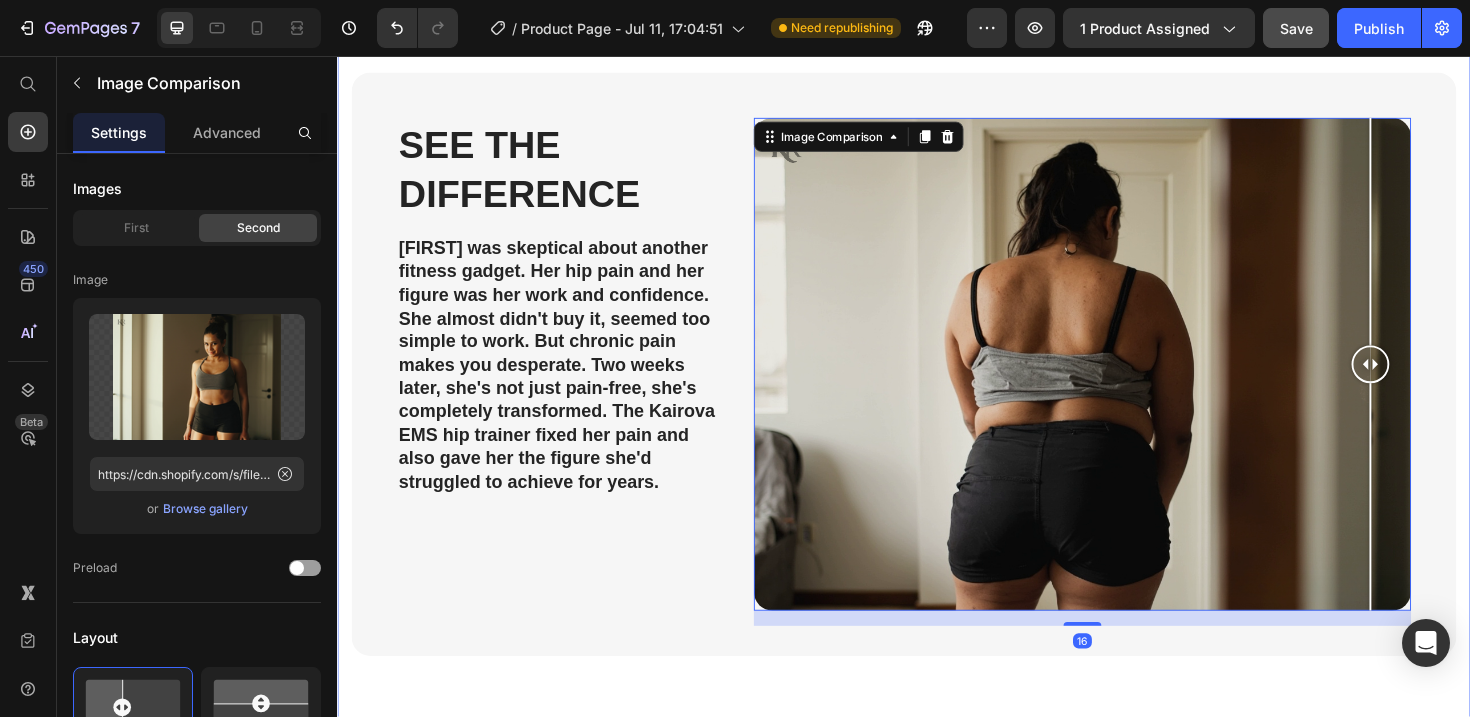 scroll, scrollTop: 246, scrollLeft: 0, axis: vertical 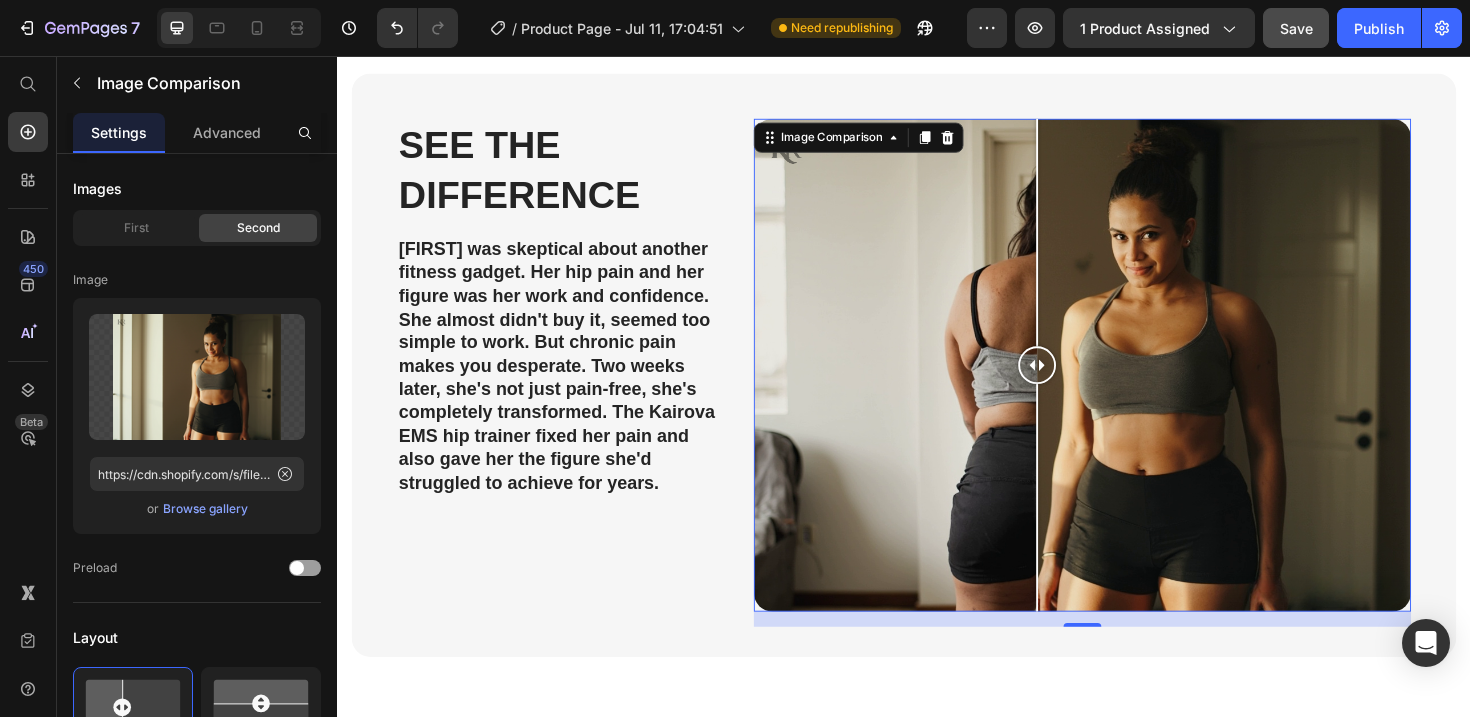 drag, startPoint x: 1435, startPoint y: 377, endPoint x: 1536, endPoint y: 444, distance: 121.20231 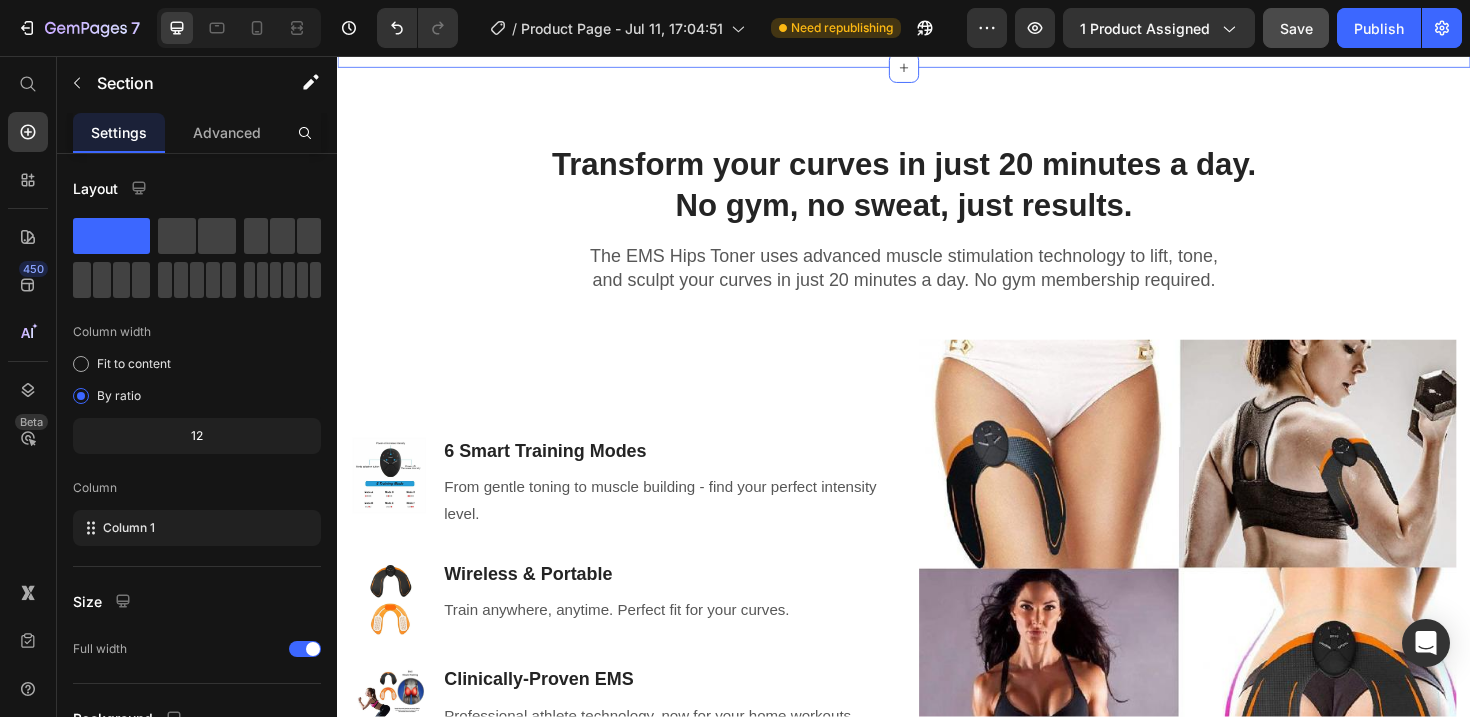 scroll, scrollTop: 0, scrollLeft: 0, axis: both 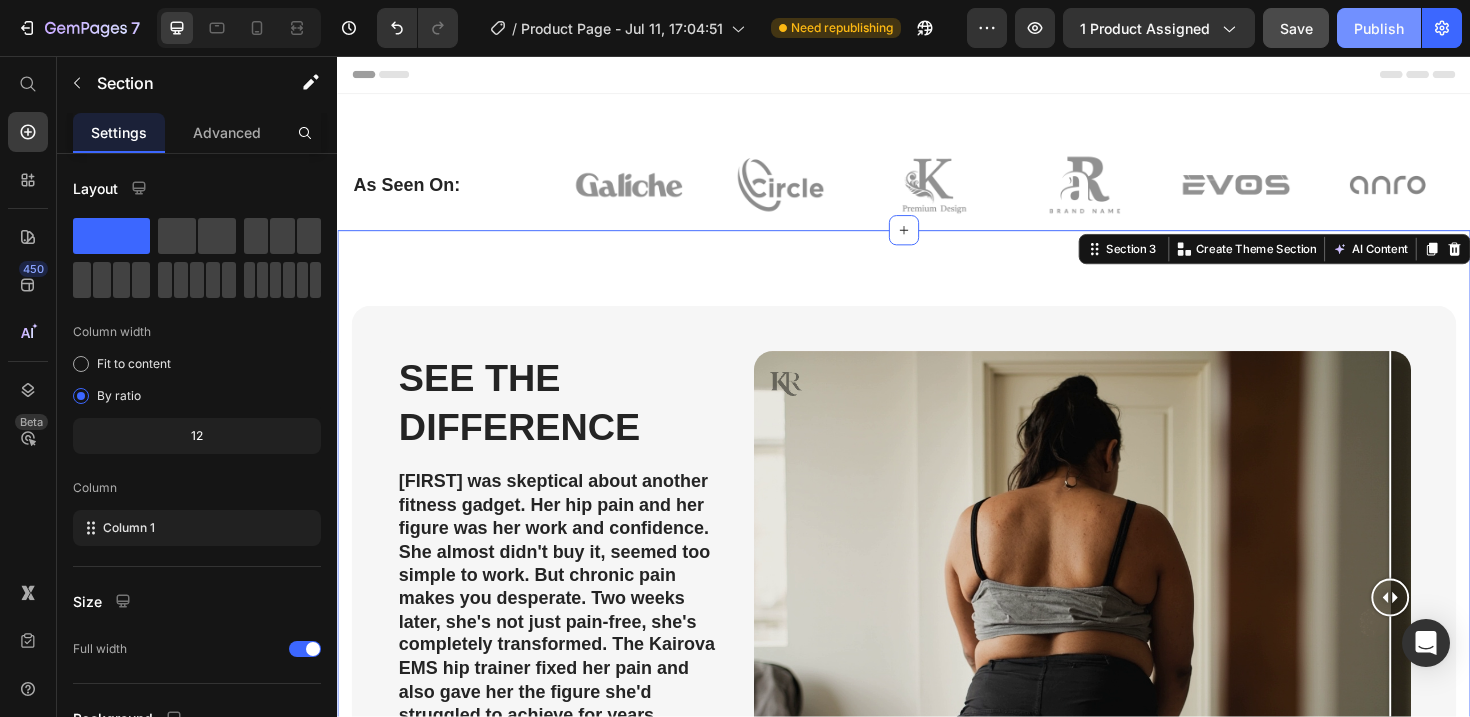 click on "Publish" at bounding box center (1379, 28) 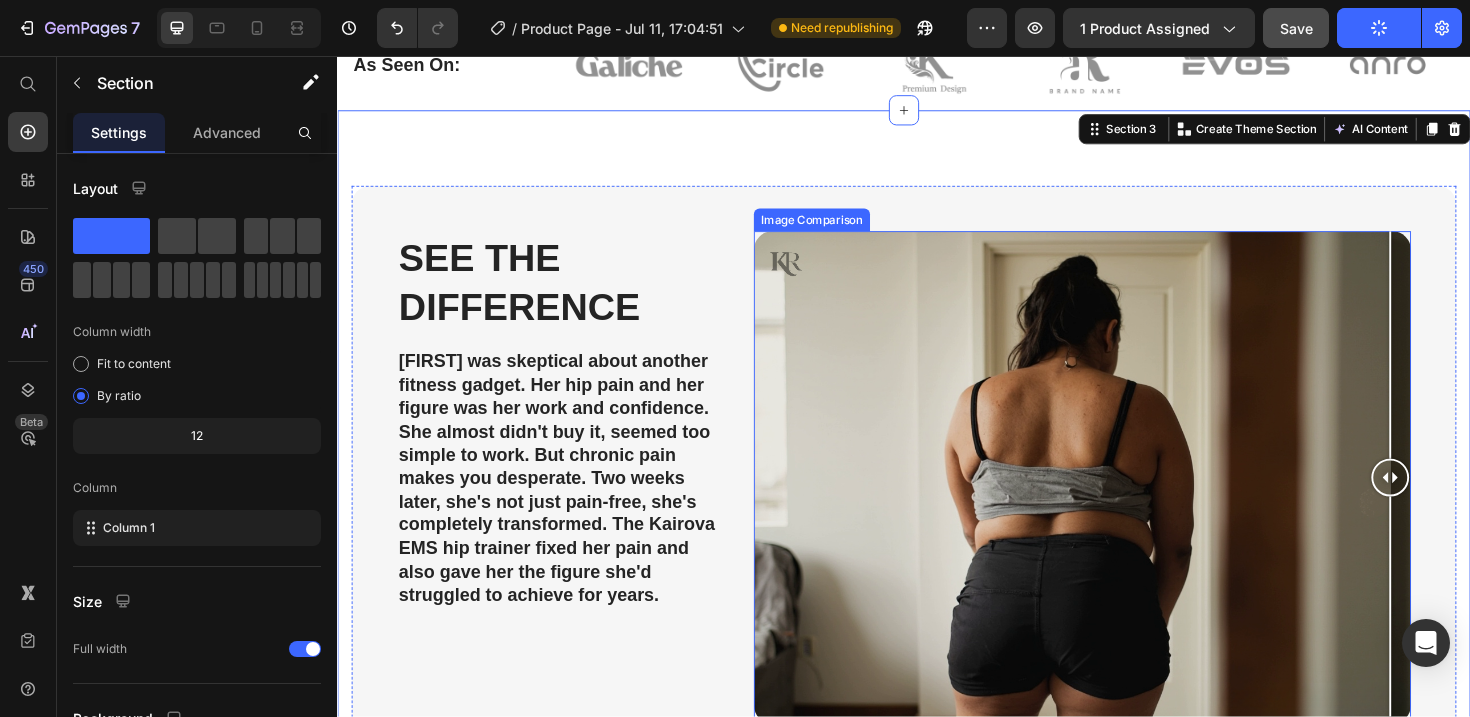 scroll, scrollTop: 150, scrollLeft: 0, axis: vertical 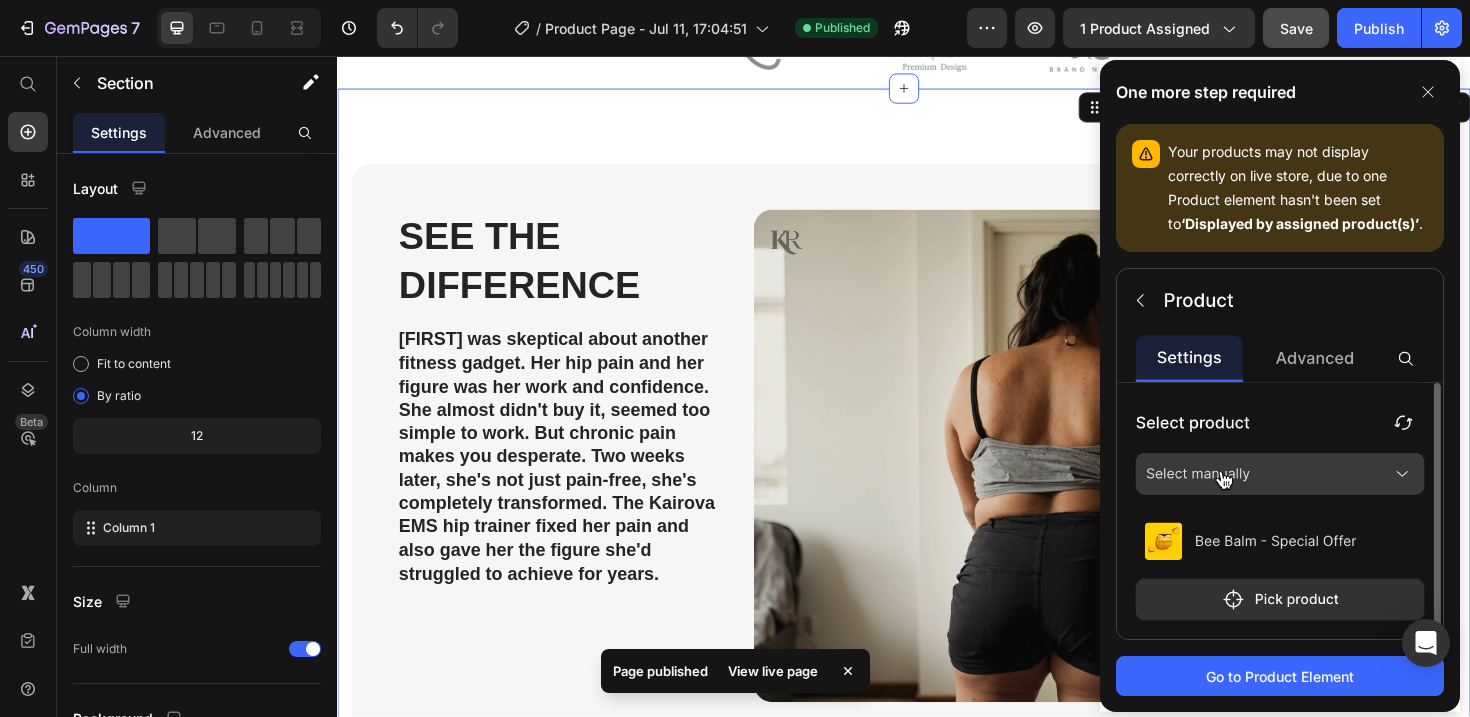 drag, startPoint x: 1435, startPoint y: 90, endPoint x: 1435, endPoint y: 164, distance: 74 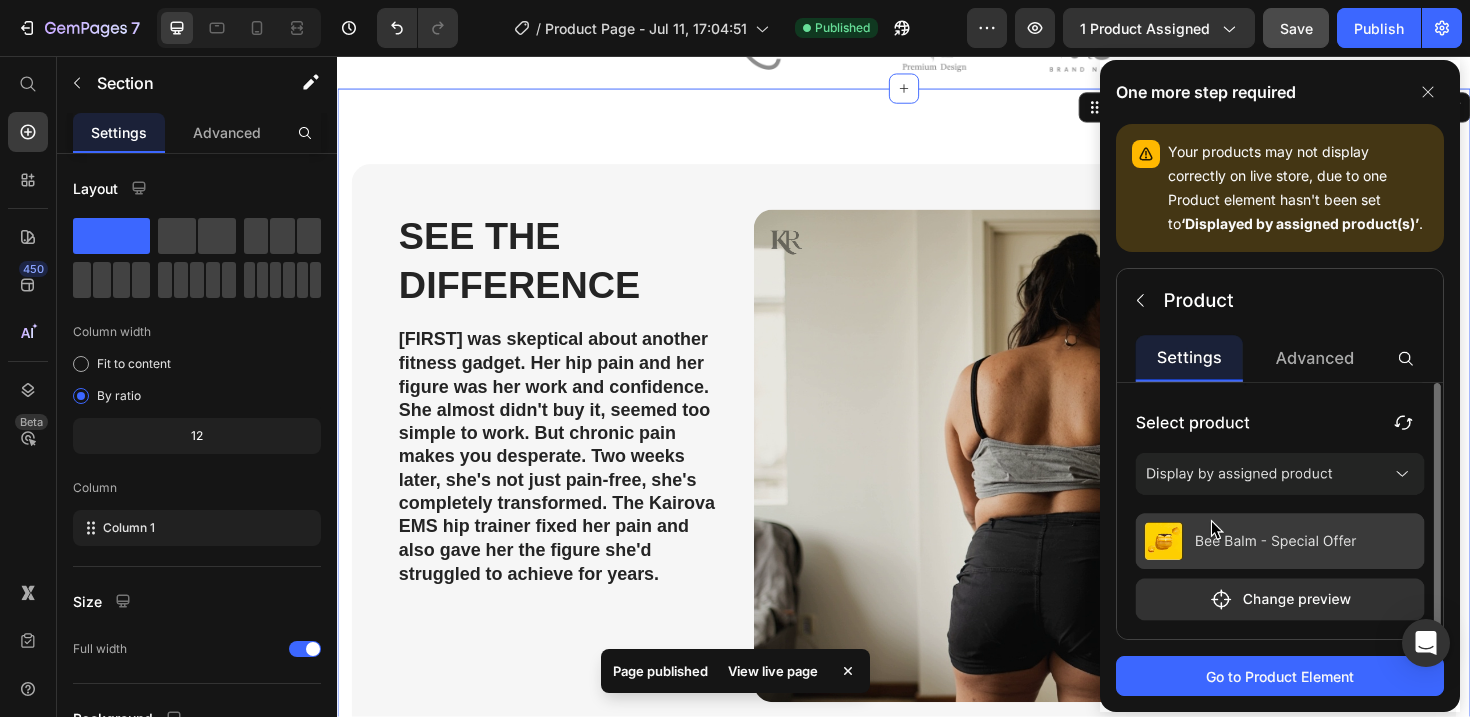 click 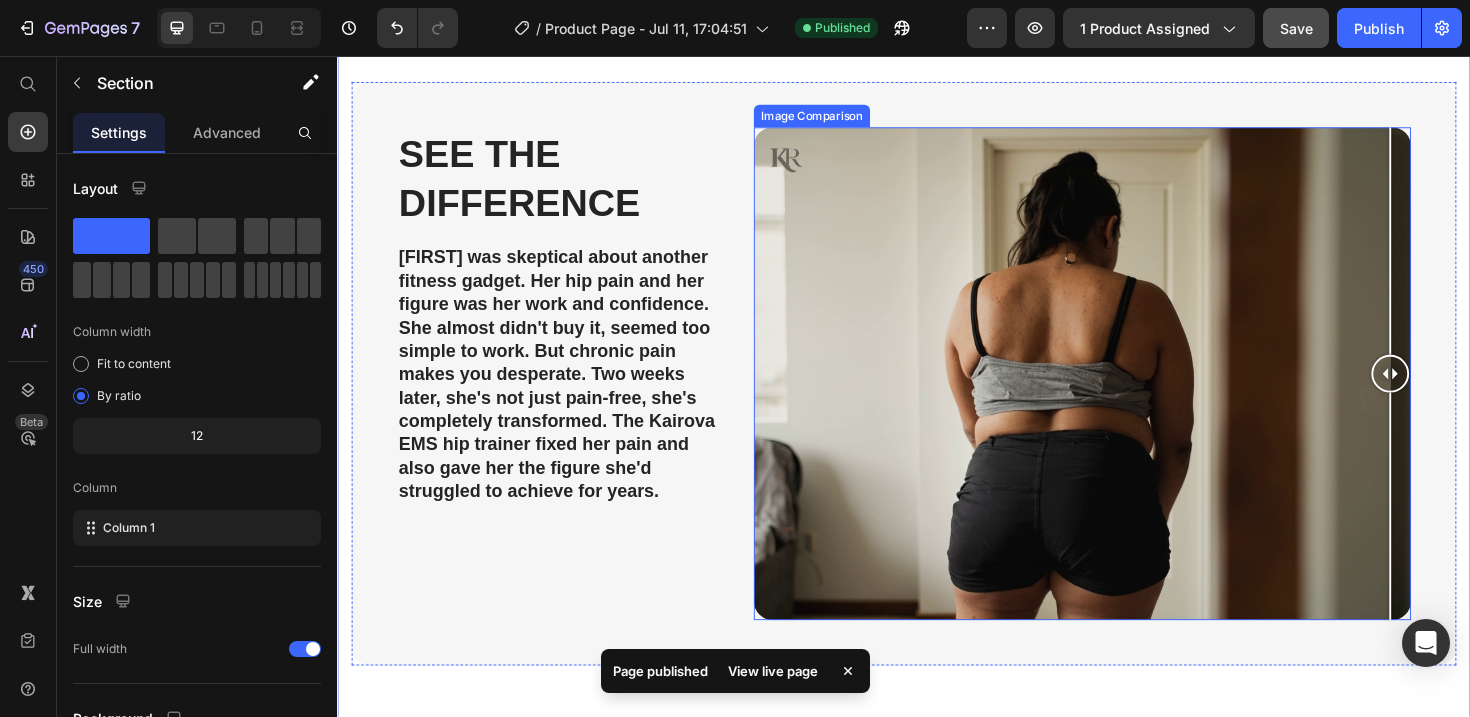 scroll, scrollTop: 249, scrollLeft: 0, axis: vertical 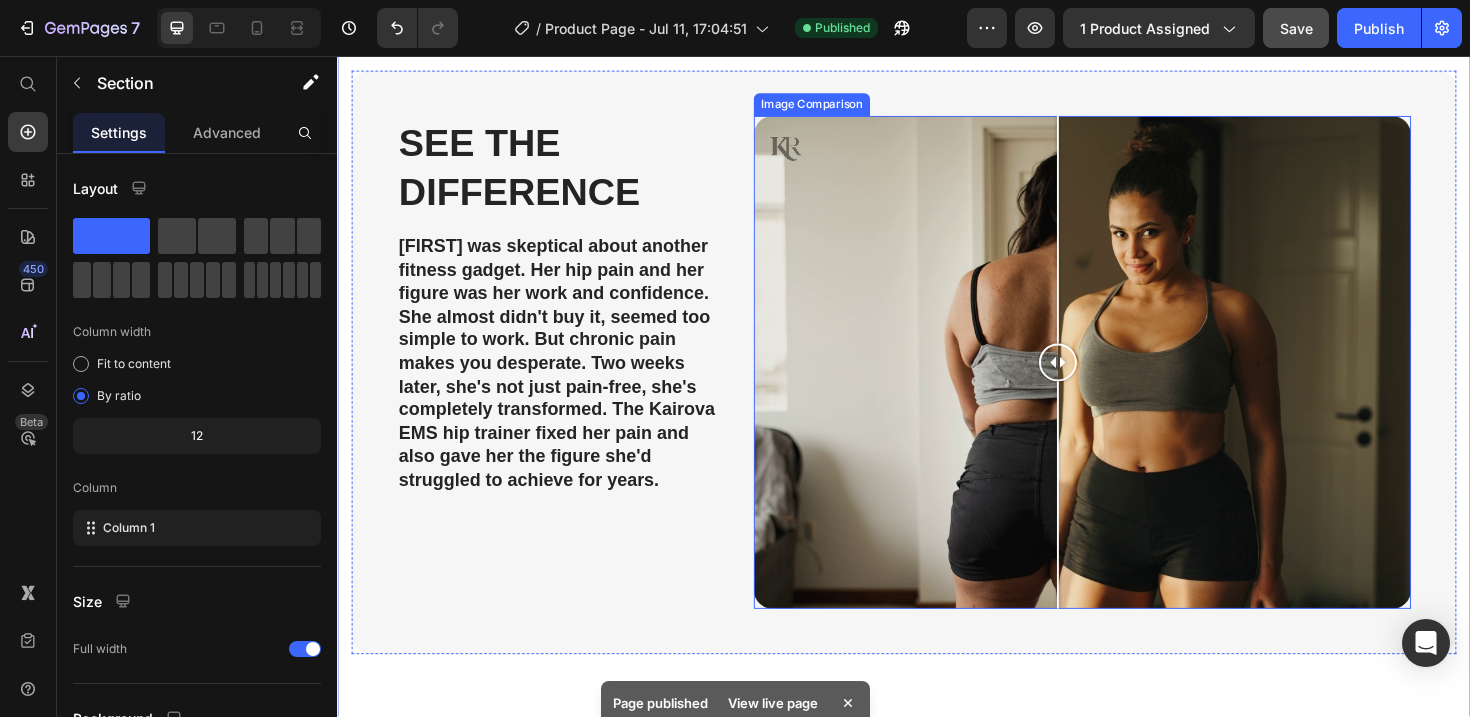 drag, startPoint x: 1444, startPoint y: 390, endPoint x: 1093, endPoint y: 392, distance: 351.0057 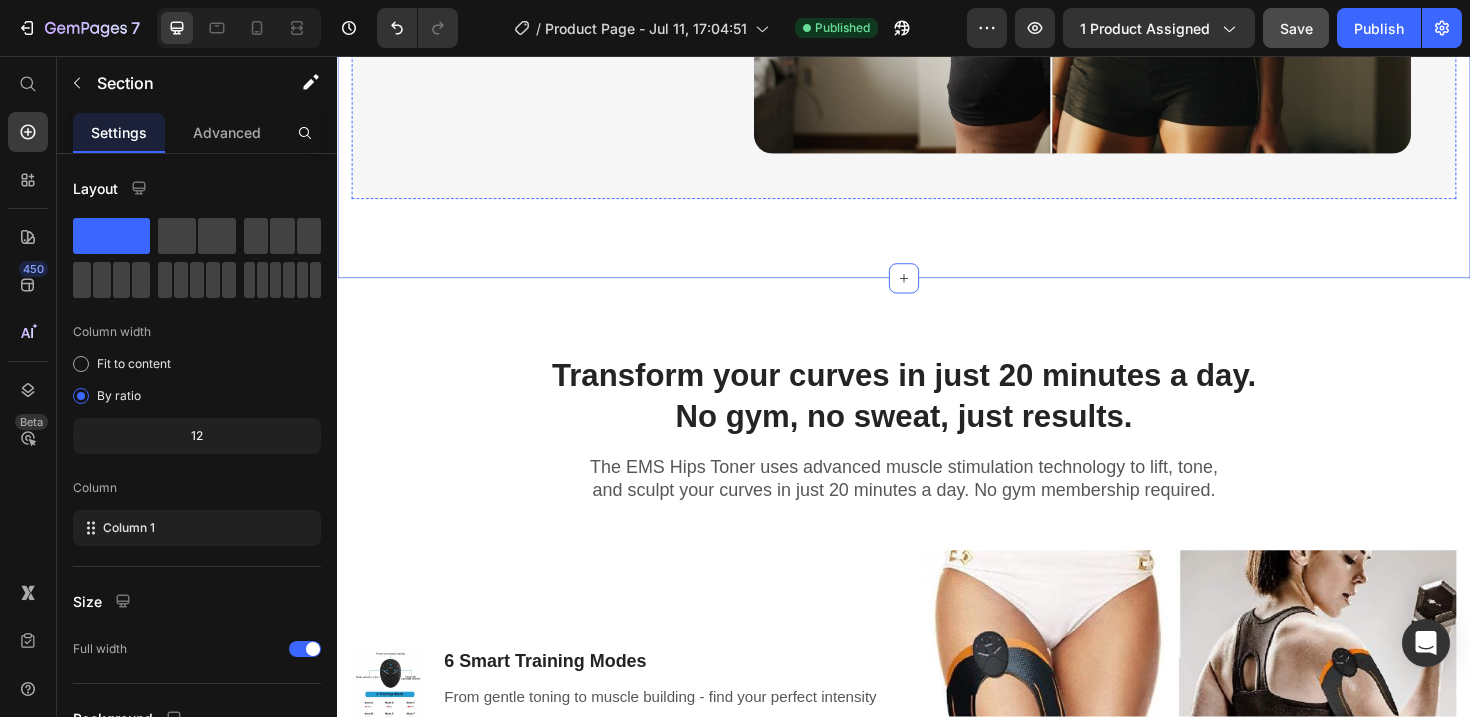 scroll, scrollTop: 764, scrollLeft: 0, axis: vertical 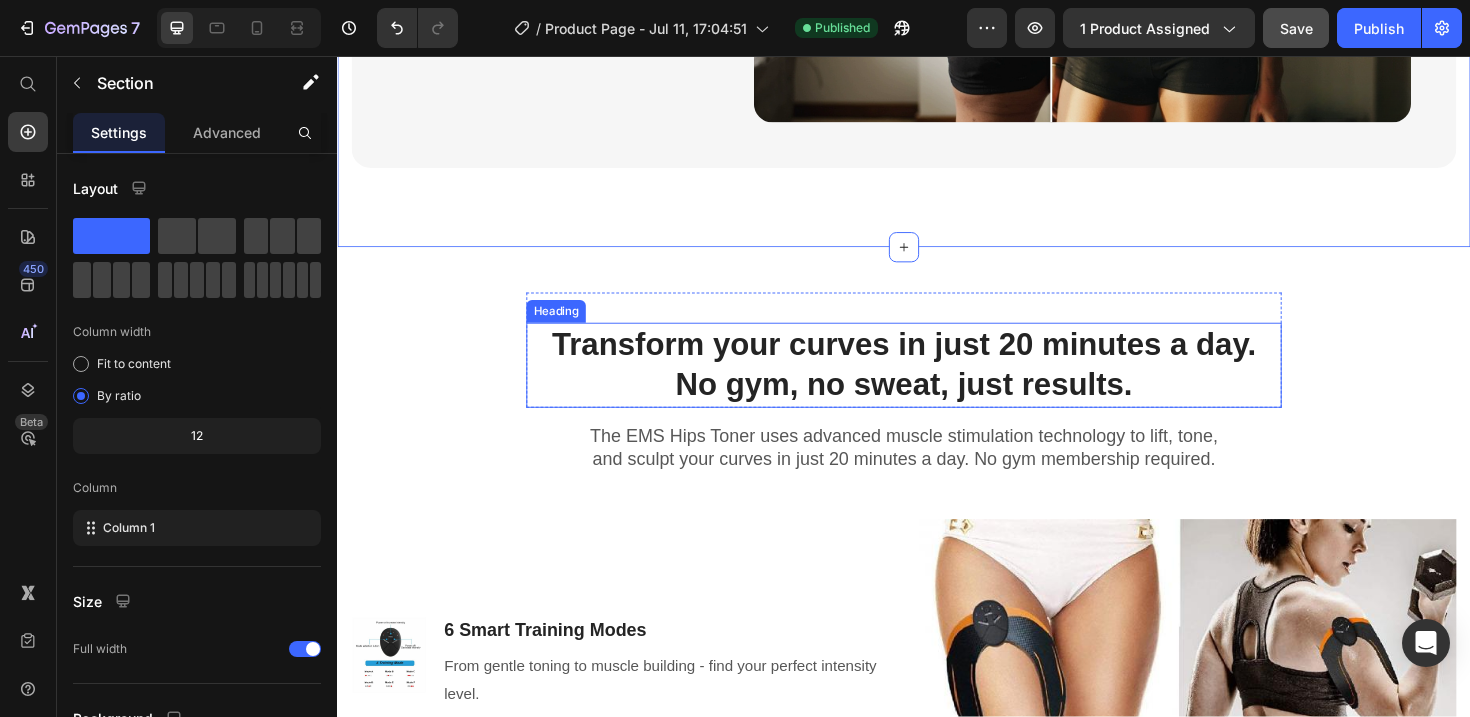 click on "Transform your curves in just 20 minutes a day. No gym, no sweat, just results." at bounding box center (937, 384) 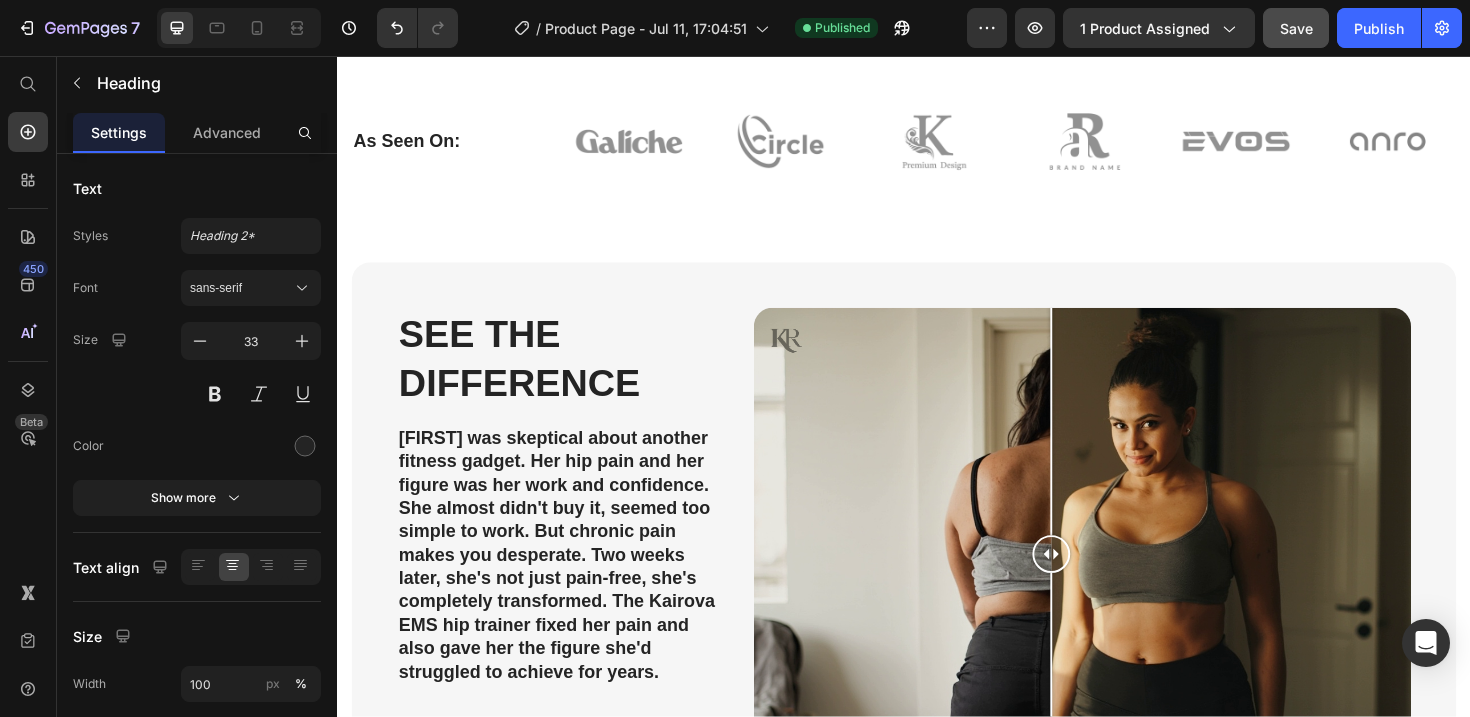 scroll, scrollTop: 43, scrollLeft: 0, axis: vertical 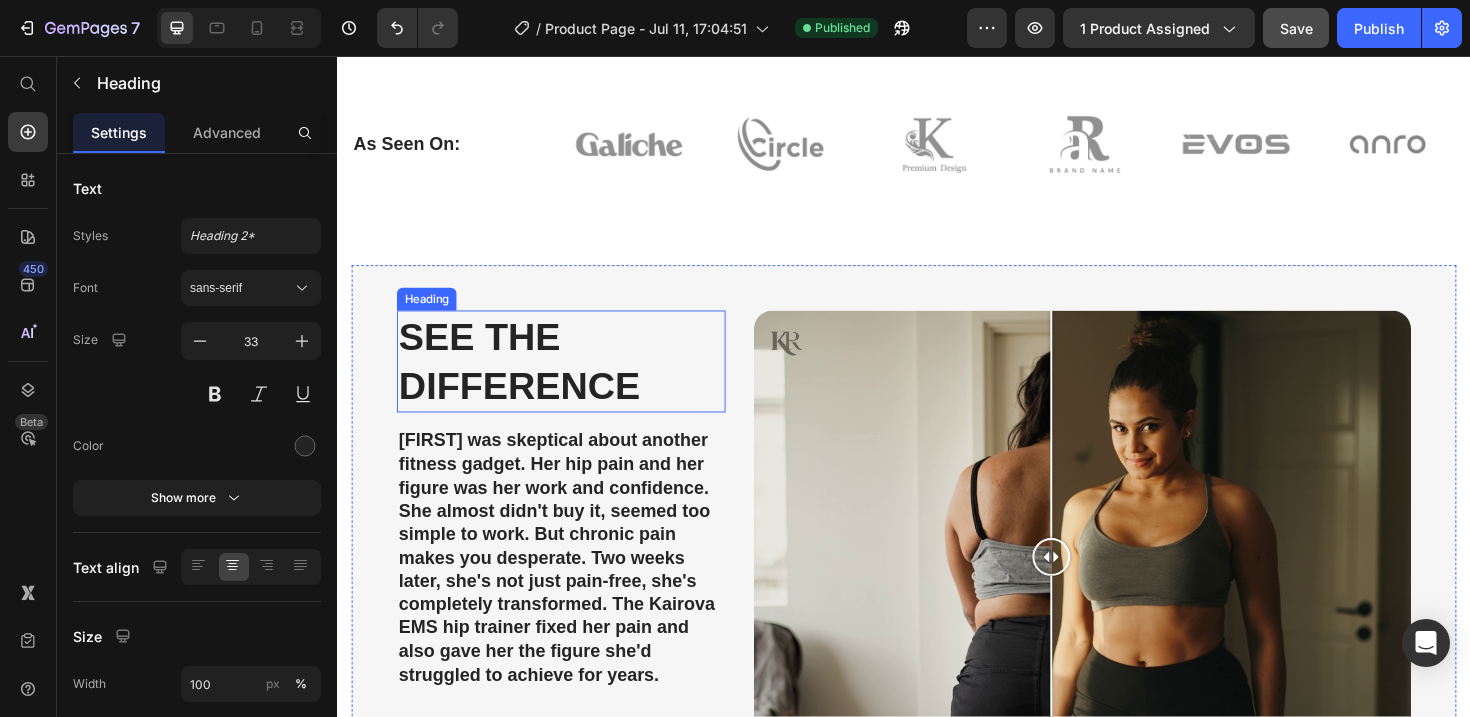 click on "See The Difference" at bounding box center (574, 380) 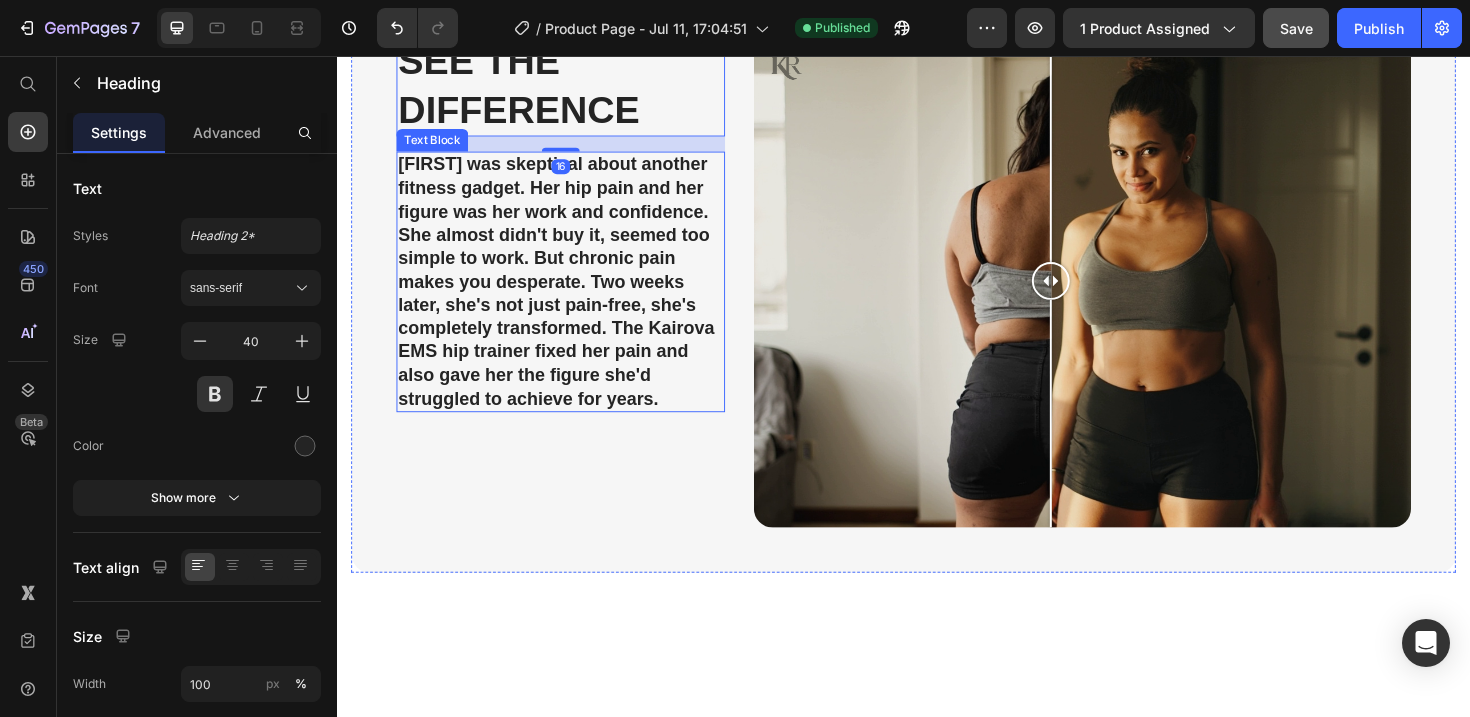 scroll, scrollTop: 336, scrollLeft: 0, axis: vertical 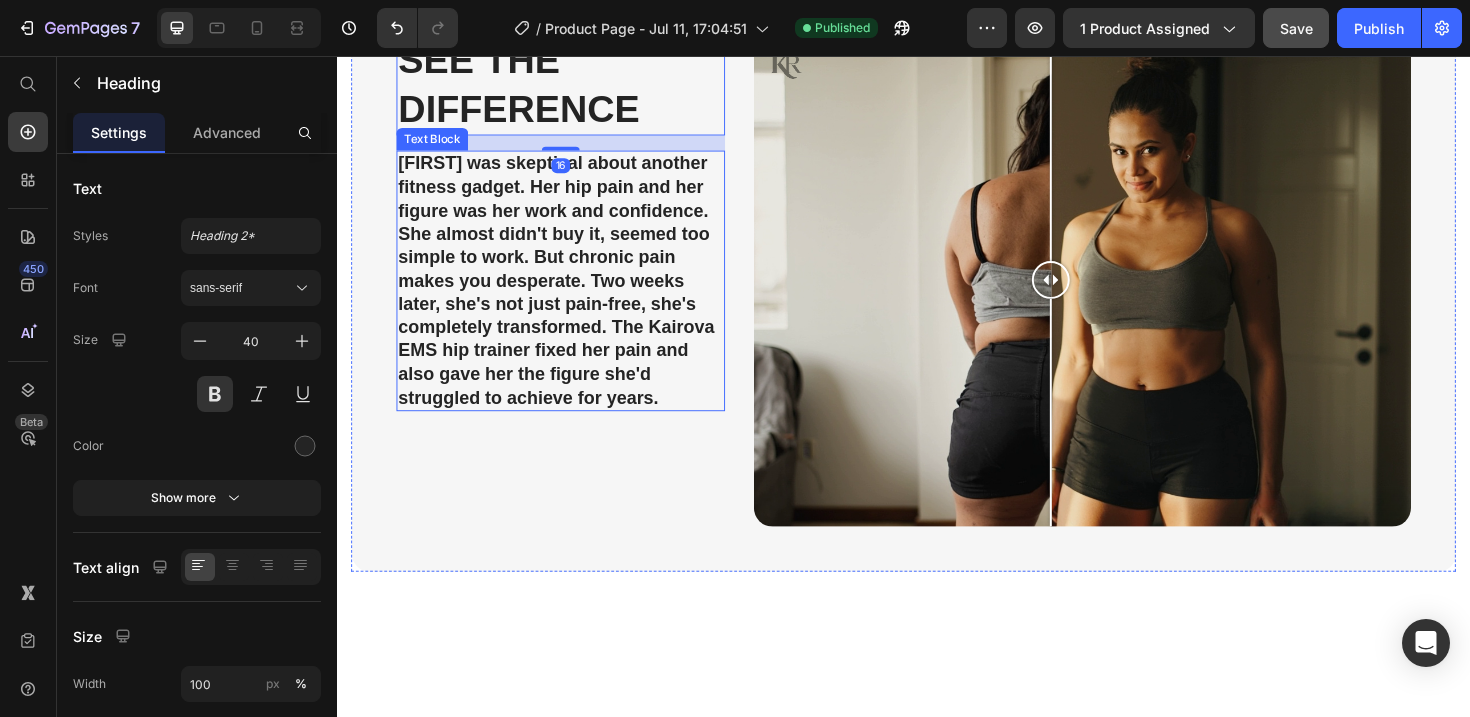 click on "[FIRST] was skeptical about another fitness gadget. Her hip pain and her figure was her work and confidence. She almost didn't buy it, seemed too simple to work. But chronic pain makes you desperate. Two weeks later, she's not just pain-free, she's completely transformed. The Kairova EMS hip trainer fixed her pain and also gave her the figure she'd struggled to achieve for years." at bounding box center [574, 295] 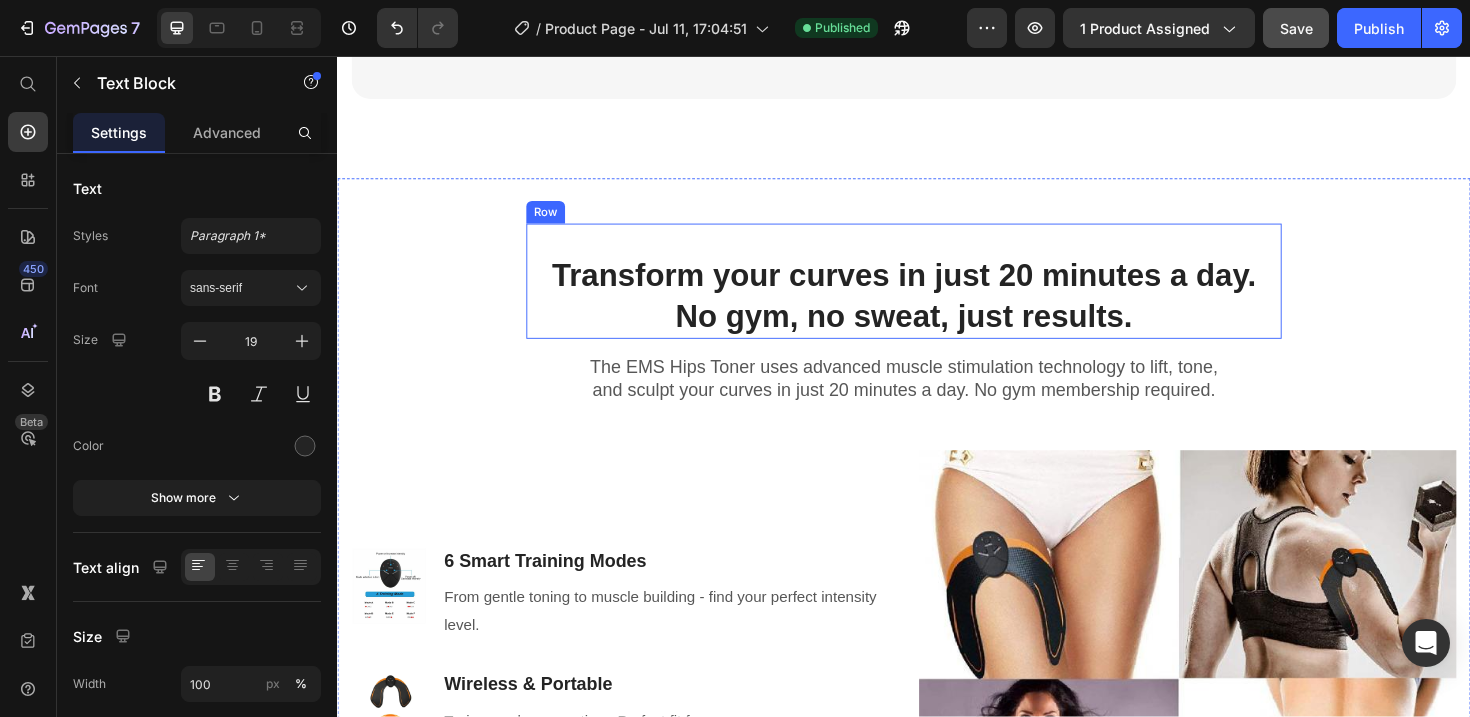 scroll, scrollTop: 836, scrollLeft: 0, axis: vertical 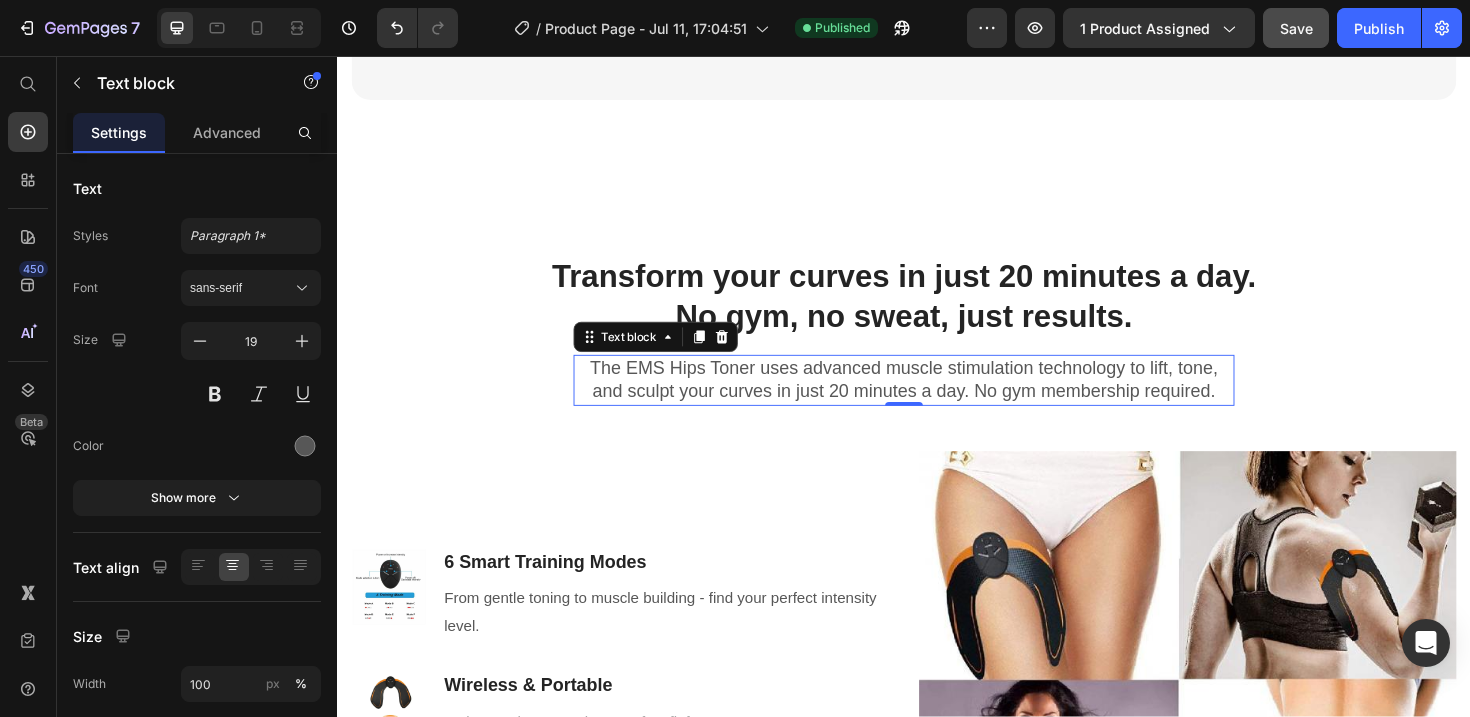 click on "The EMS Hips Toner uses advanced muscle stimulation technology to lift, tone, and sculpt your curves in just 20 minutes a day. No gym membership required." at bounding box center [937, 399] 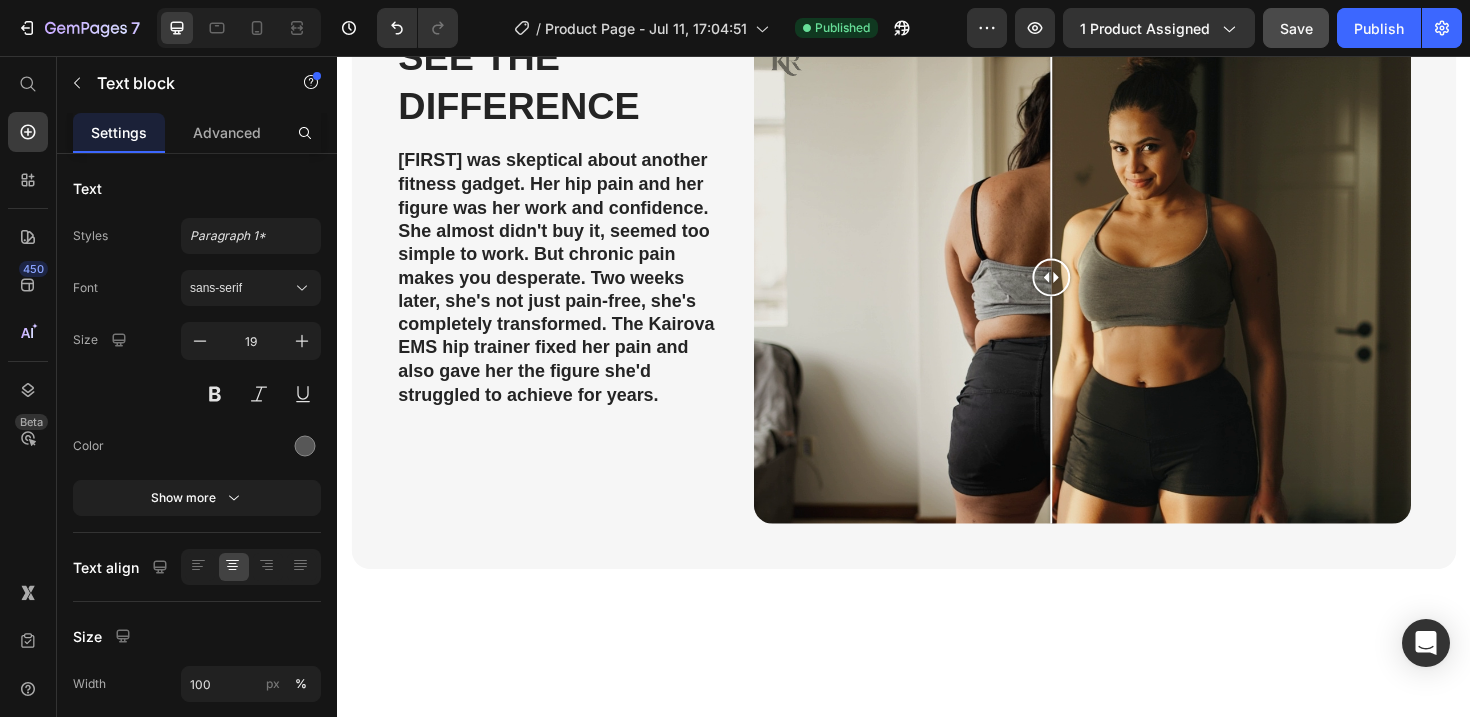 scroll, scrollTop: 306, scrollLeft: 0, axis: vertical 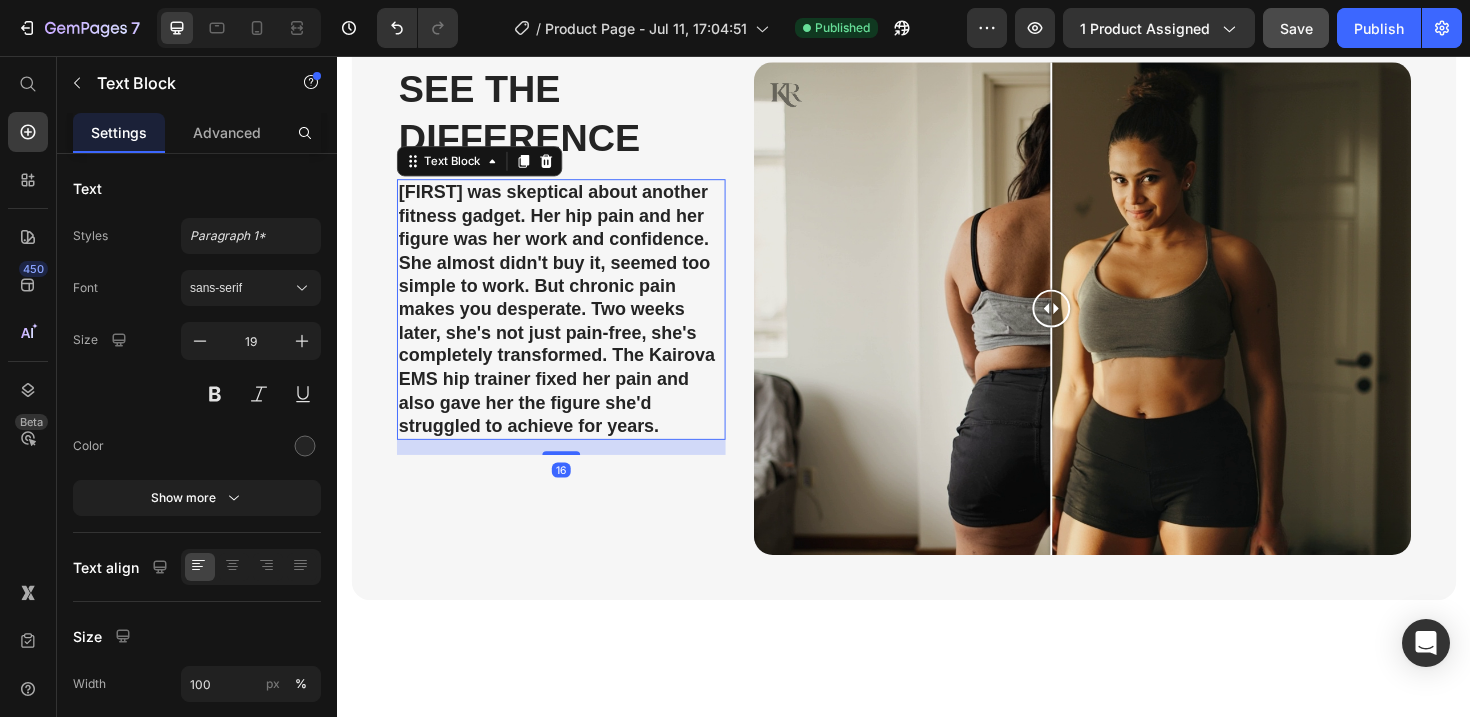 click on "[FIRST] was skeptical about another fitness gadget. Her hip pain and her figure was her work and confidence. She almost didn't buy it, seemed too simple to work. But chronic pain makes you desperate. Two weeks later, she's not just pain-free, she's completely transformed. The Kairova EMS hip trainer fixed her pain and also gave her the figure she'd struggled to achieve for years." at bounding box center (574, 325) 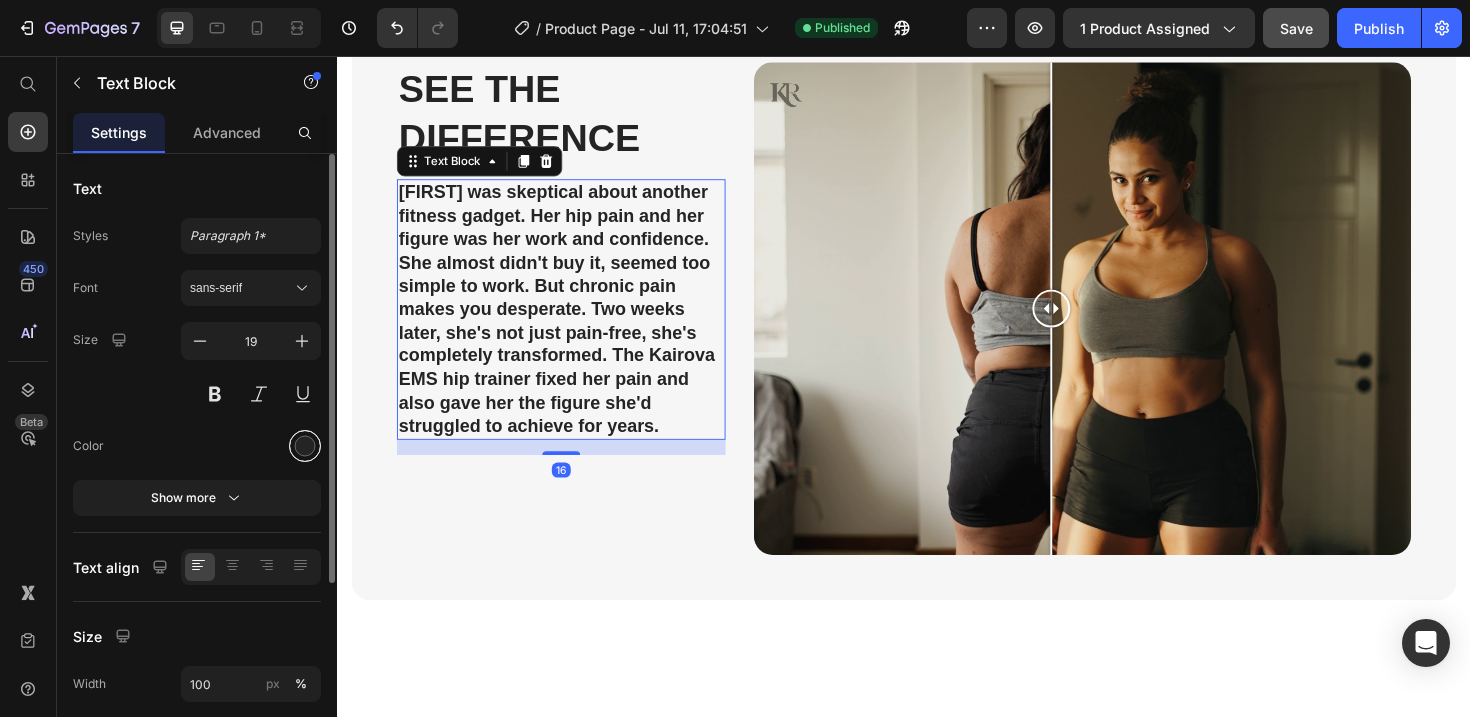 click at bounding box center (305, 446) 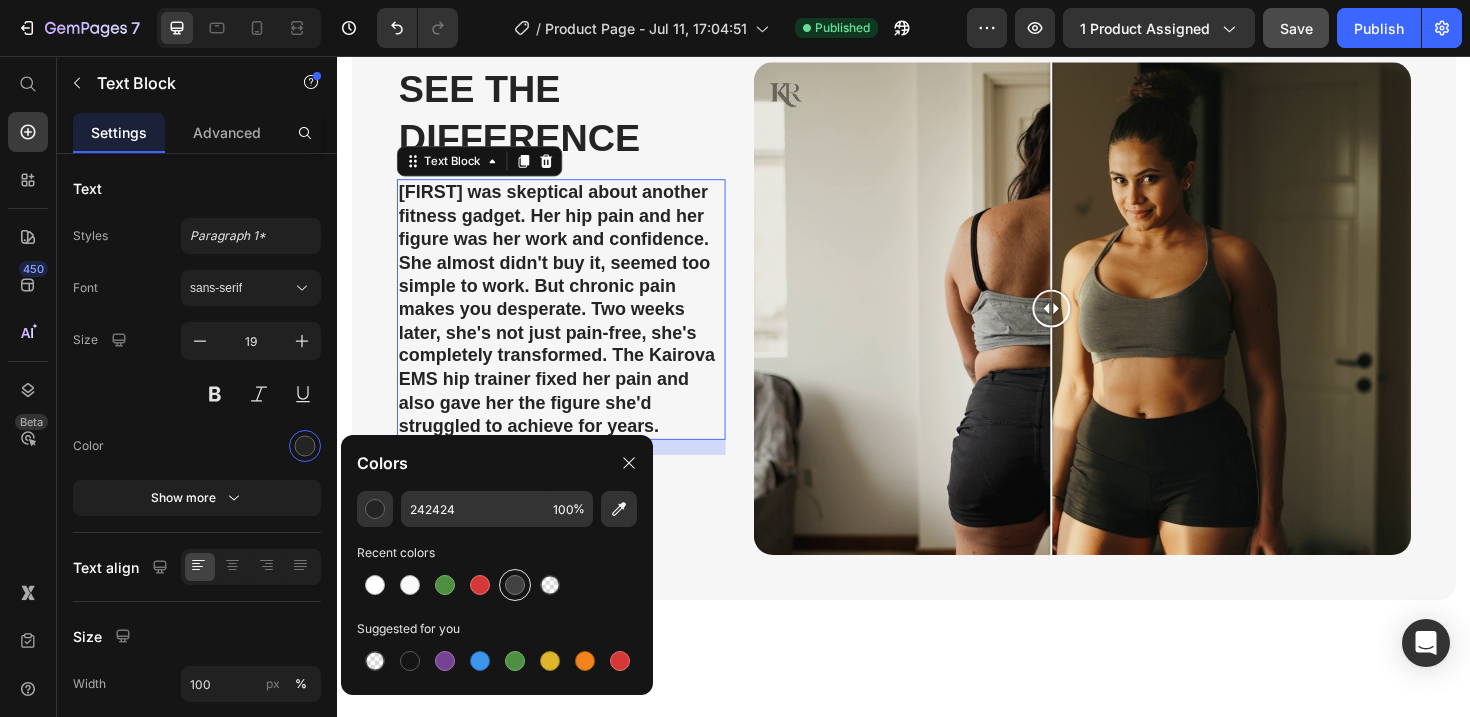 click at bounding box center (515, 585) 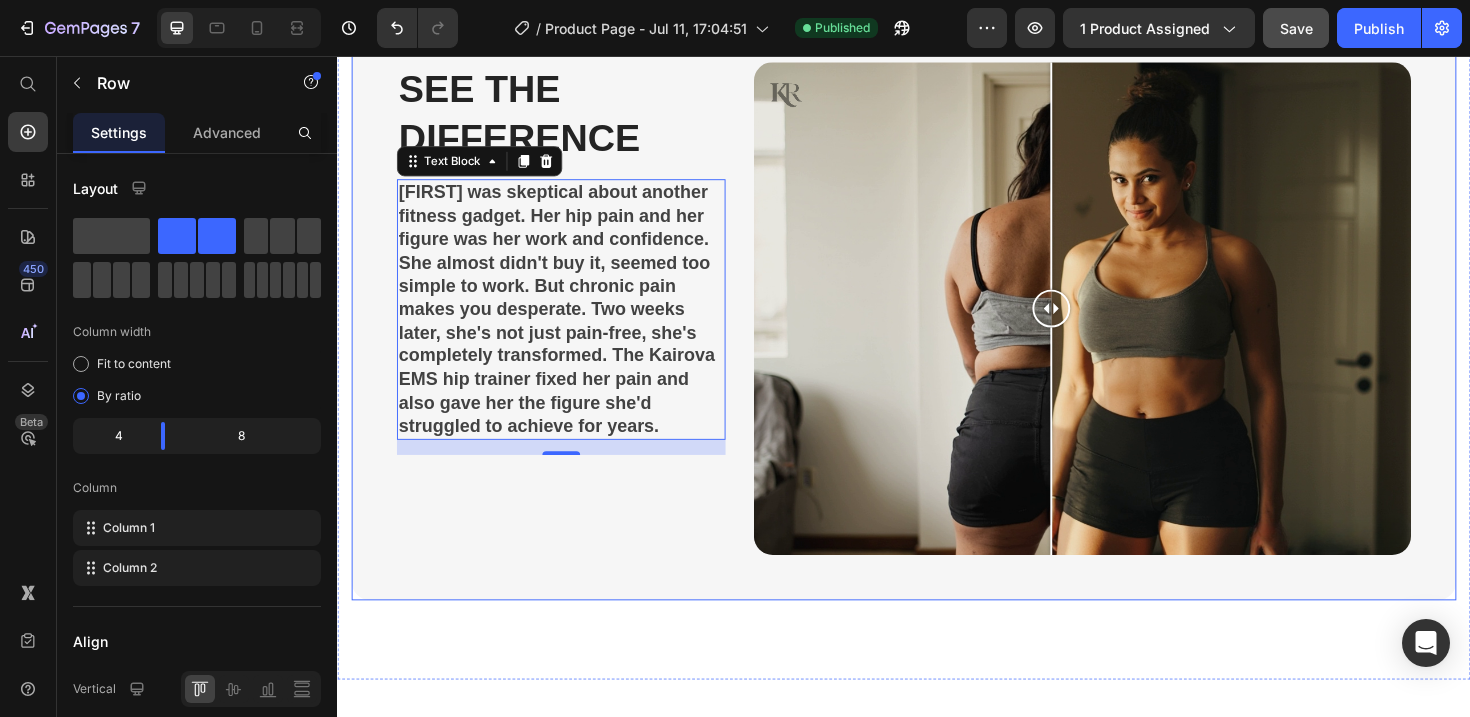 click on "See The Difference Heading [FIRST] was skeptical about another fitness gadget. Her hip pain and her figure was her work and confidence. She almost didn't buy it, seemed too simple to work. But chronic pain makes you desperate. Two weeks later, she's not just pain-free, she's completely transformed. The Kairova EMS hip trainer fixed her pain and also gave her the figure she'd struggled to achieve for years. Text Block   16" at bounding box center (574, 332) 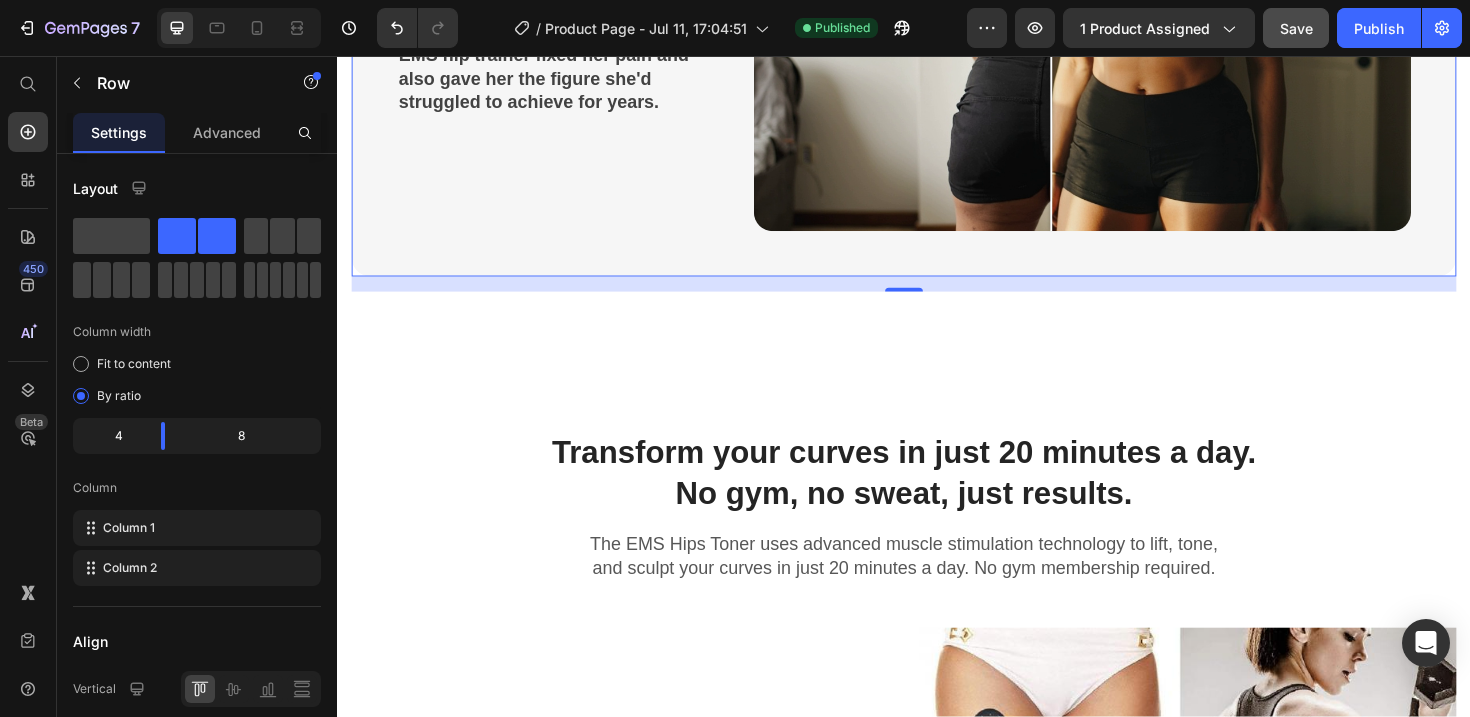 scroll, scrollTop: 914, scrollLeft: 0, axis: vertical 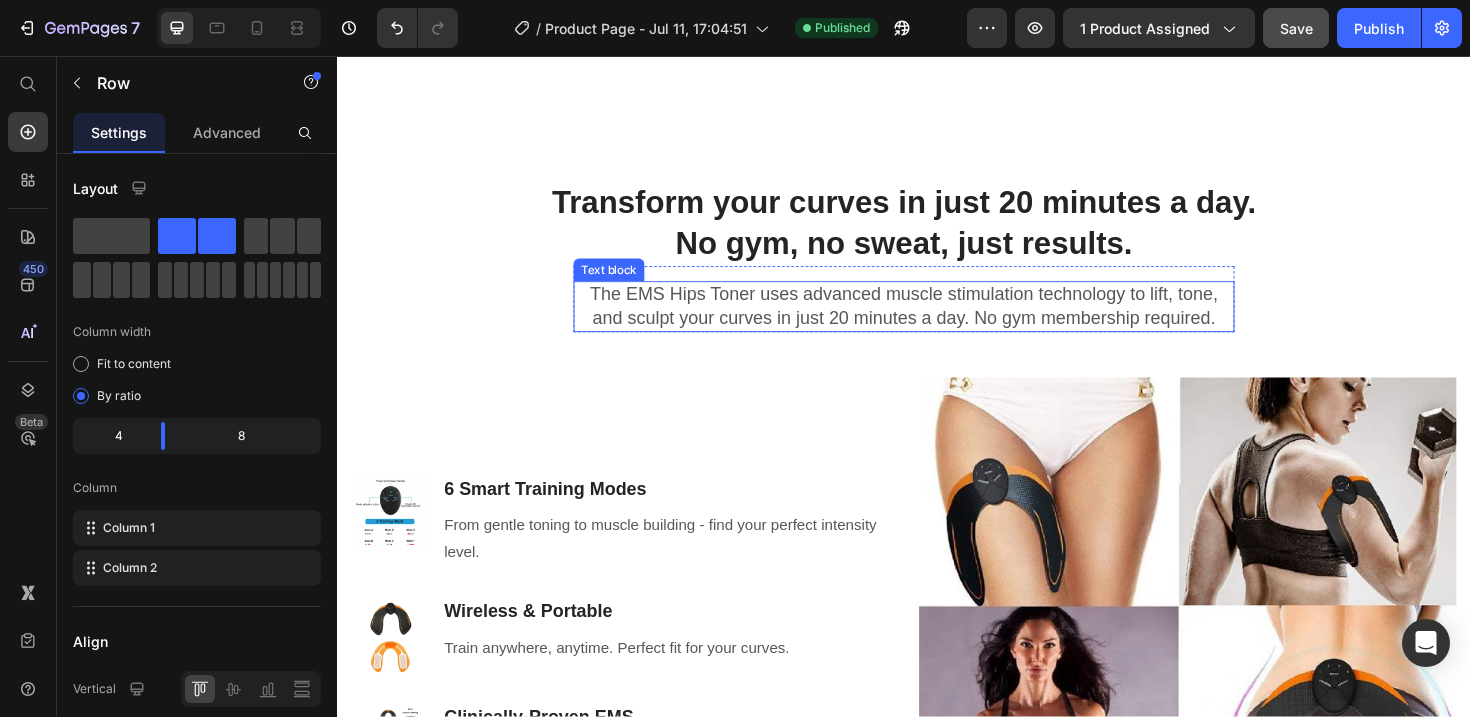 click on "The EMS Hips Toner uses advanced muscle stimulation technology to lift, tone, and sculpt your curves in just 20 minutes a day. No gym membership required." at bounding box center [937, 321] 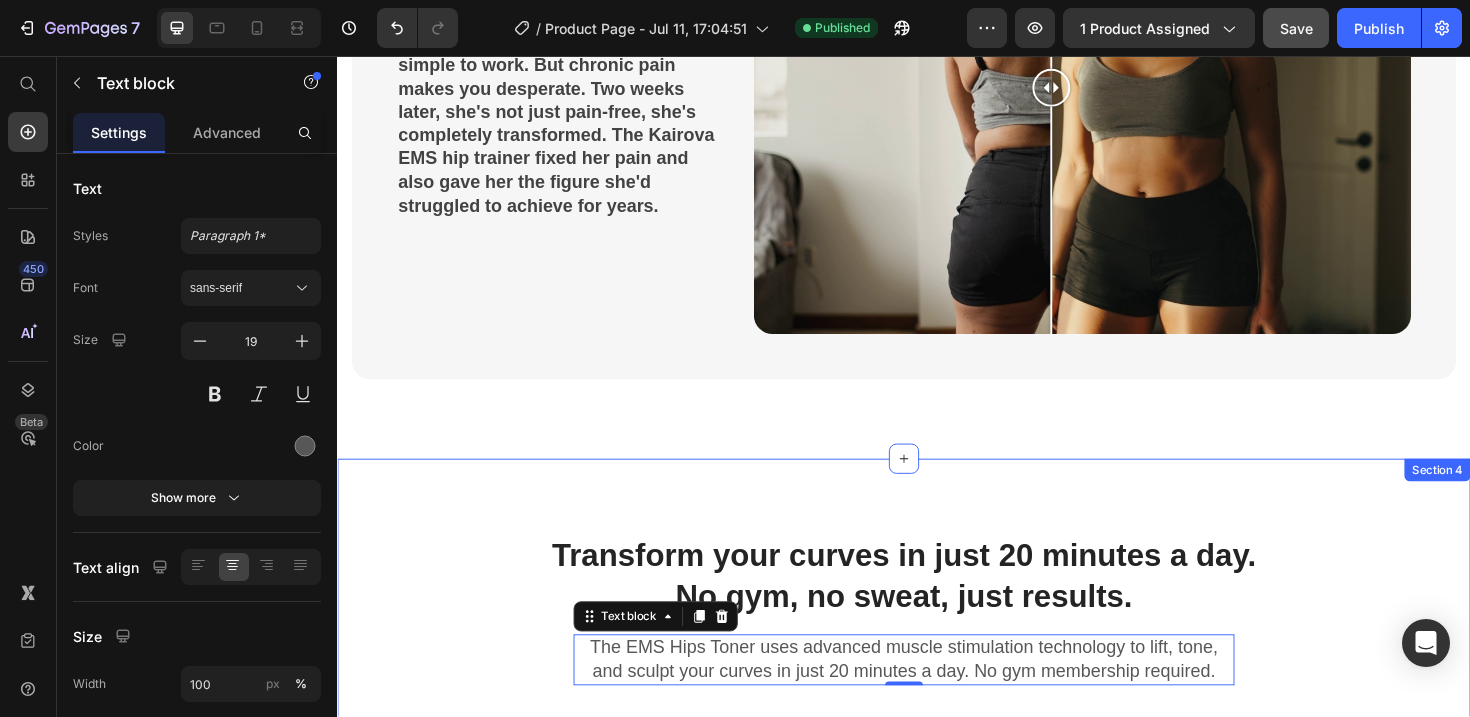 scroll, scrollTop: 442, scrollLeft: 0, axis: vertical 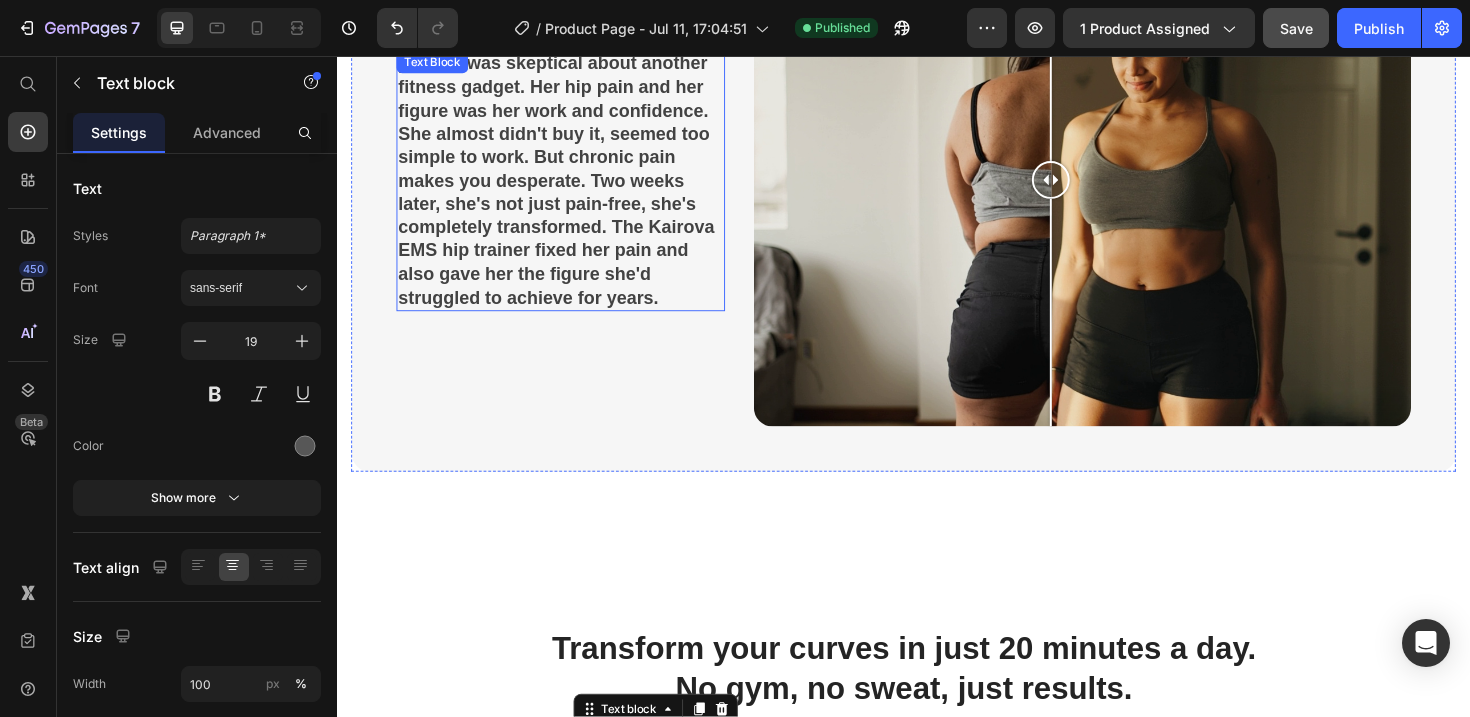 click on "[FIRST] was skeptical about another fitness gadget. Her hip pain and her figure was her work and confidence. She almost didn't buy it, seemed too simple to work. But chronic pain makes you desperate. Two weeks later, she's not just pain-free, she's completely transformed. The Kairova EMS hip trainer fixed her pain and also gave her the figure she'd struggled to achieve for years." at bounding box center [574, 189] 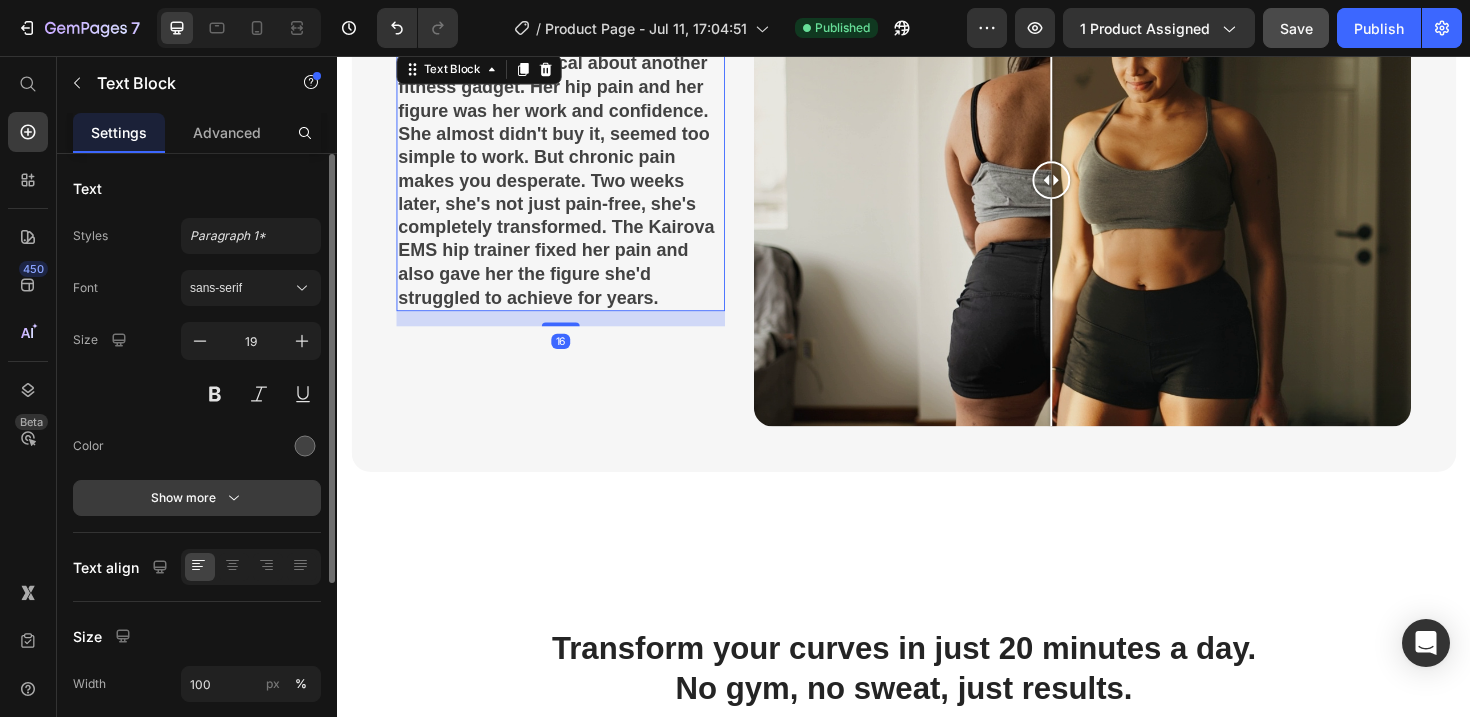 click 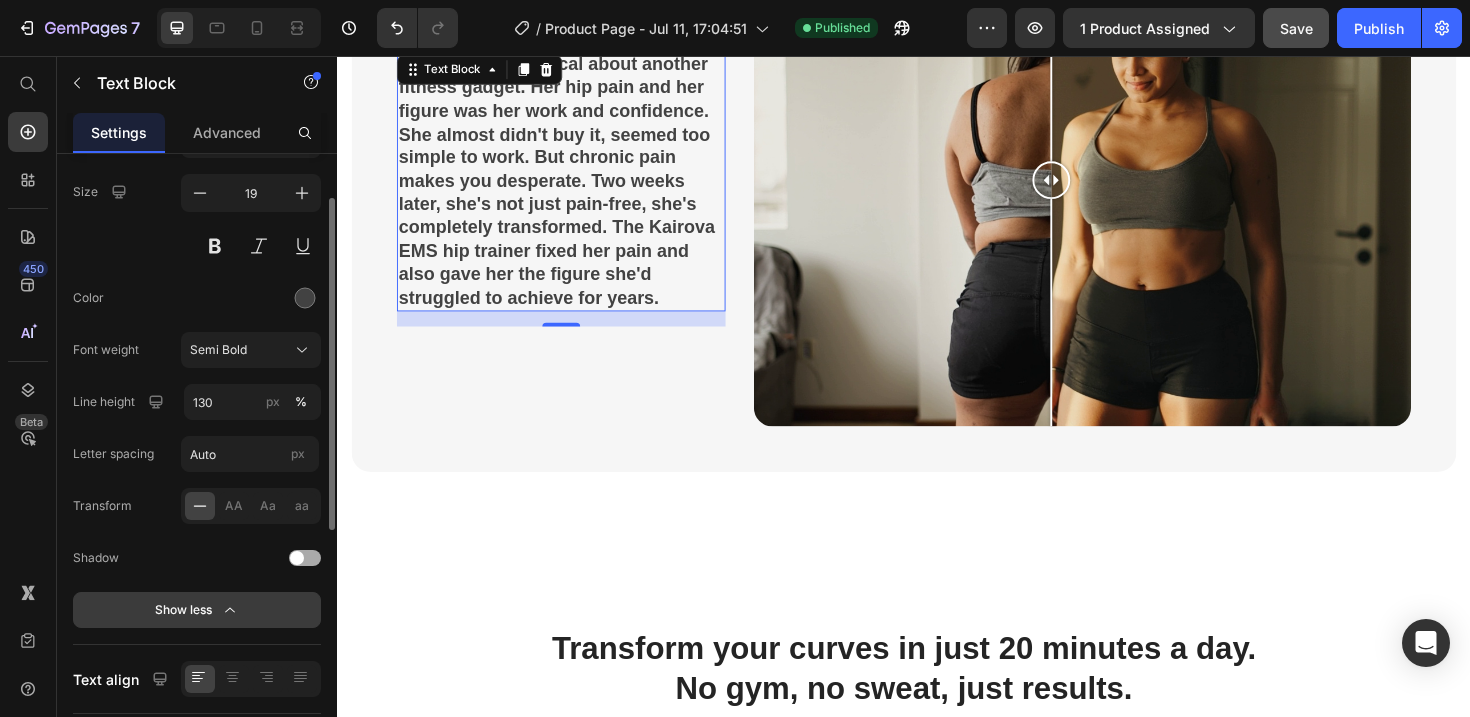 scroll, scrollTop: 154, scrollLeft: 0, axis: vertical 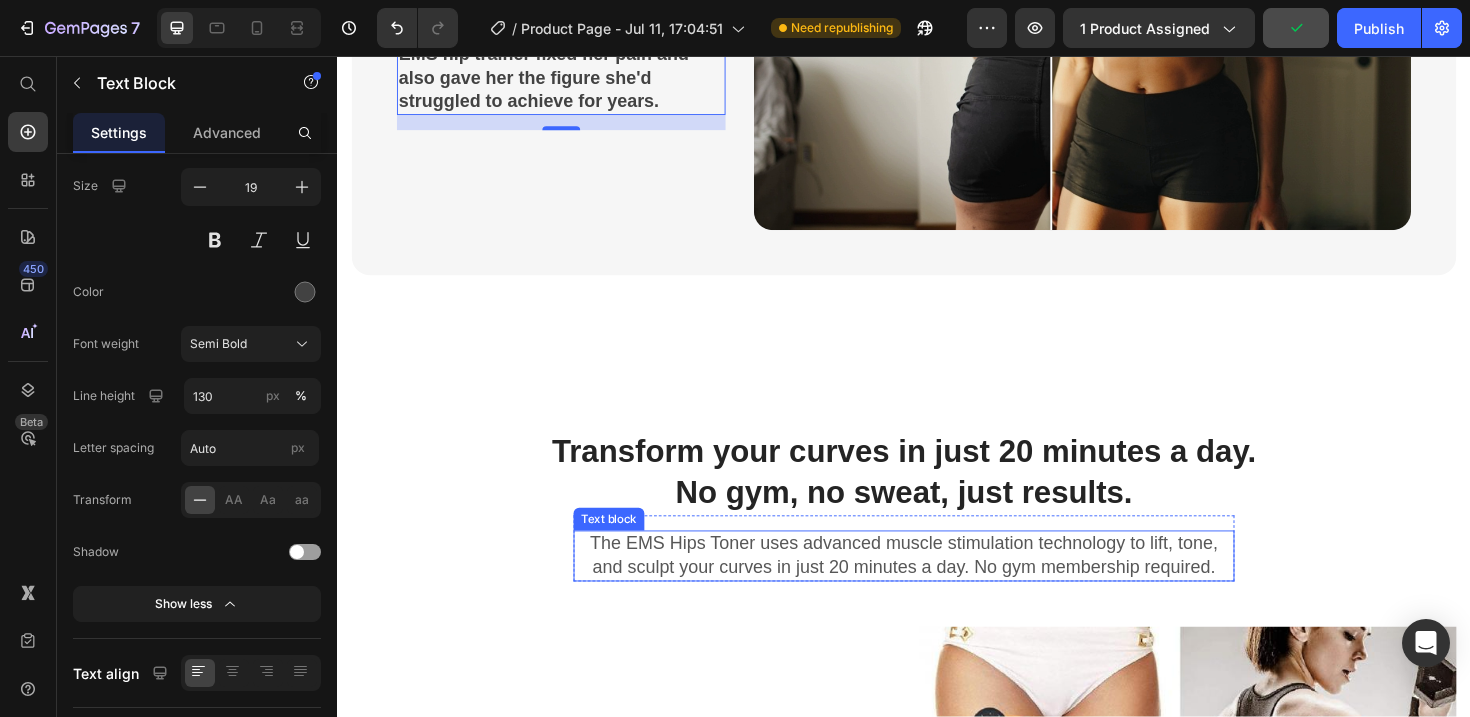 click on "The EMS Hips Toner uses advanced muscle stimulation technology to lift, tone, and sculpt your curves in just 20 minutes a day. No gym membership required." at bounding box center [937, 585] 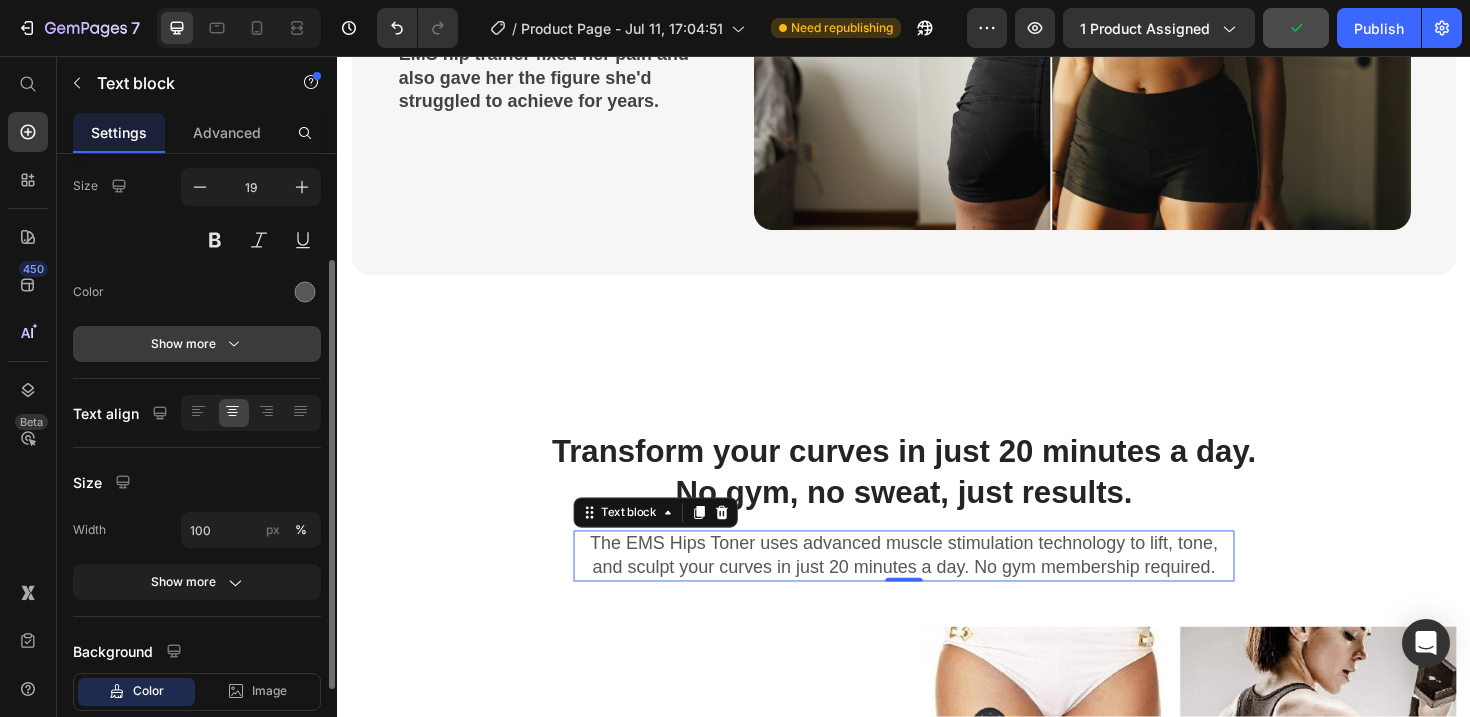 click on "Show more" at bounding box center (197, 344) 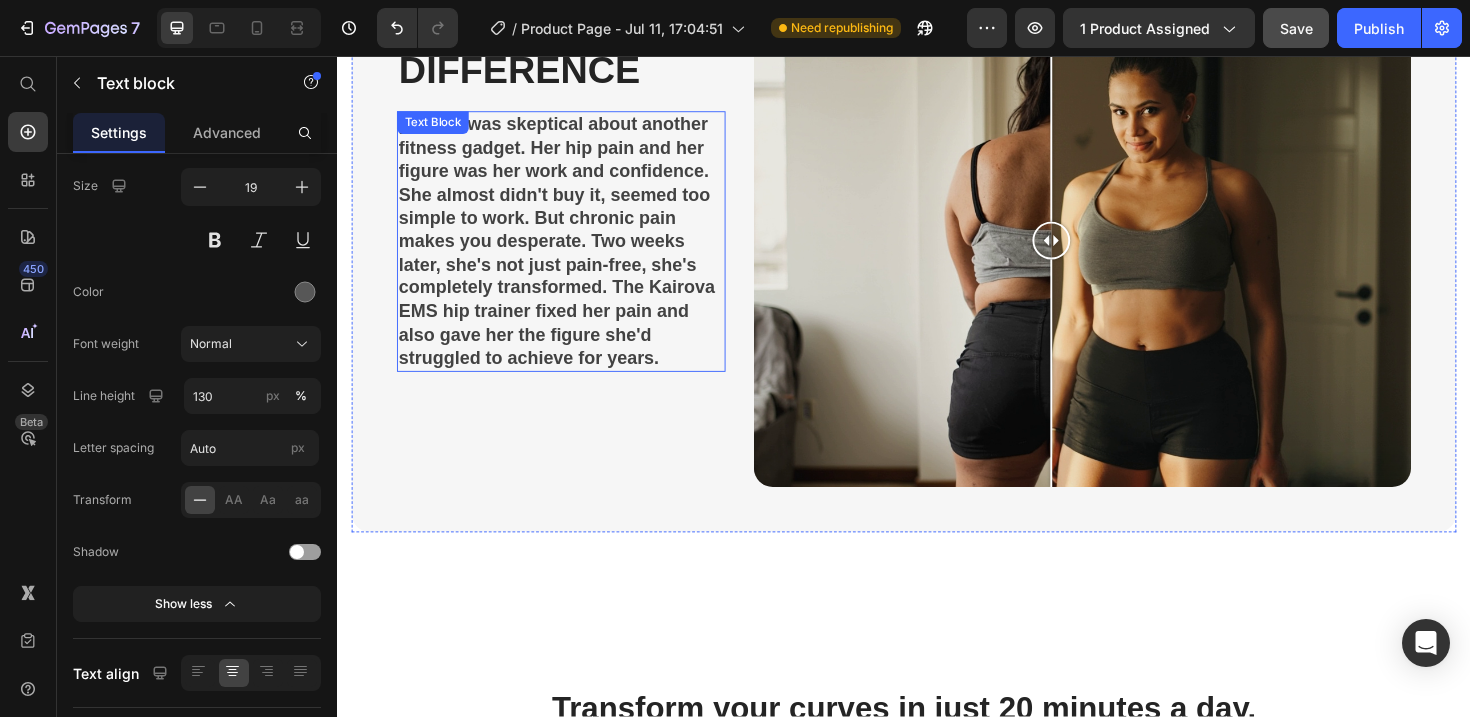 scroll, scrollTop: 355, scrollLeft: 0, axis: vertical 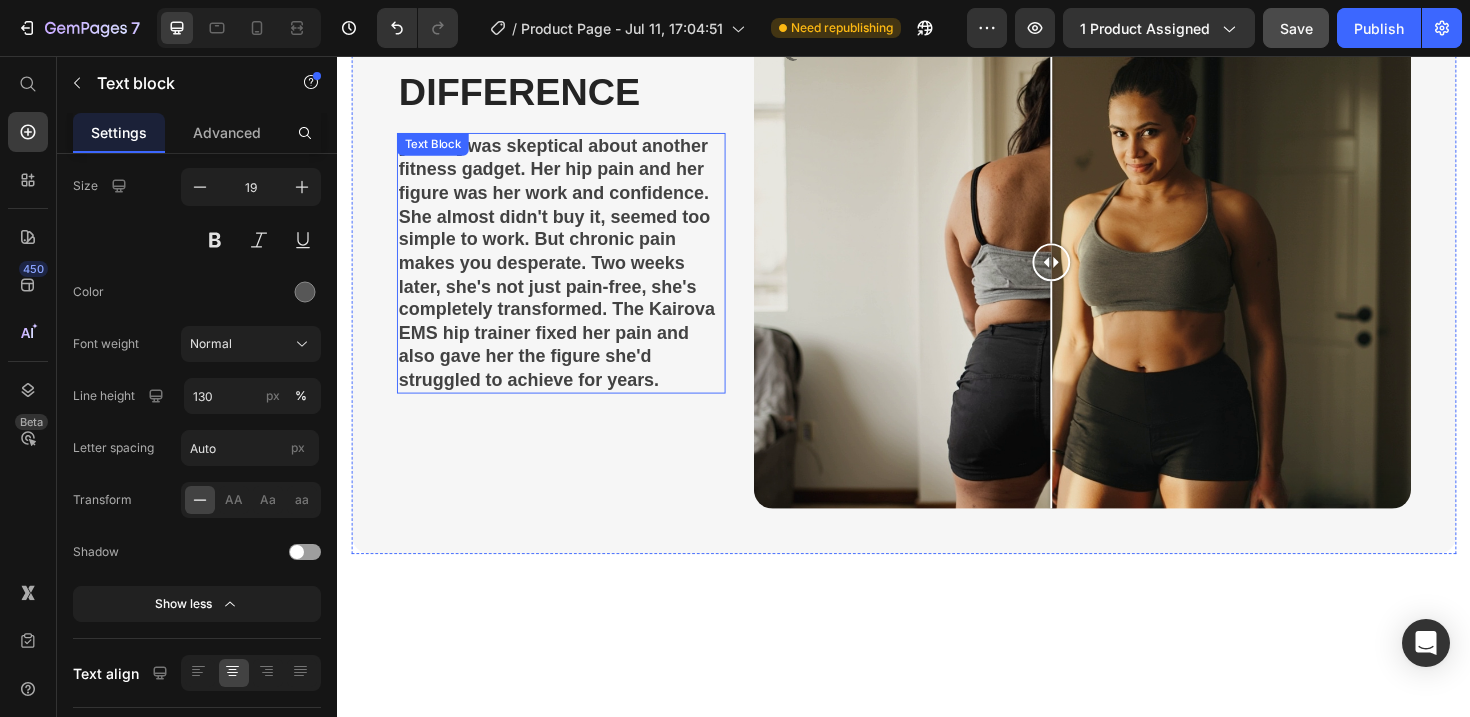 click on "[FIRST] was skeptical about another fitness gadget. Her hip pain and her figure was her work and confidence. She almost didn't buy it, seemed too simple to work. But chronic pain makes you desperate. Two weeks later, she's not just pain-free, she's completely transformed. The Kairova EMS hip trainer fixed her pain and also gave her the figure she'd struggled to achieve for years." at bounding box center [574, 276] 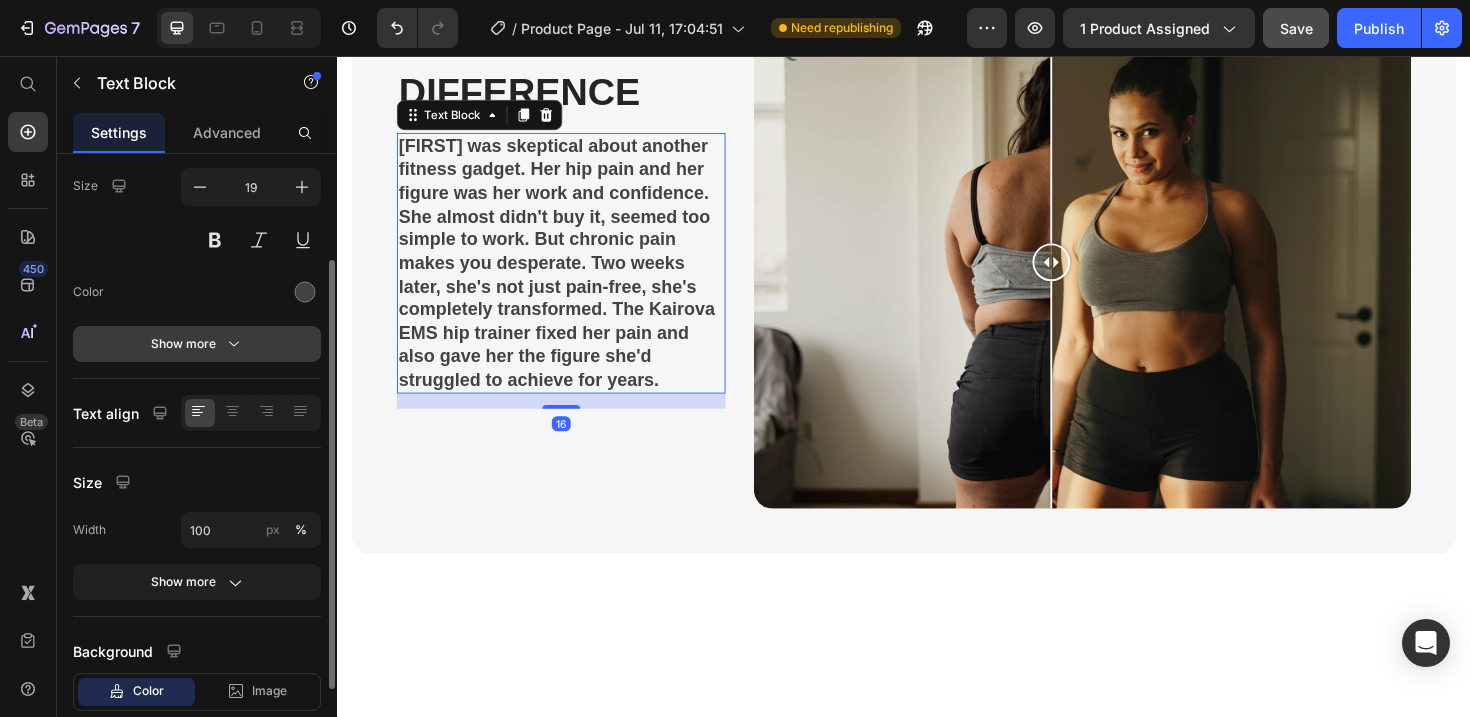 click on "Show more" at bounding box center (197, 344) 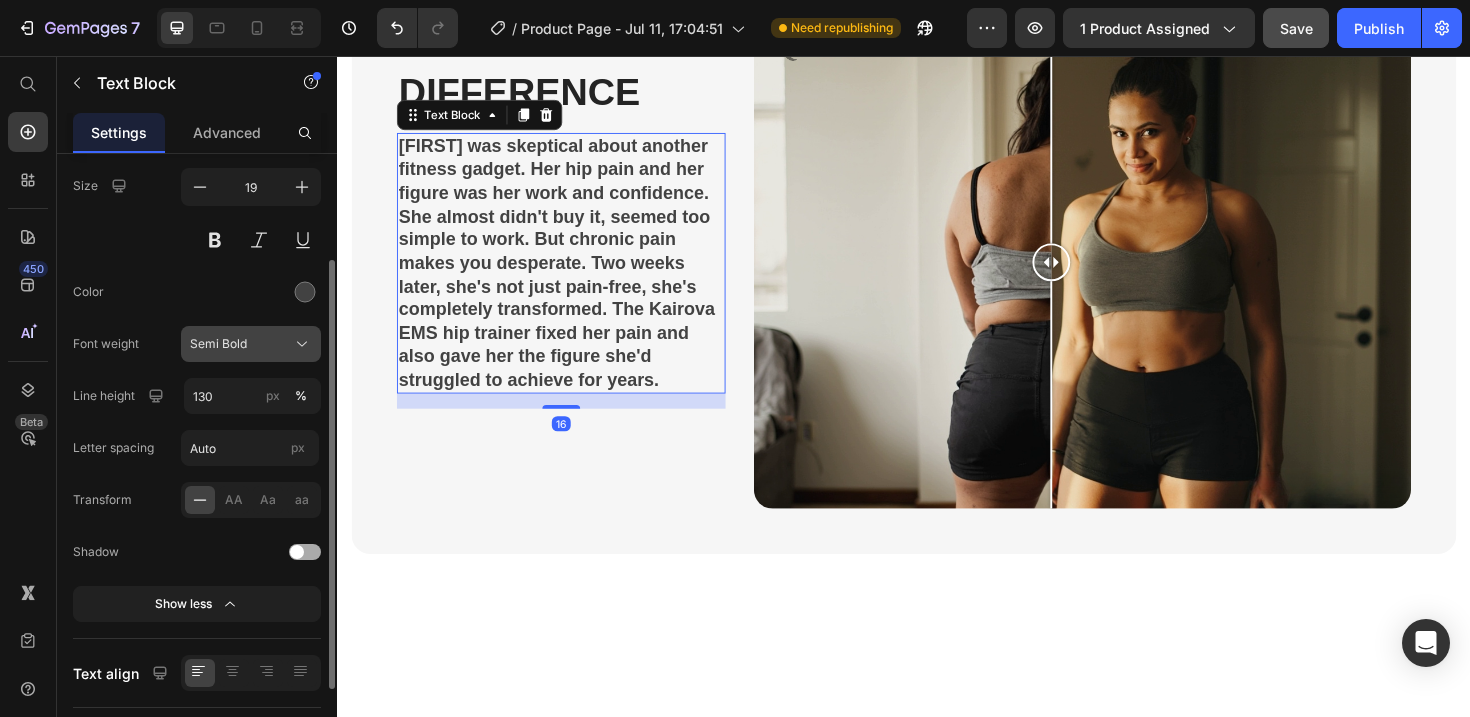 click on "Semi Bold" 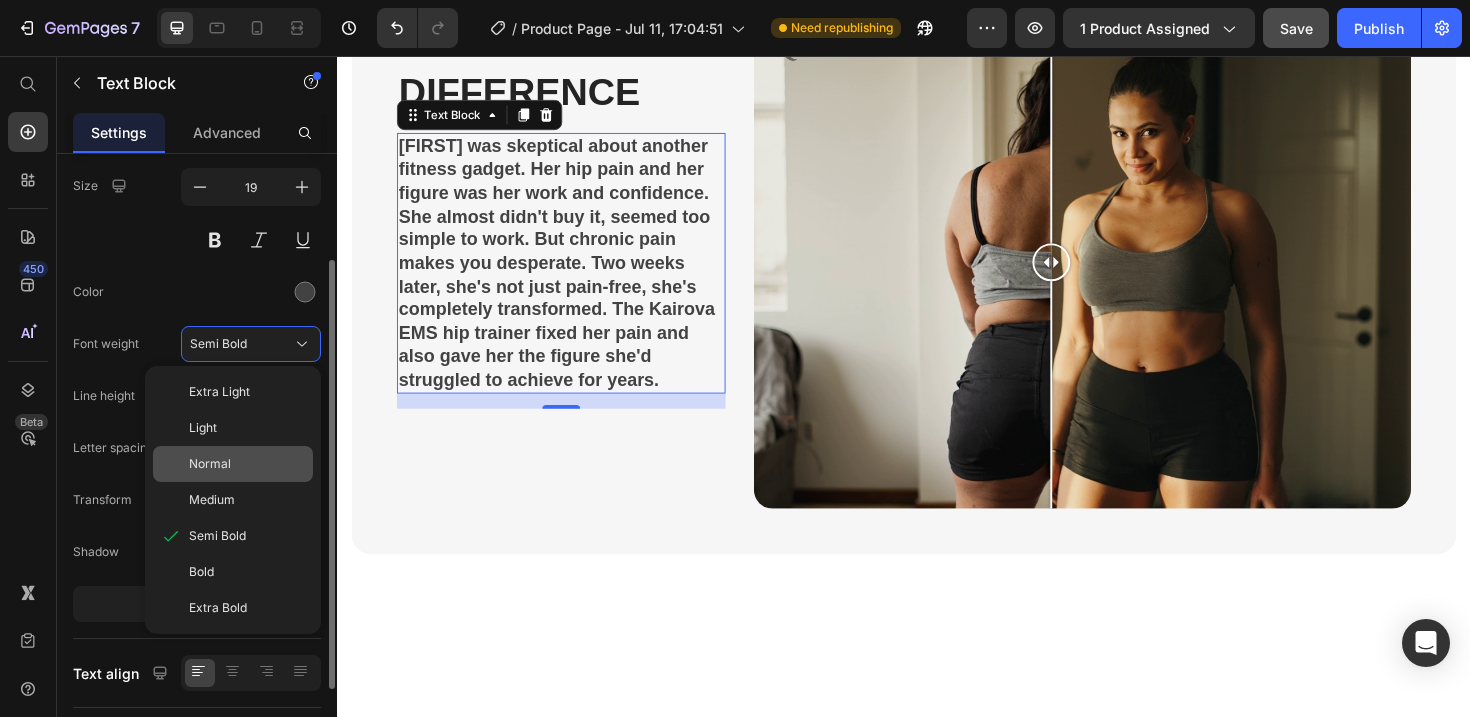 click on "Normal" at bounding box center (247, 464) 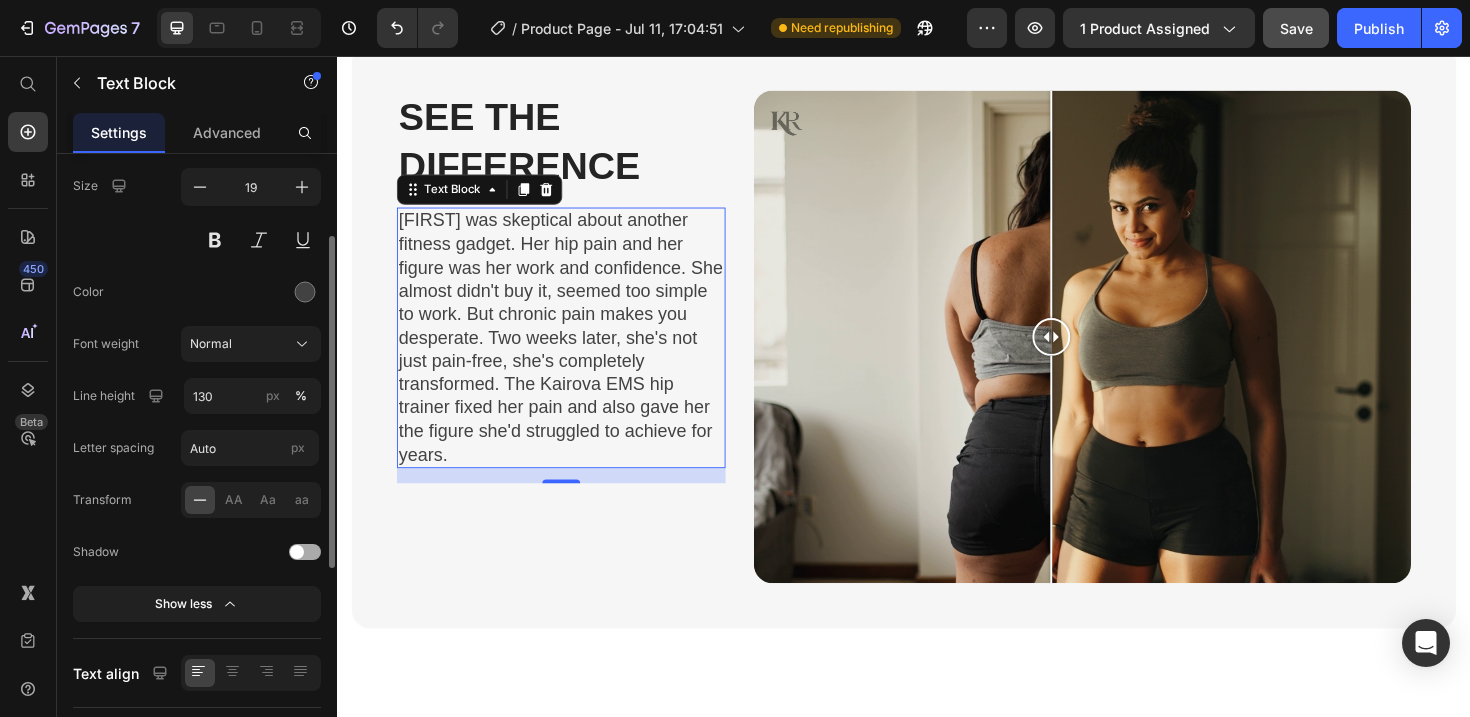 scroll, scrollTop: 255, scrollLeft: 0, axis: vertical 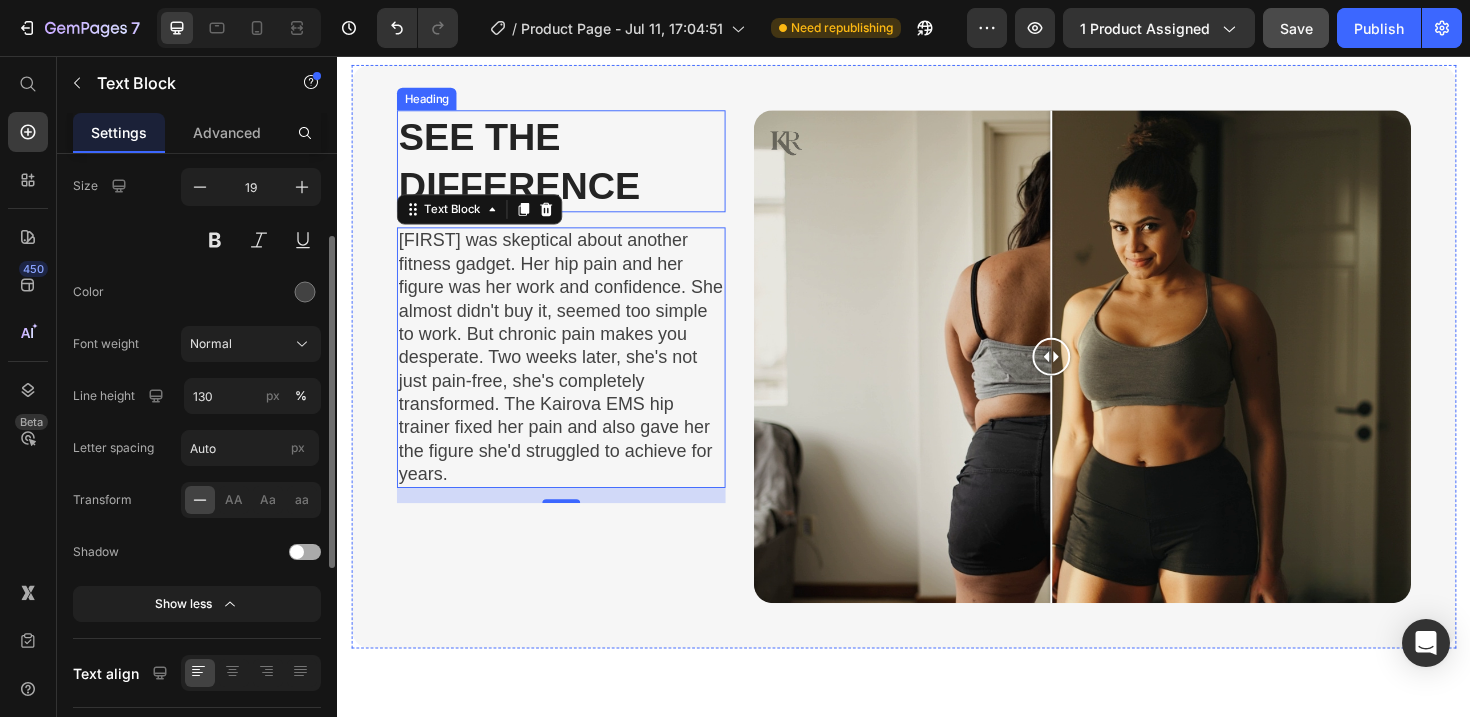 click on "See The Difference" at bounding box center [574, 168] 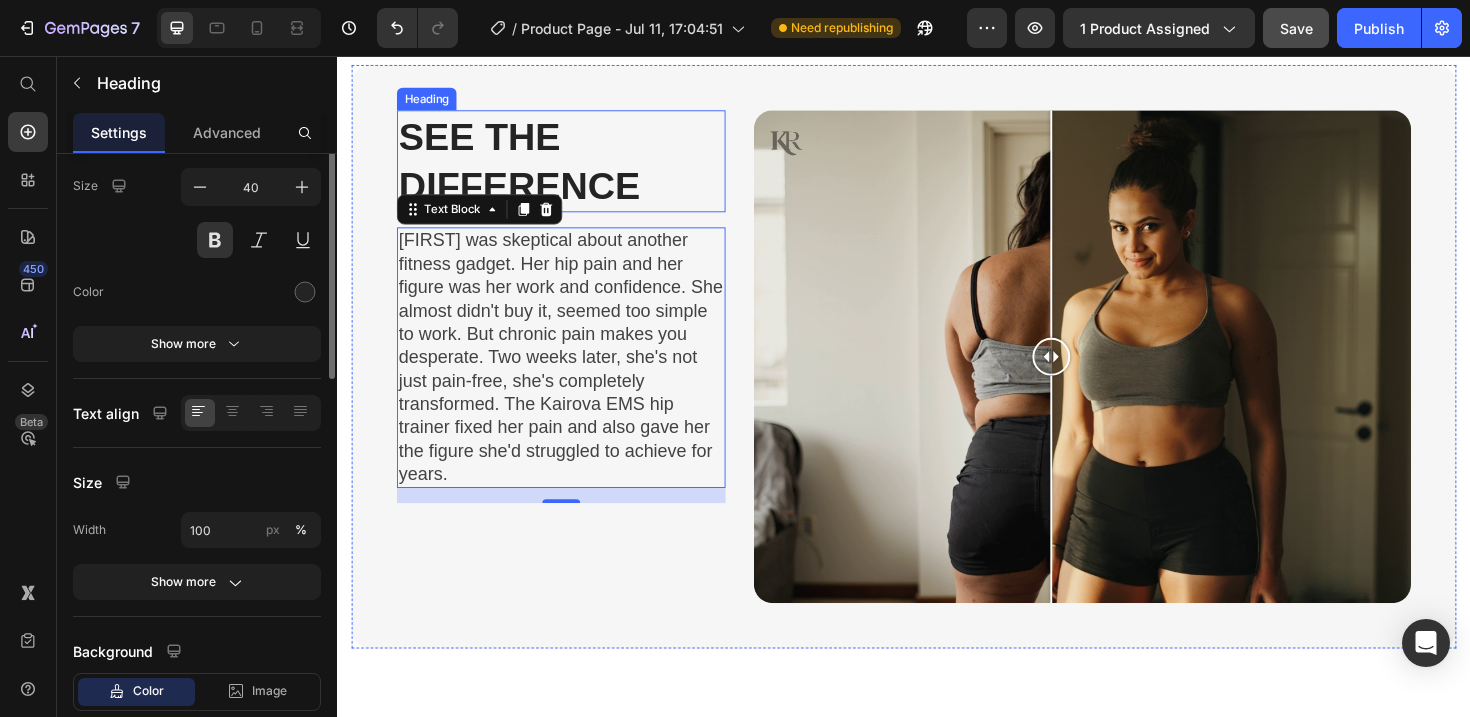 scroll, scrollTop: 0, scrollLeft: 0, axis: both 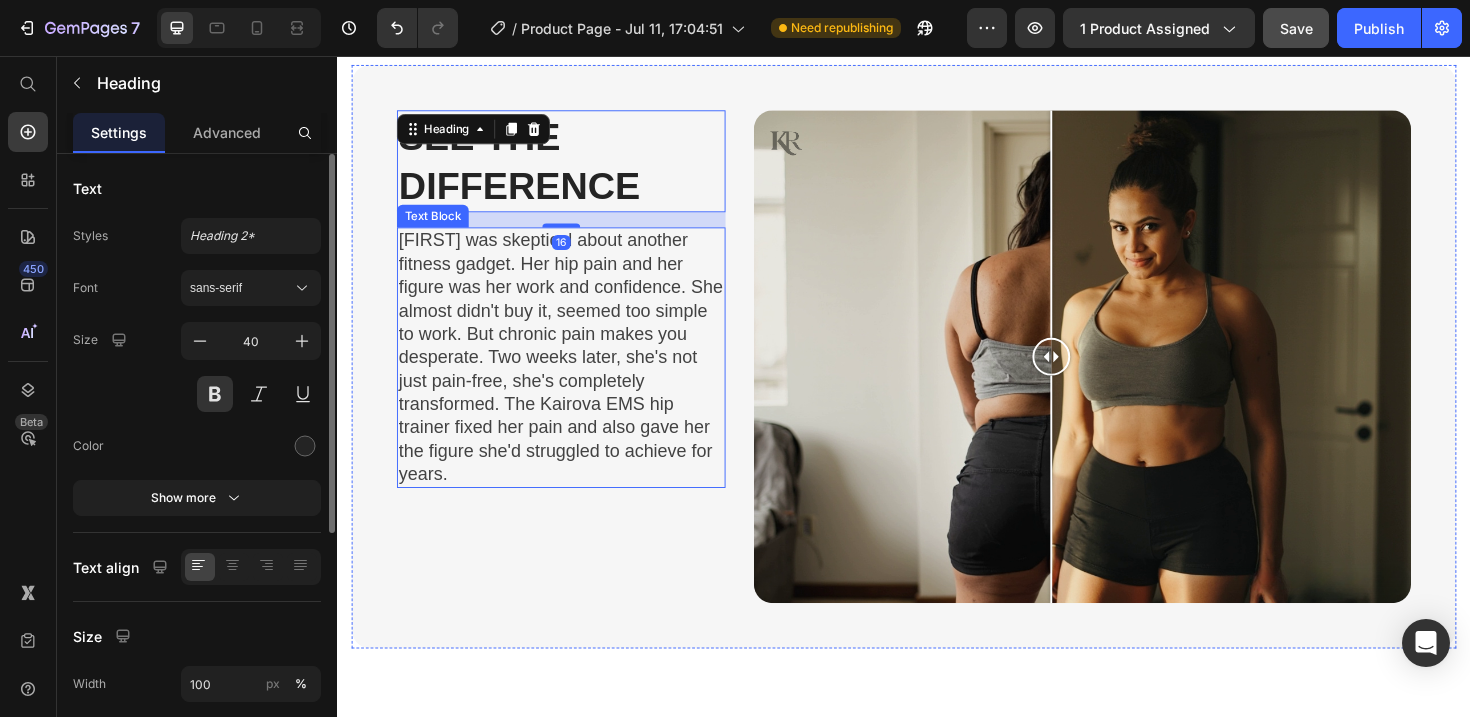 click on "[FIRST] was skeptical about another fitness gadget. Her hip pain and her figure was her work and confidence. She almost didn't buy it, seemed too simple to work. But chronic pain makes you desperate. Two weeks later, she's not just pain-free, she's completely transformed. The Kairova EMS hip trainer fixed her pain and also gave her the figure she'd struggled to achieve for years." at bounding box center (574, 376) 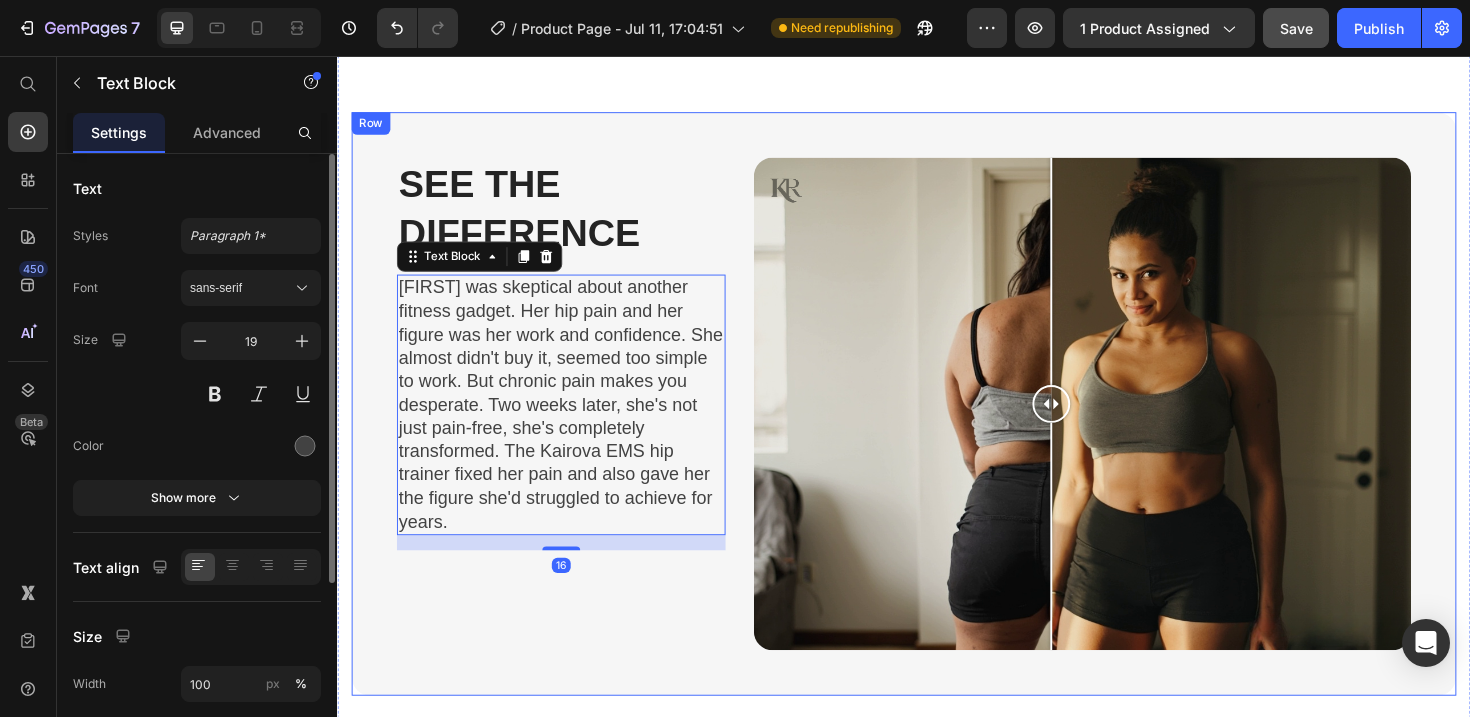 scroll, scrollTop: 182, scrollLeft: 0, axis: vertical 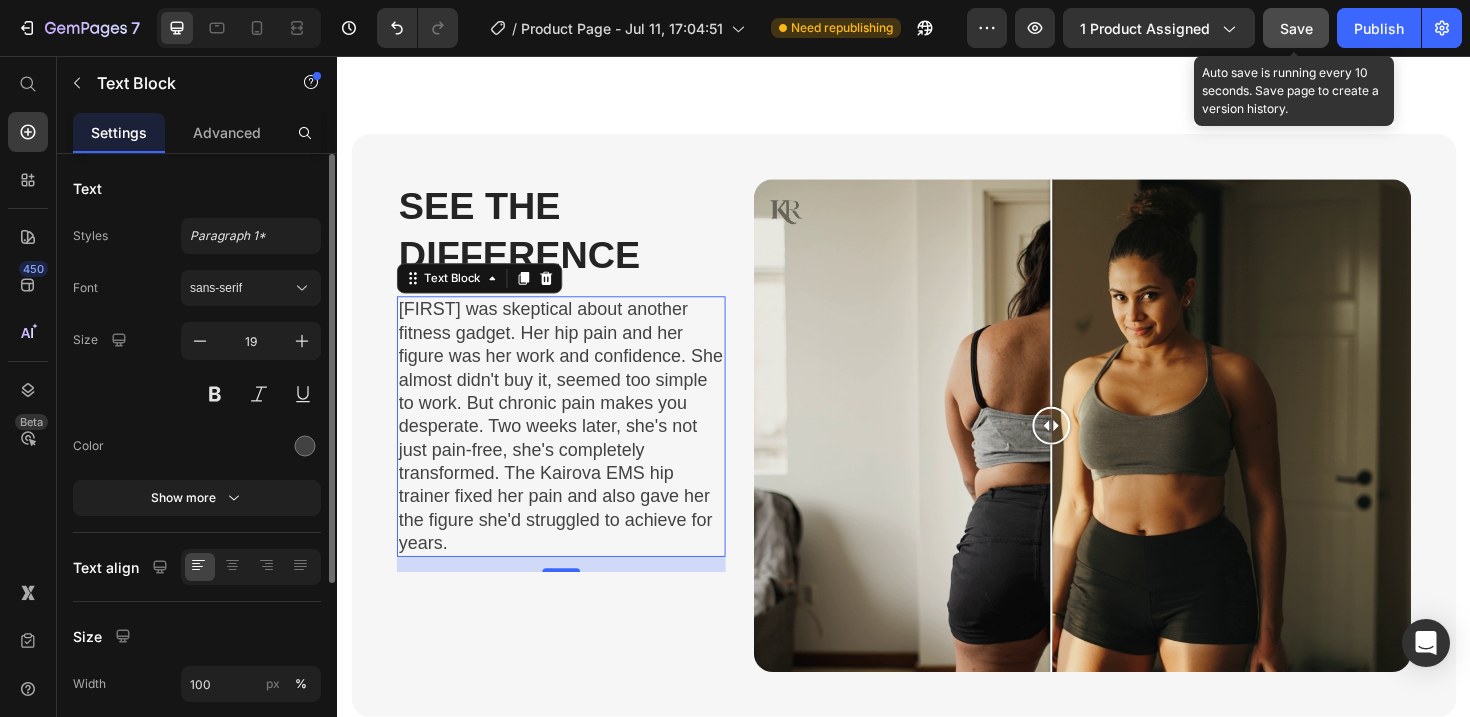 click on "Save" at bounding box center [1296, 28] 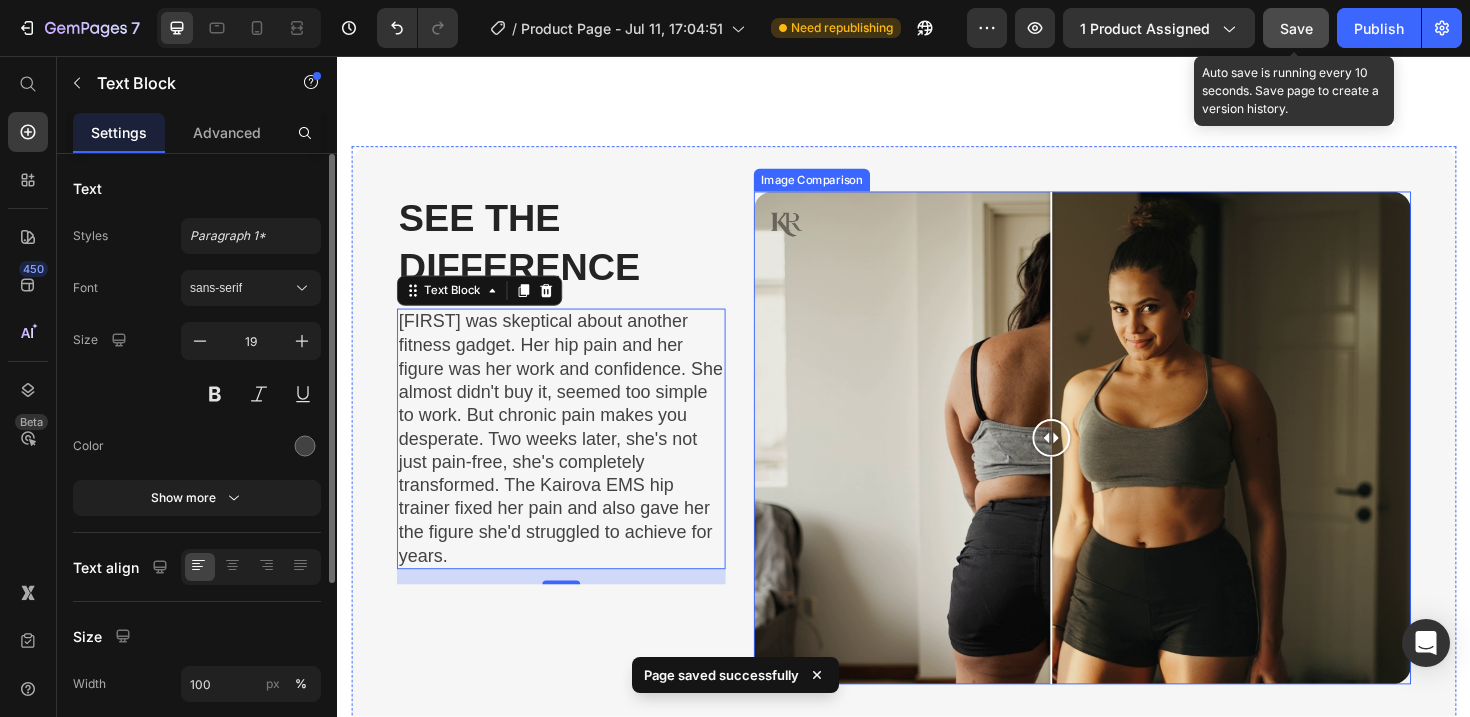 scroll, scrollTop: 101, scrollLeft: 0, axis: vertical 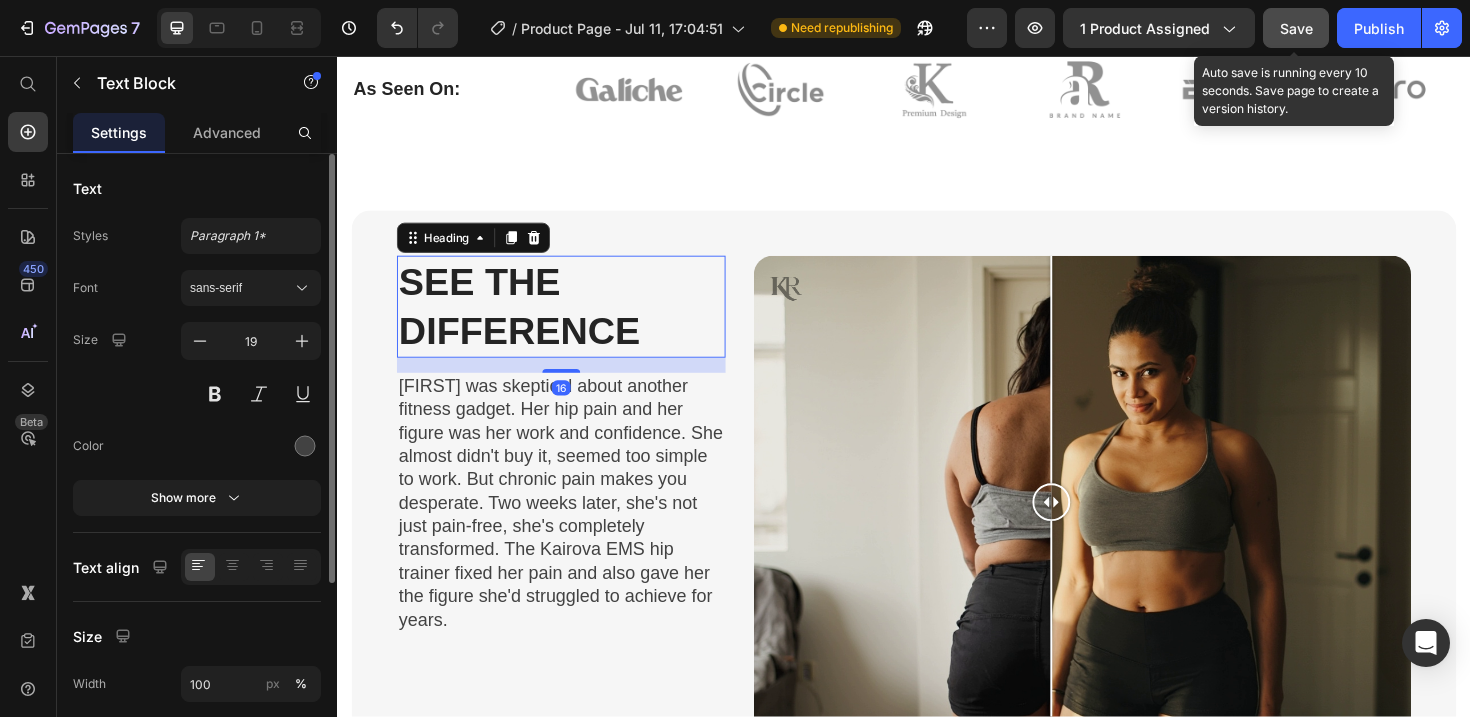 click on "See The Difference" at bounding box center [574, 322] 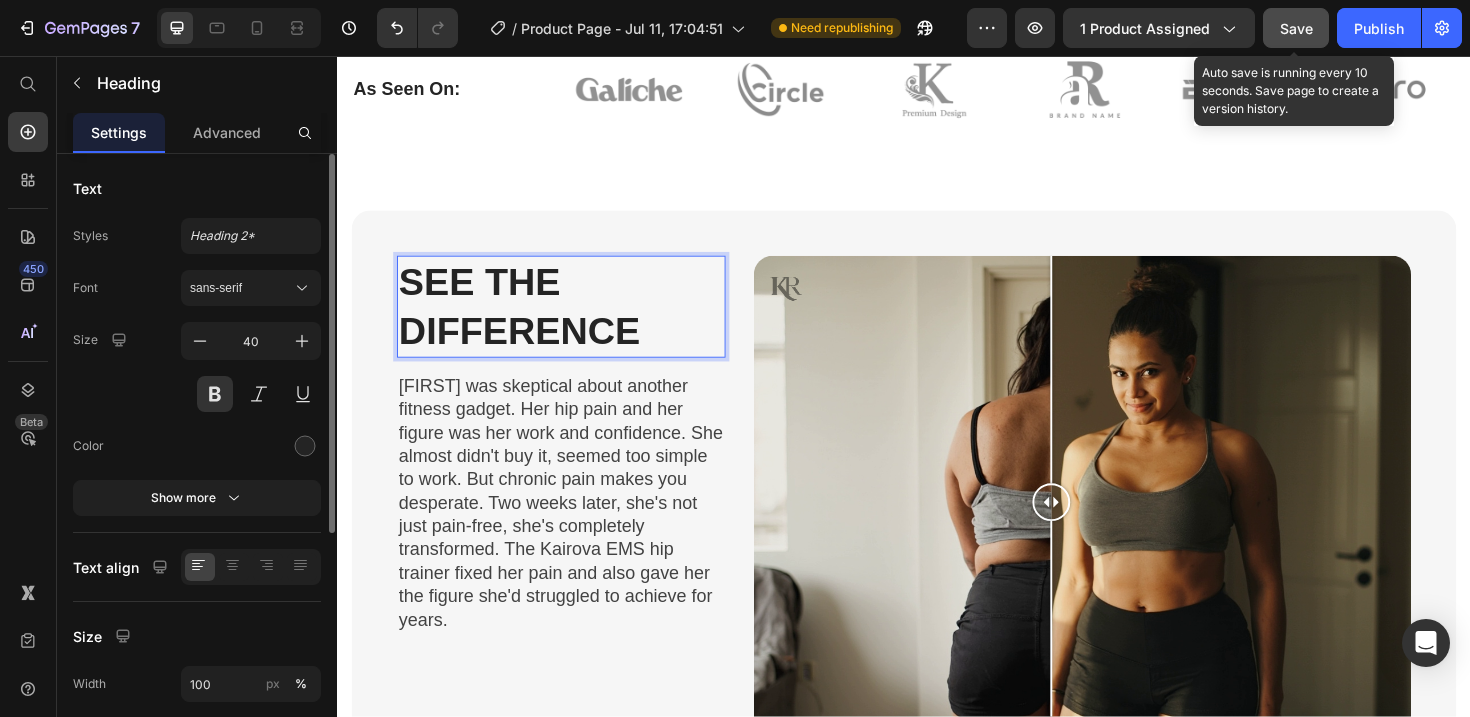 click on "See The Difference" at bounding box center (574, 322) 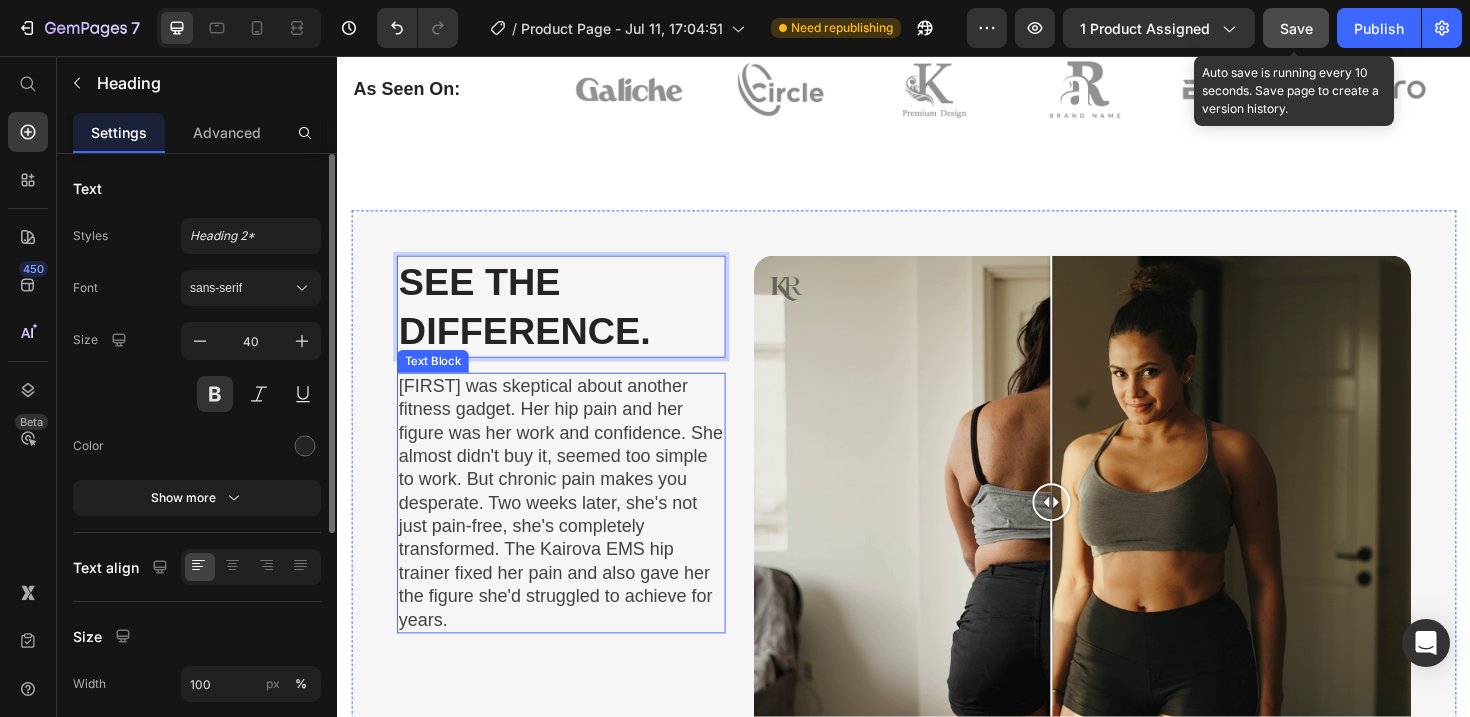 click on "[FIRST] was skeptical about another fitness gadget. Her hip pain and her figure was her work and confidence. She almost didn't buy it, seemed too simple to work. But chronic pain makes you desperate. Two weeks later, she's not just pain-free, she's completely transformed. The Kairova EMS hip trainer fixed her pain and also gave her the figure she'd struggled to achieve for years." at bounding box center [574, 530] 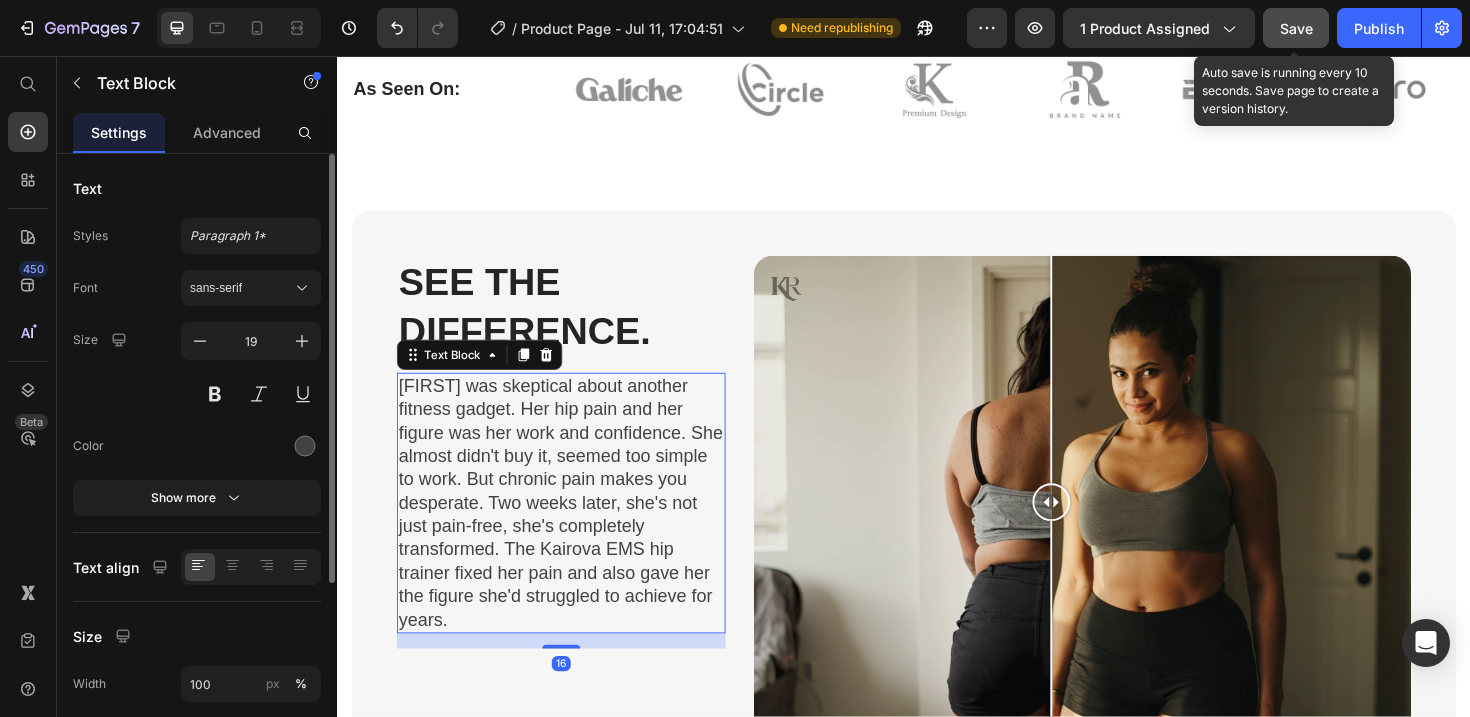 click on "Save" at bounding box center (1296, 28) 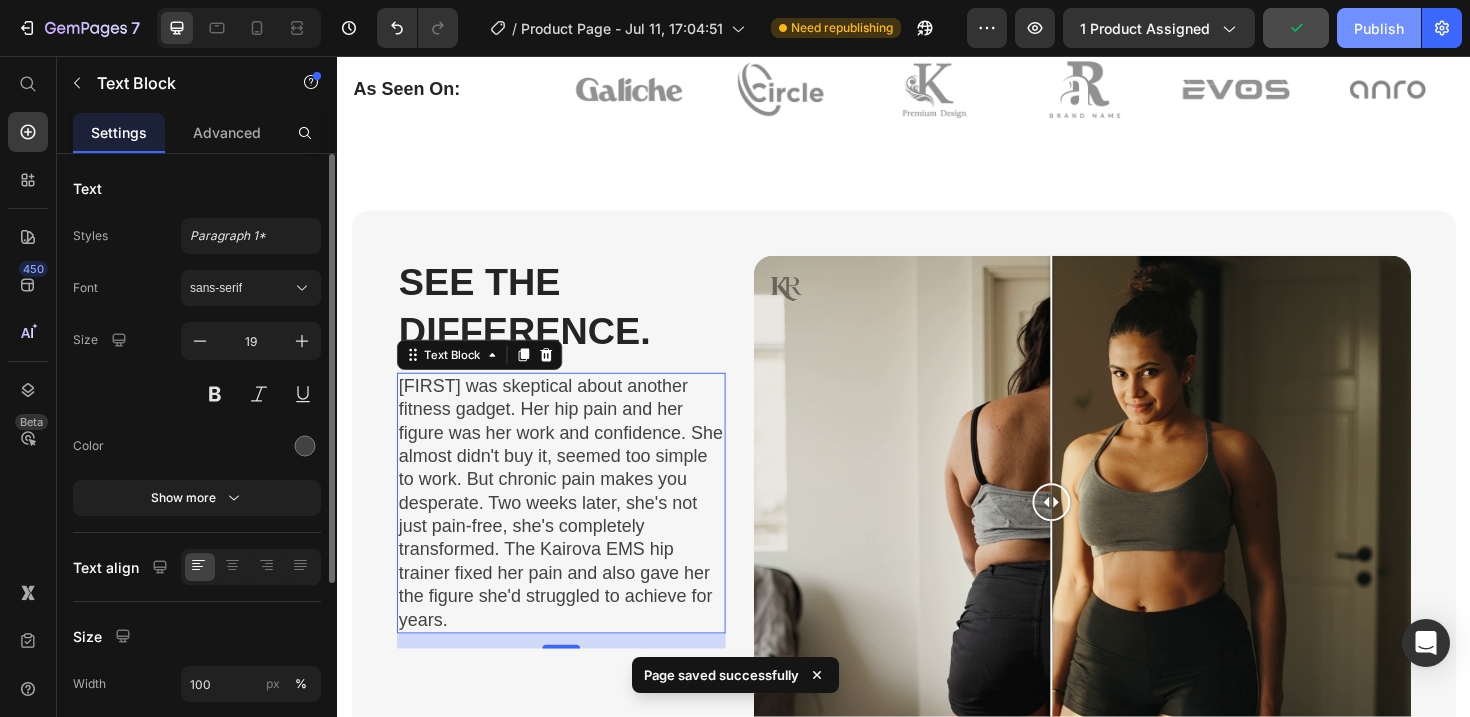 click on "Publish" at bounding box center (1379, 28) 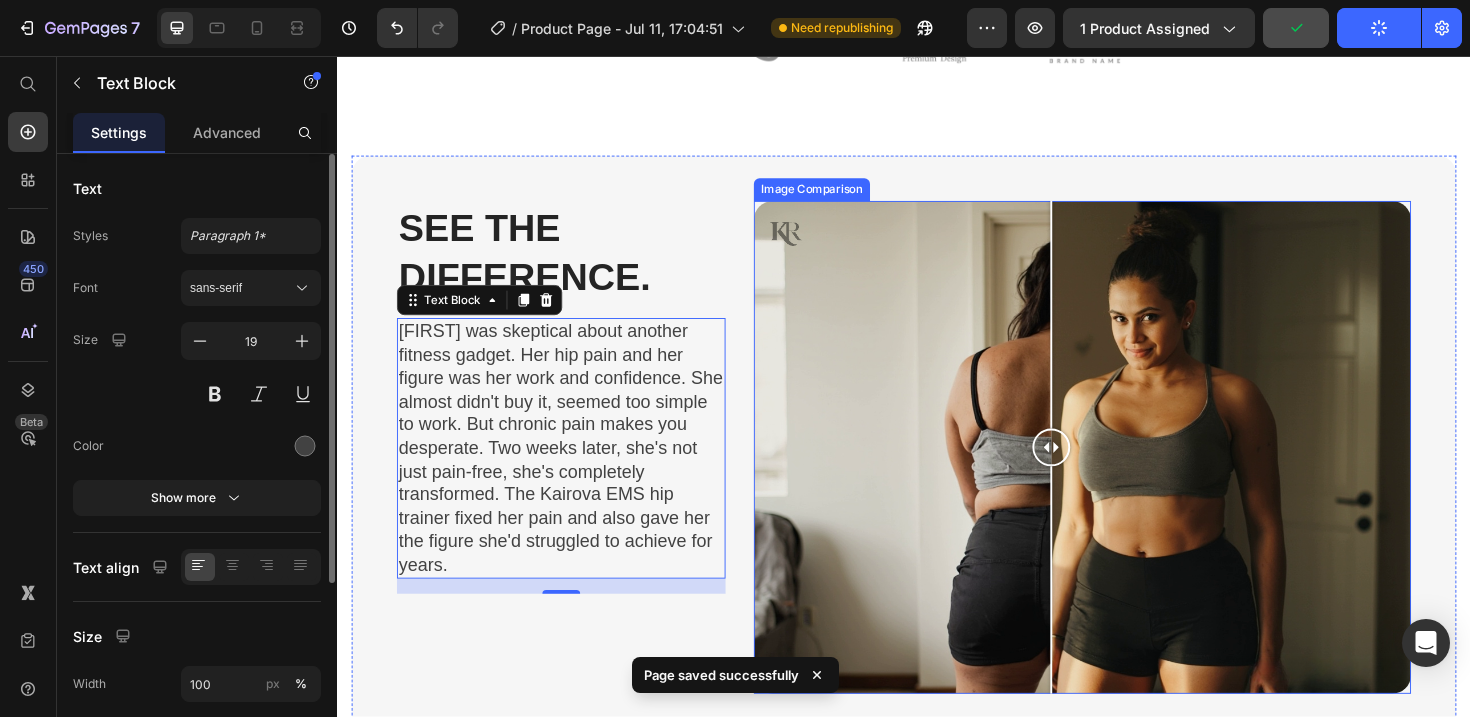 scroll, scrollTop: 345, scrollLeft: 0, axis: vertical 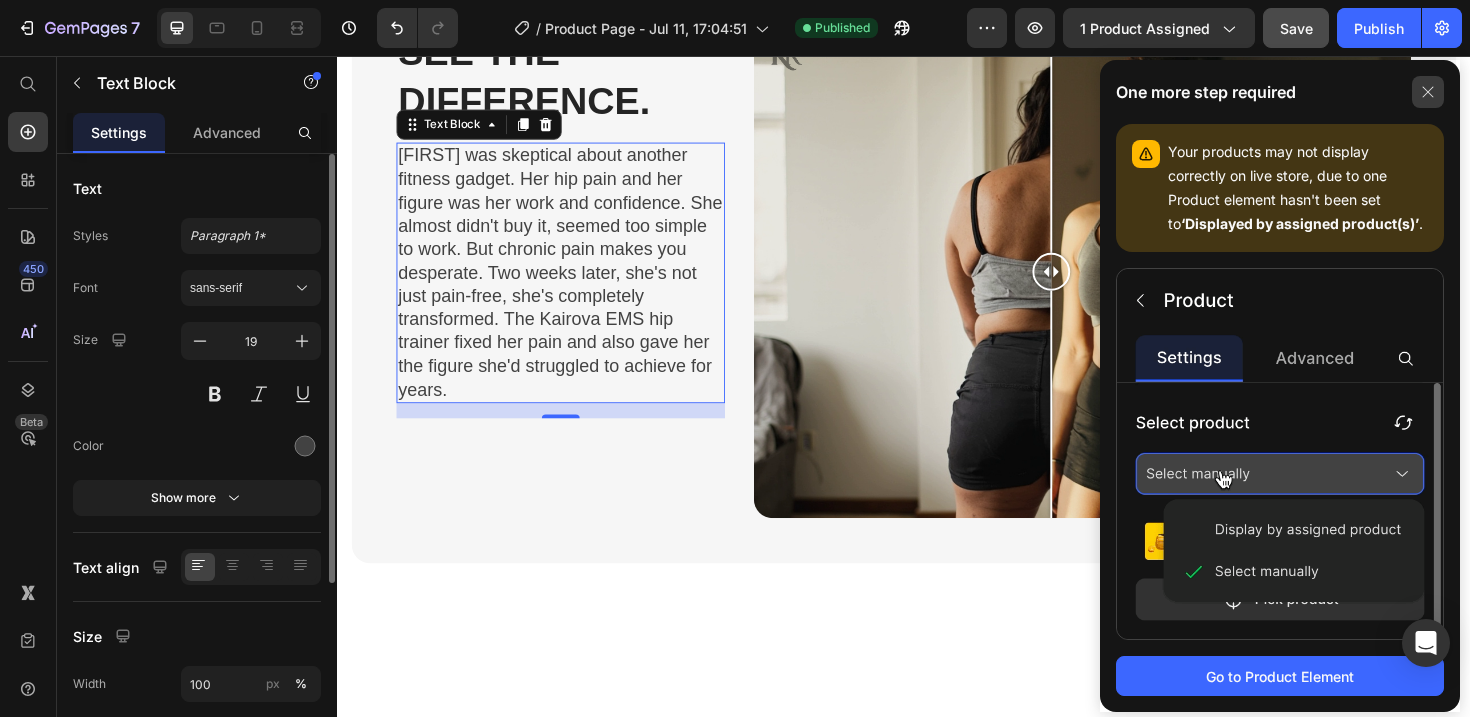 click 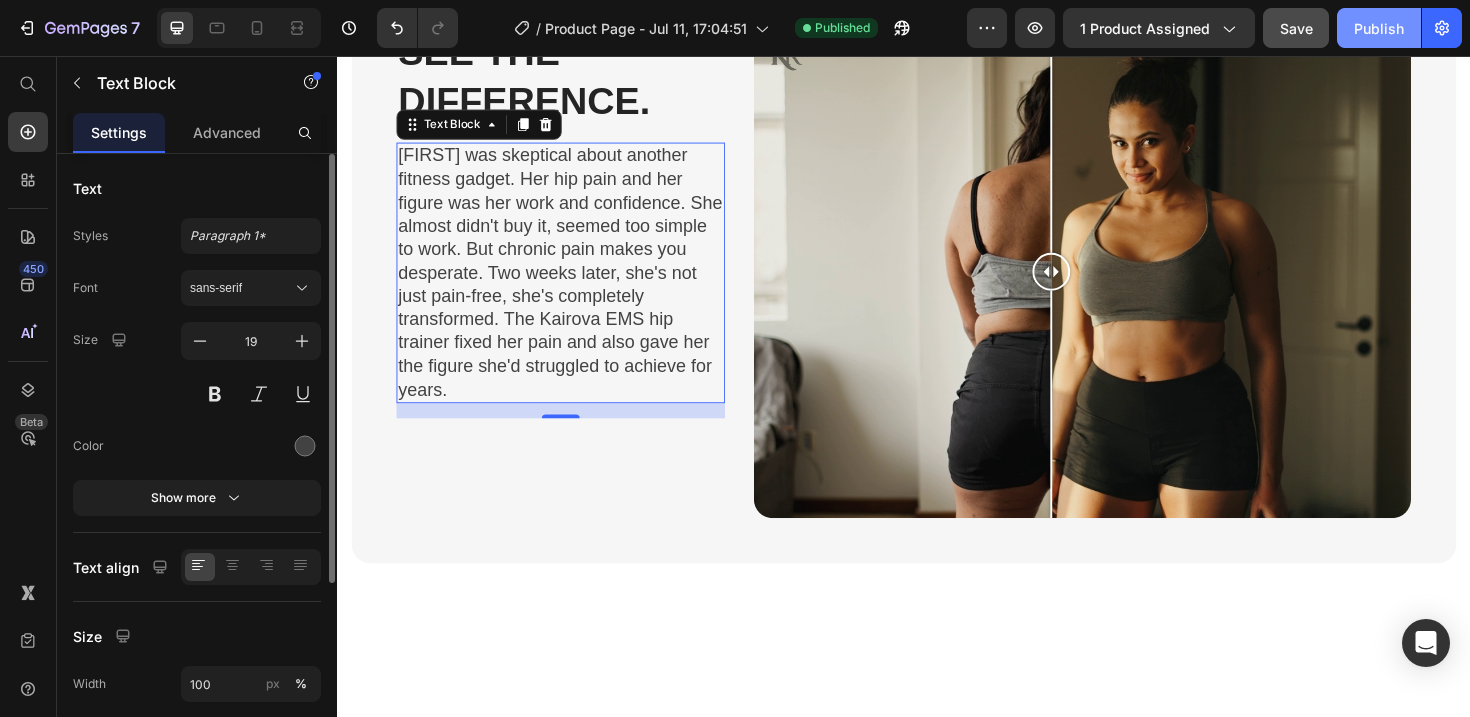 click on "Publish" 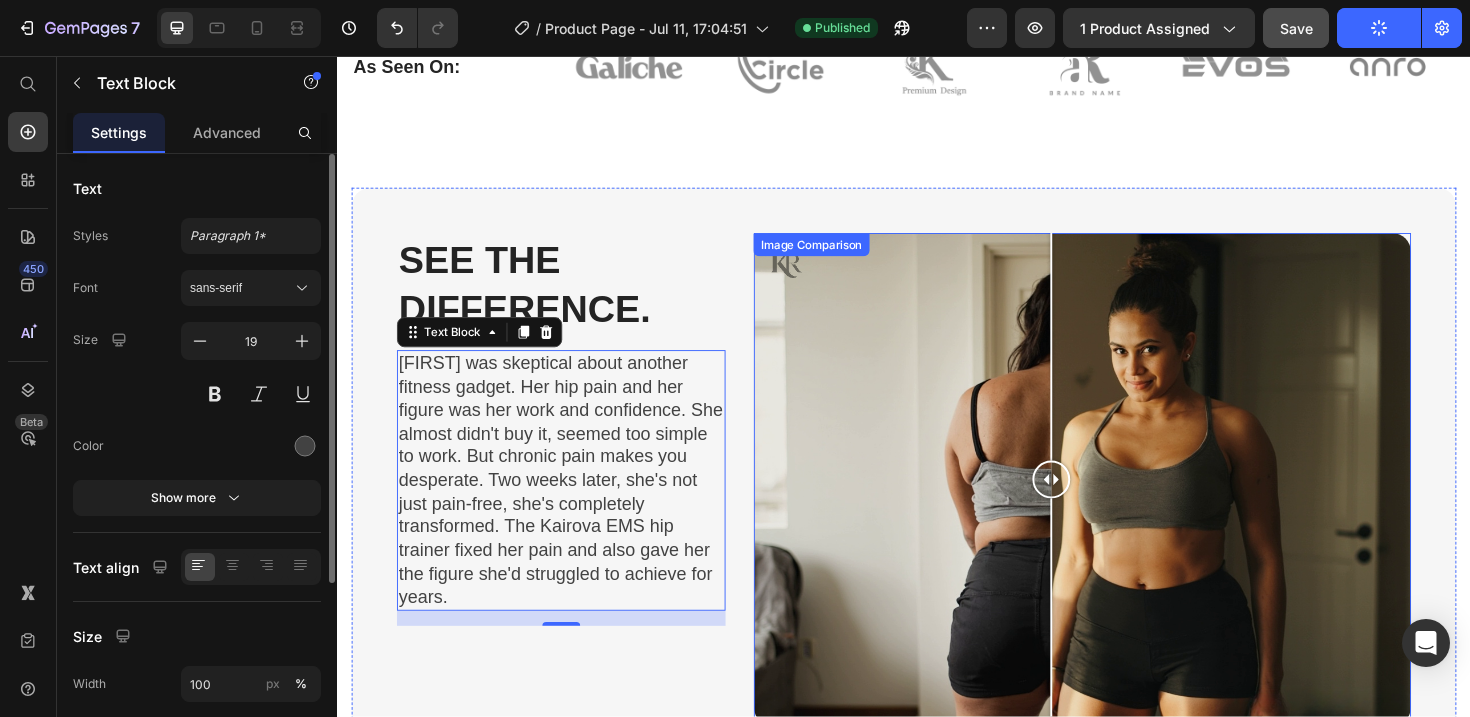 scroll, scrollTop: 114, scrollLeft: 0, axis: vertical 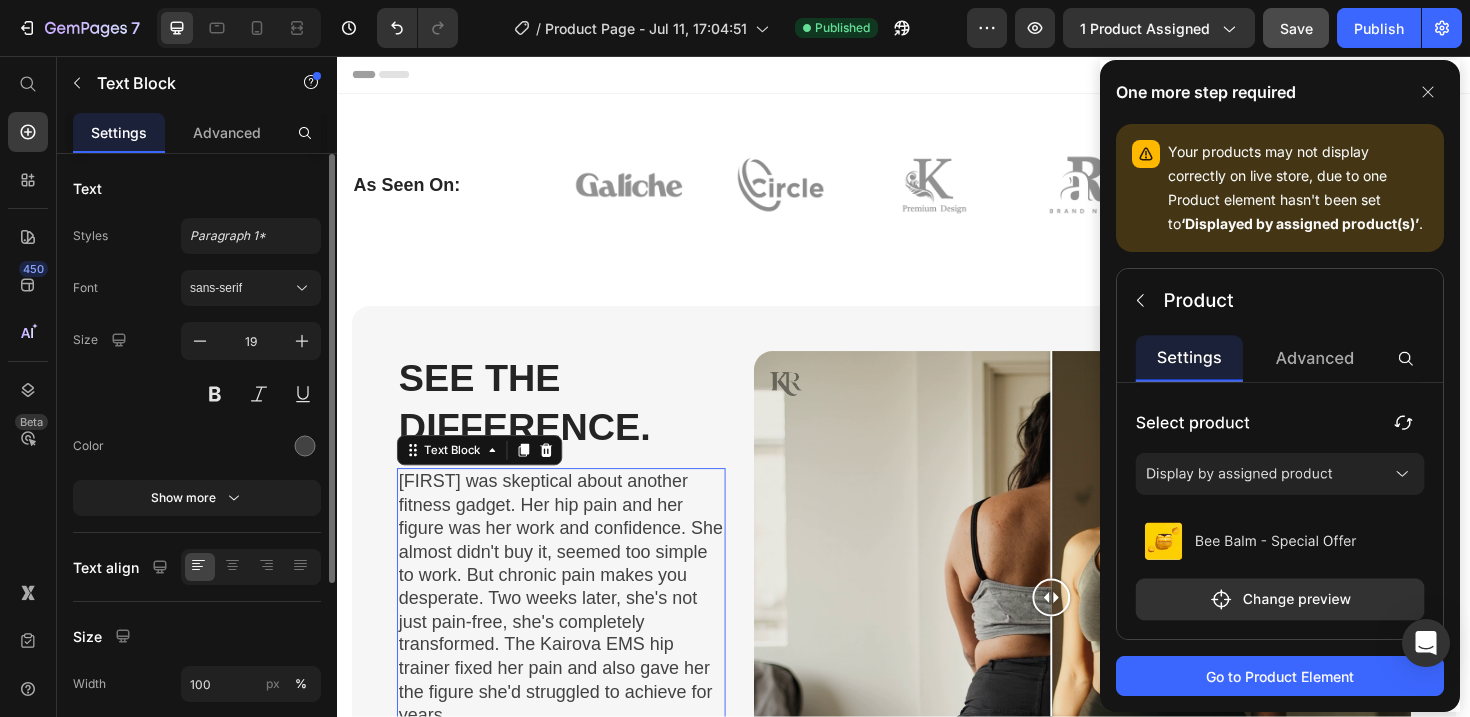 click 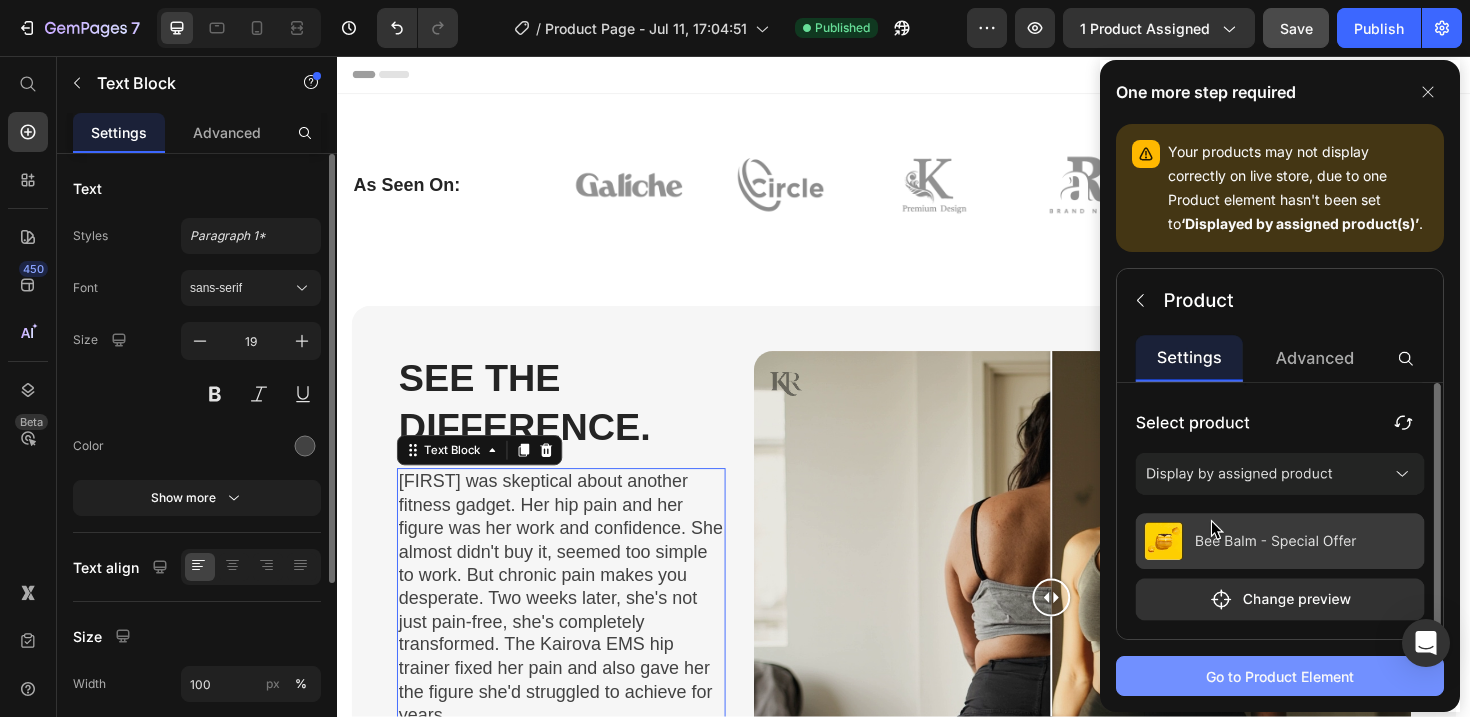 click on "Go to Product Element" at bounding box center [1280, 676] 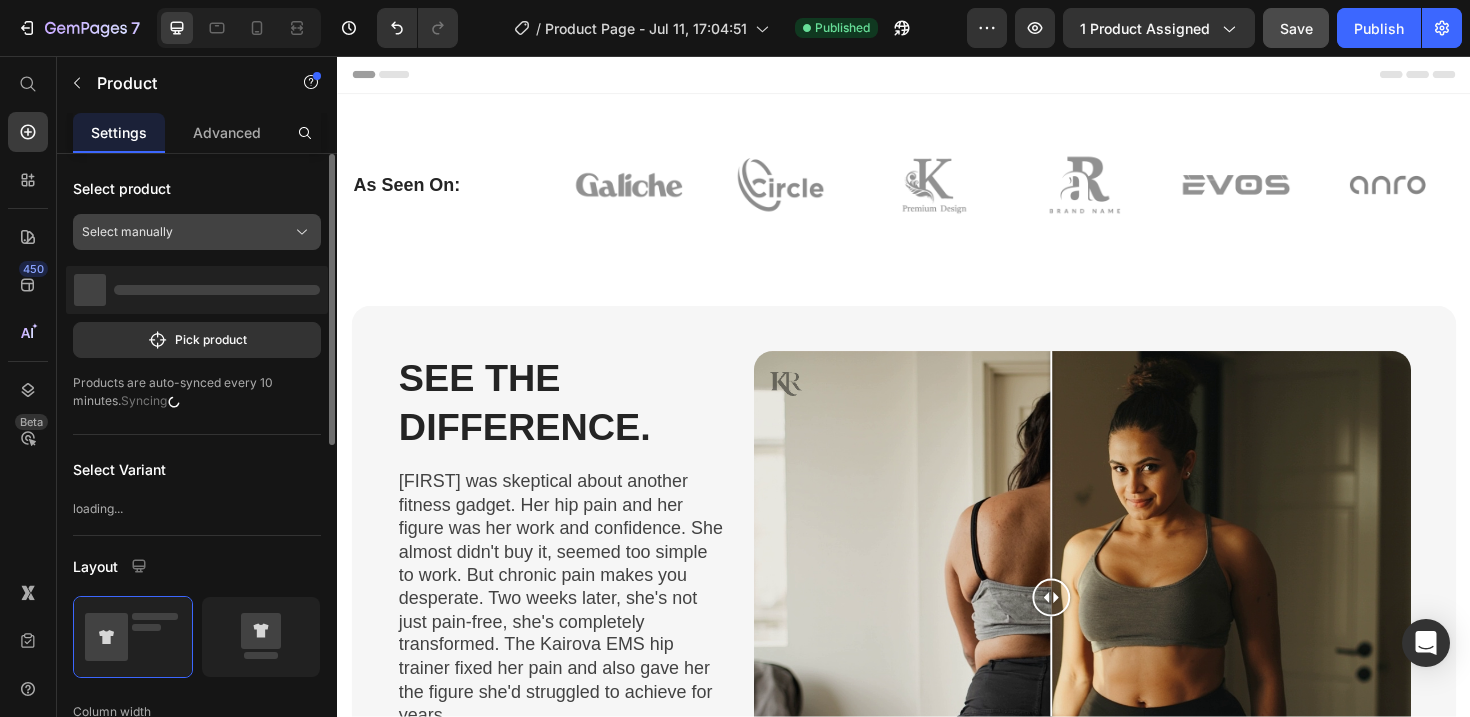 click on "Select manually" at bounding box center [197, 232] 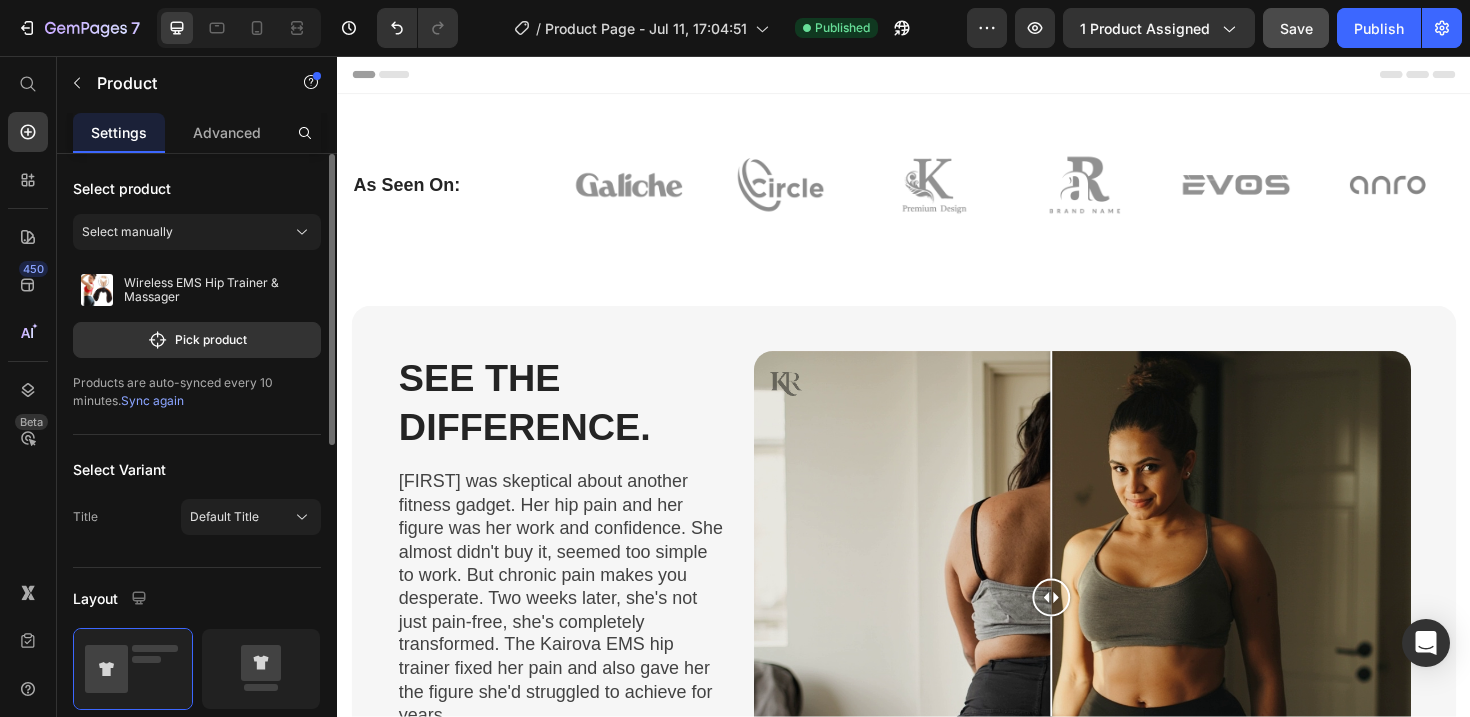 click on "Select product" at bounding box center [197, 188] 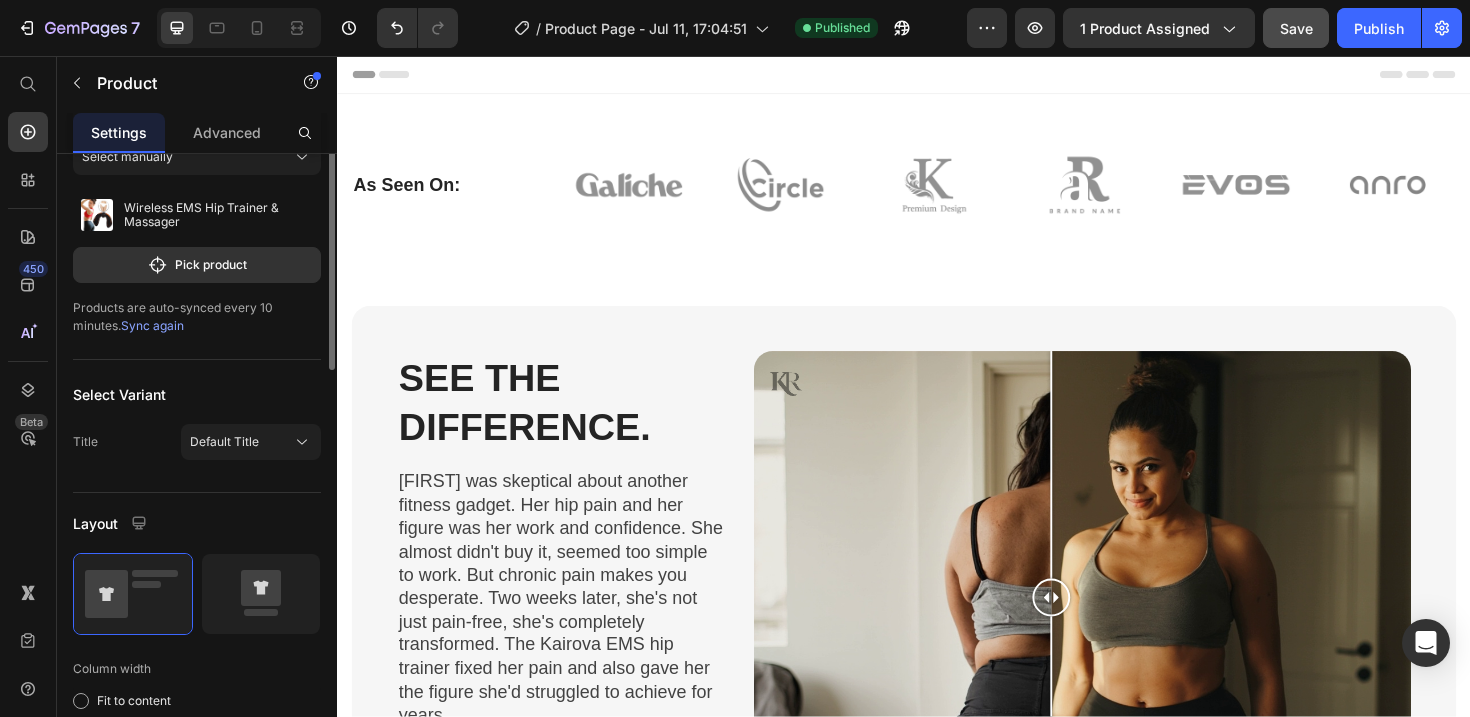 scroll, scrollTop: 138, scrollLeft: 0, axis: vertical 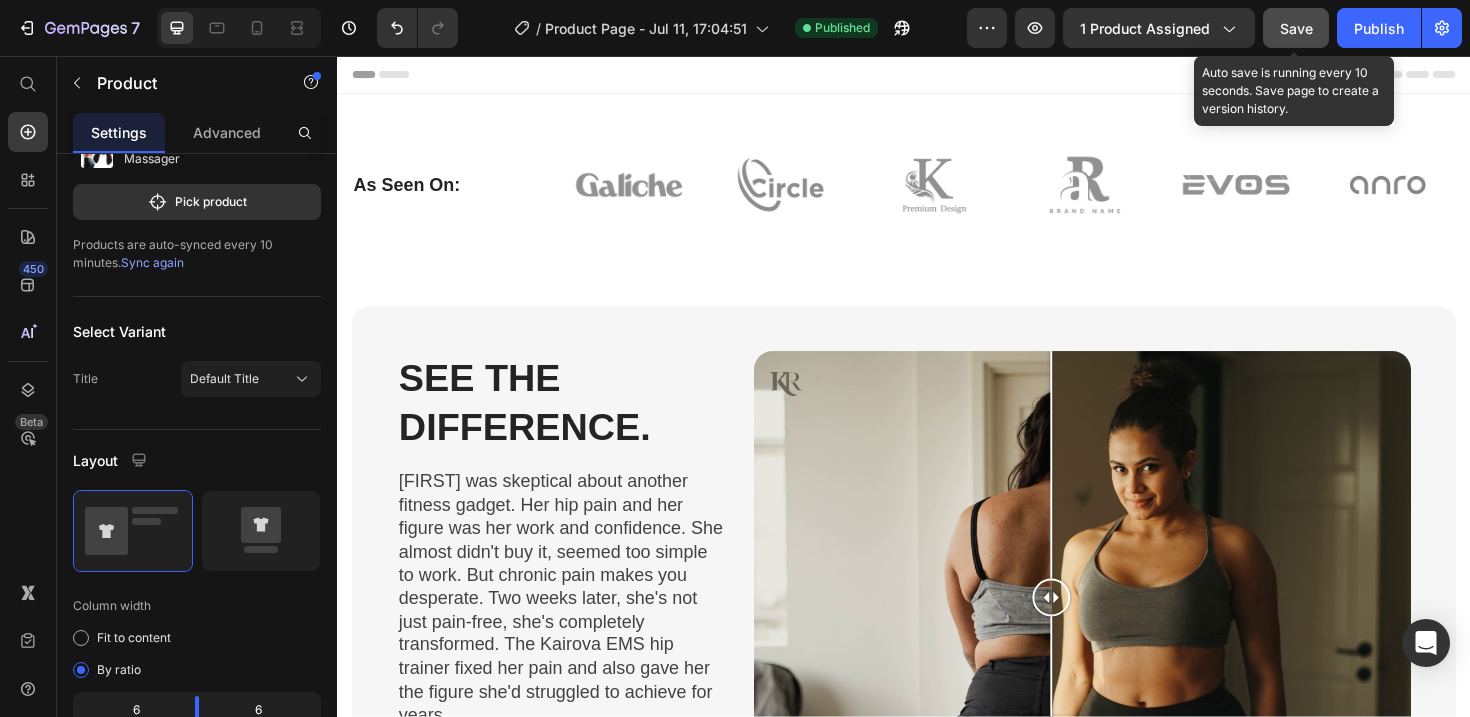 click on "Save" 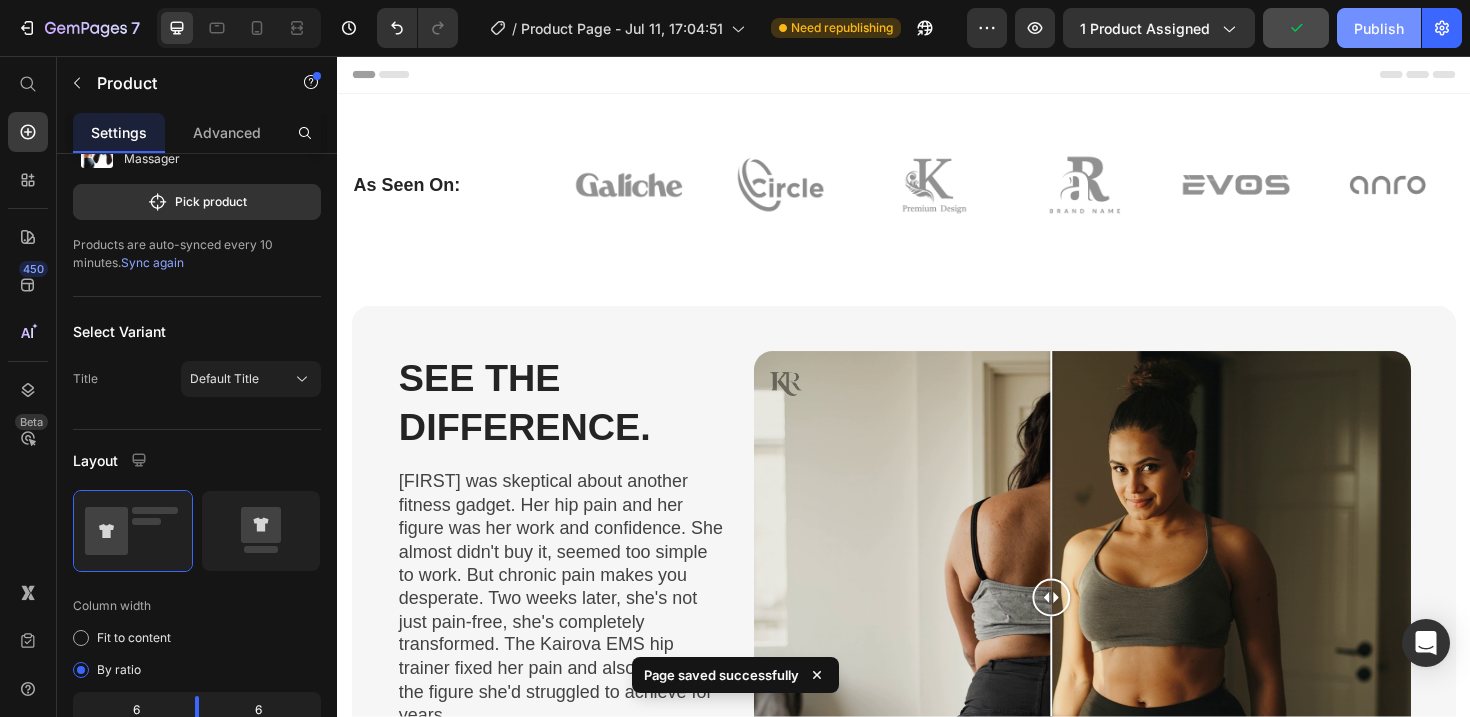 click on "Publish" at bounding box center (1379, 28) 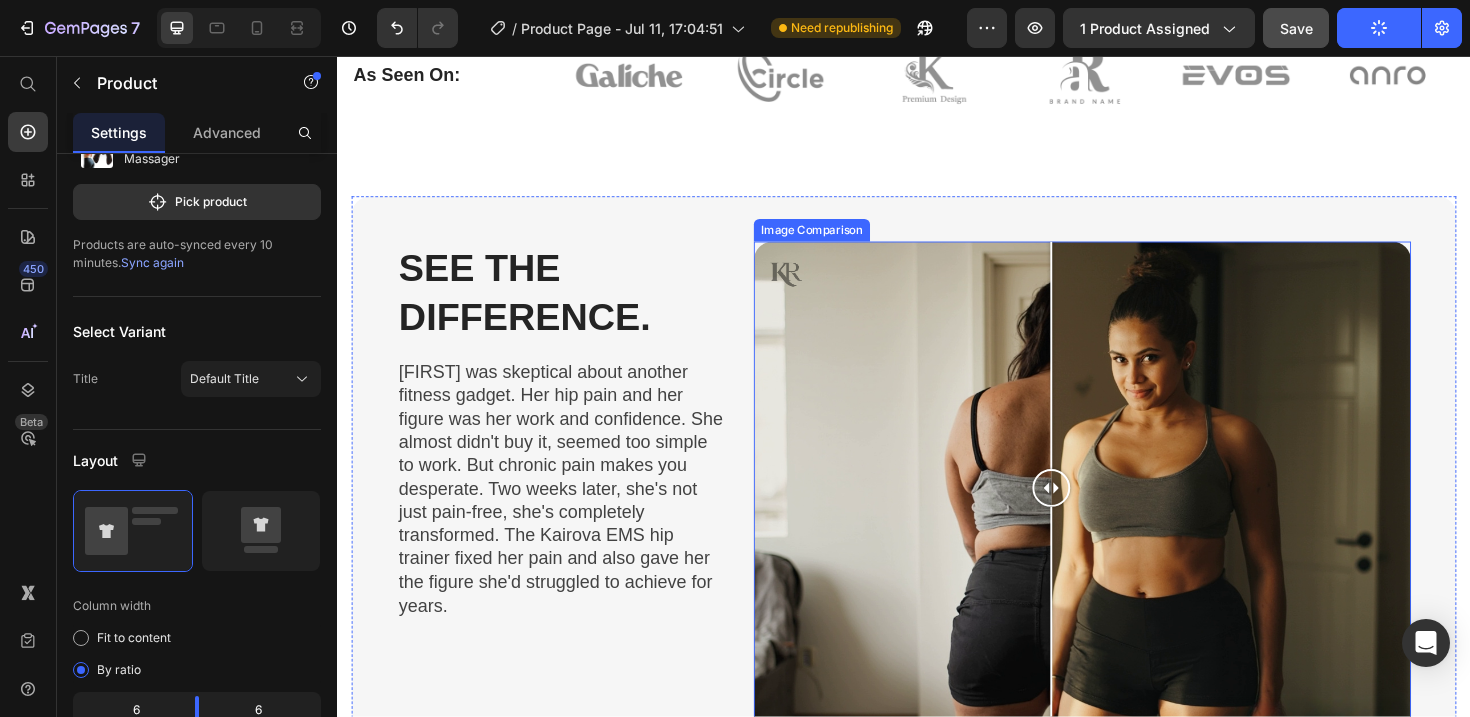 scroll, scrollTop: 133, scrollLeft: 0, axis: vertical 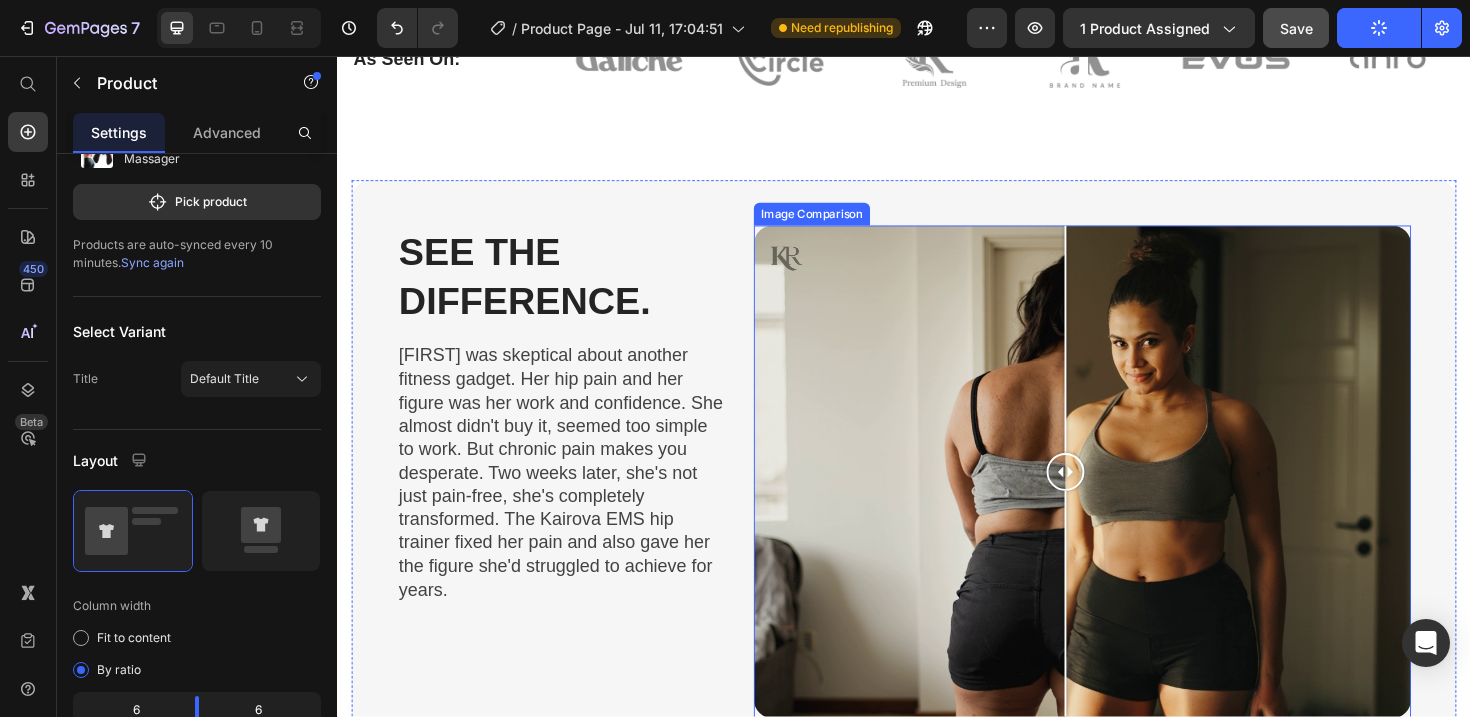 drag, startPoint x: 1092, startPoint y: 486, endPoint x: 1111, endPoint y: 633, distance: 148.22281 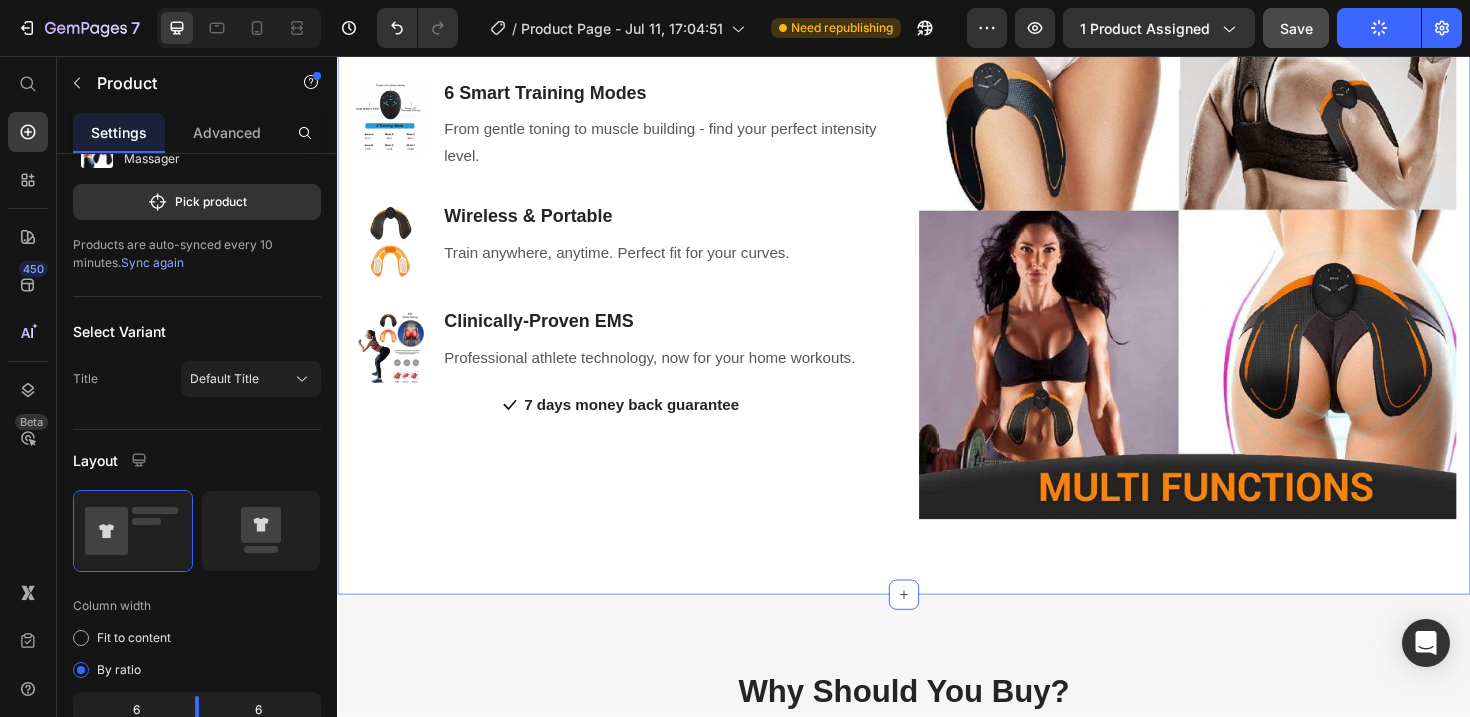 scroll, scrollTop: 0, scrollLeft: 0, axis: both 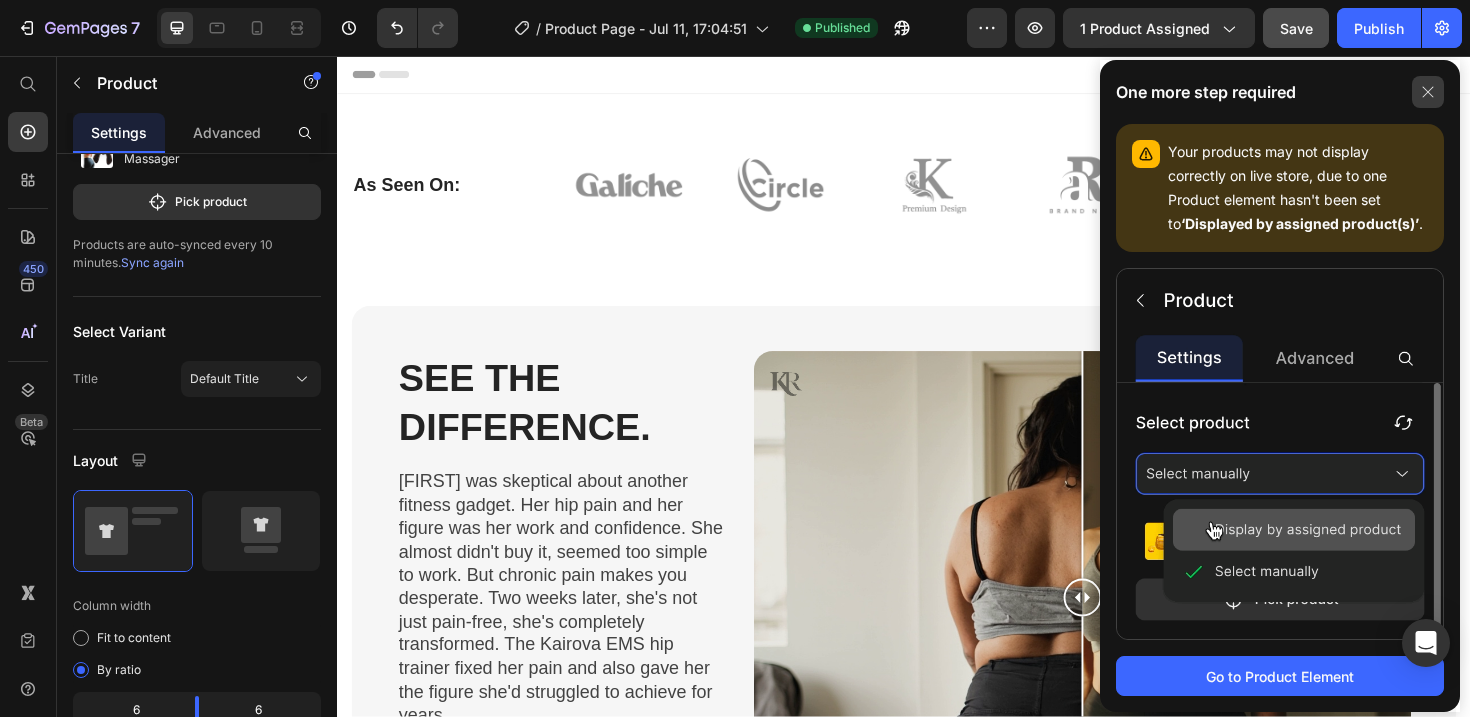 click 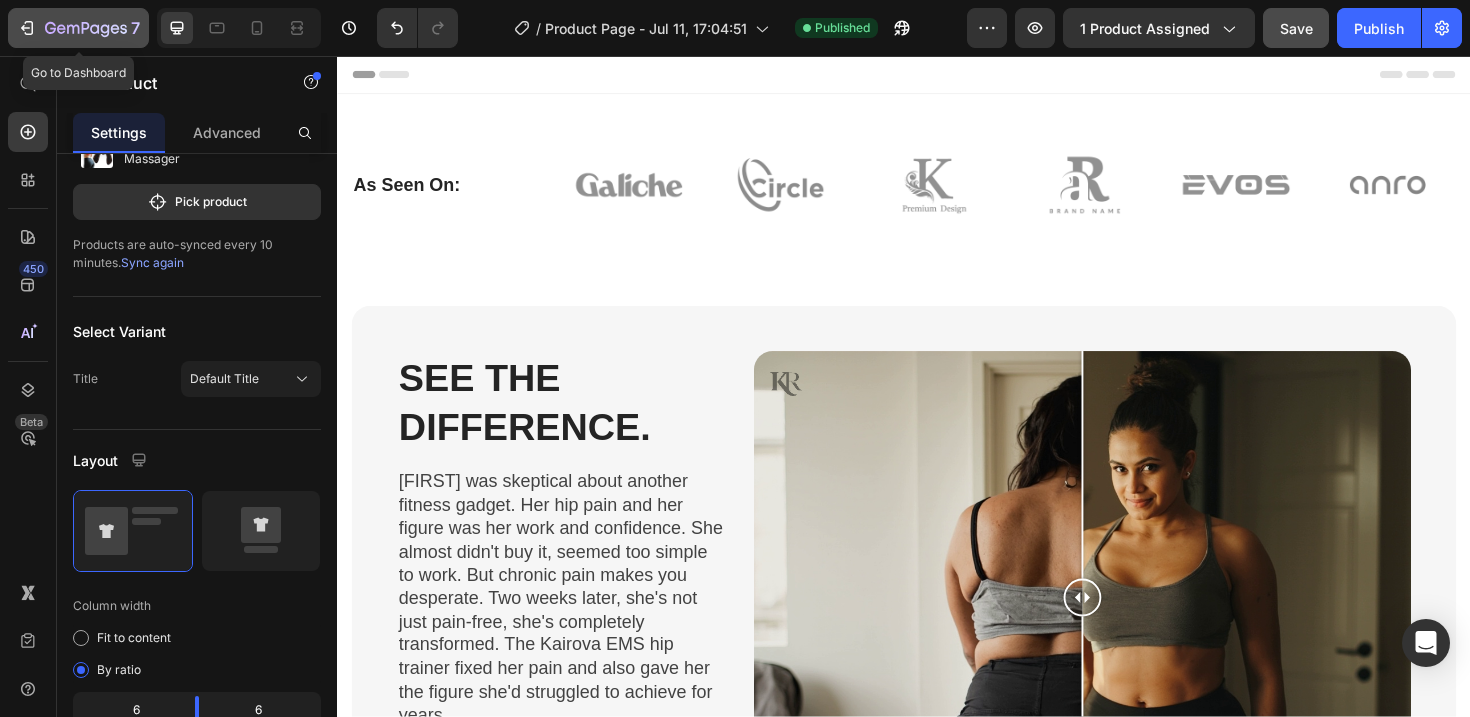 click on "7" at bounding box center [78, 28] 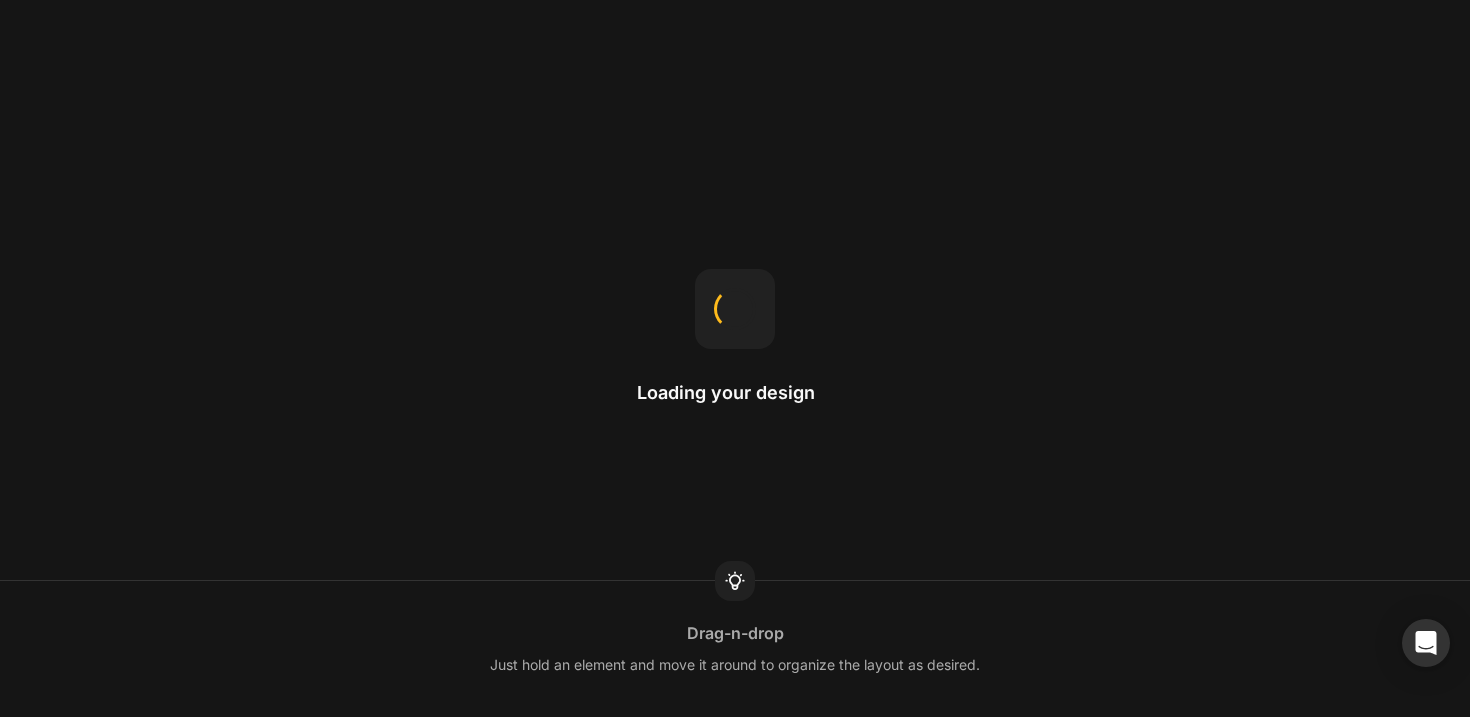 scroll, scrollTop: 0, scrollLeft: 0, axis: both 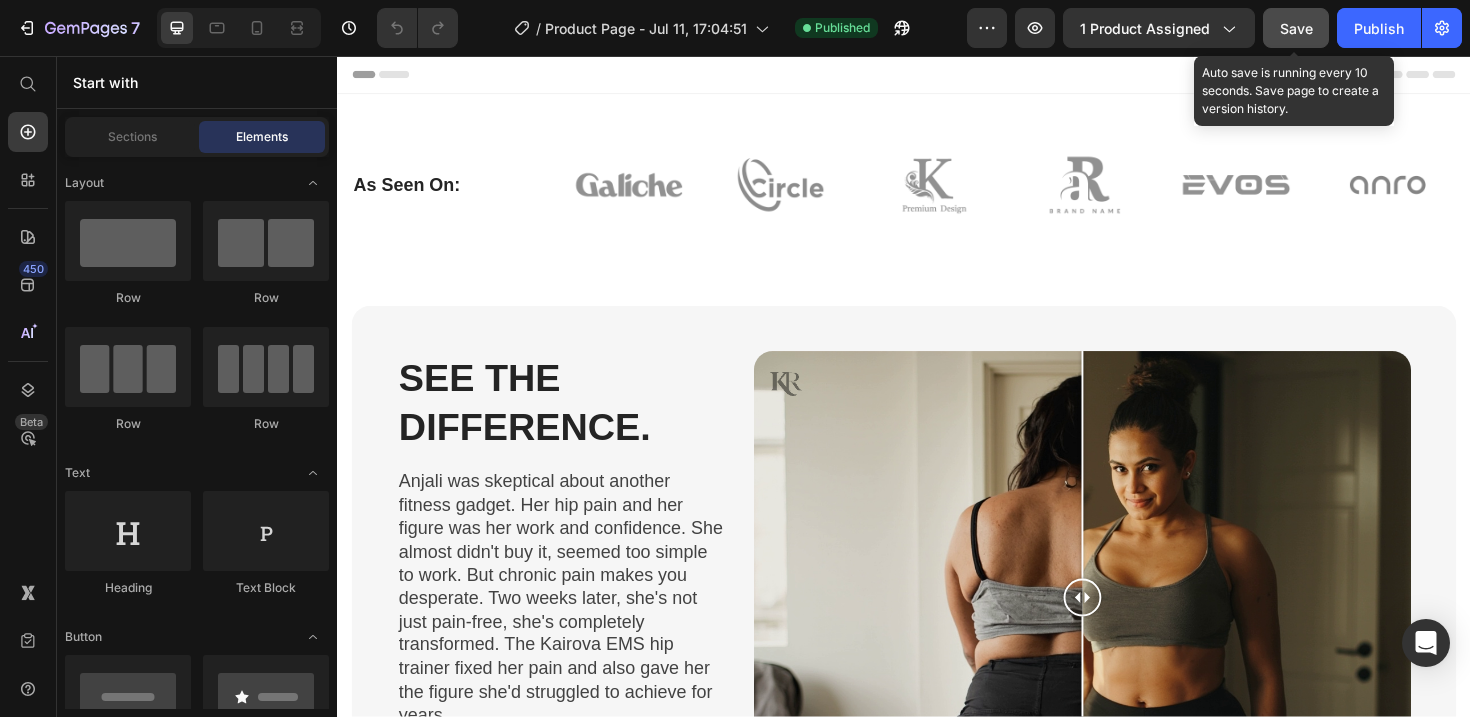 click on "Save" at bounding box center (1296, 28) 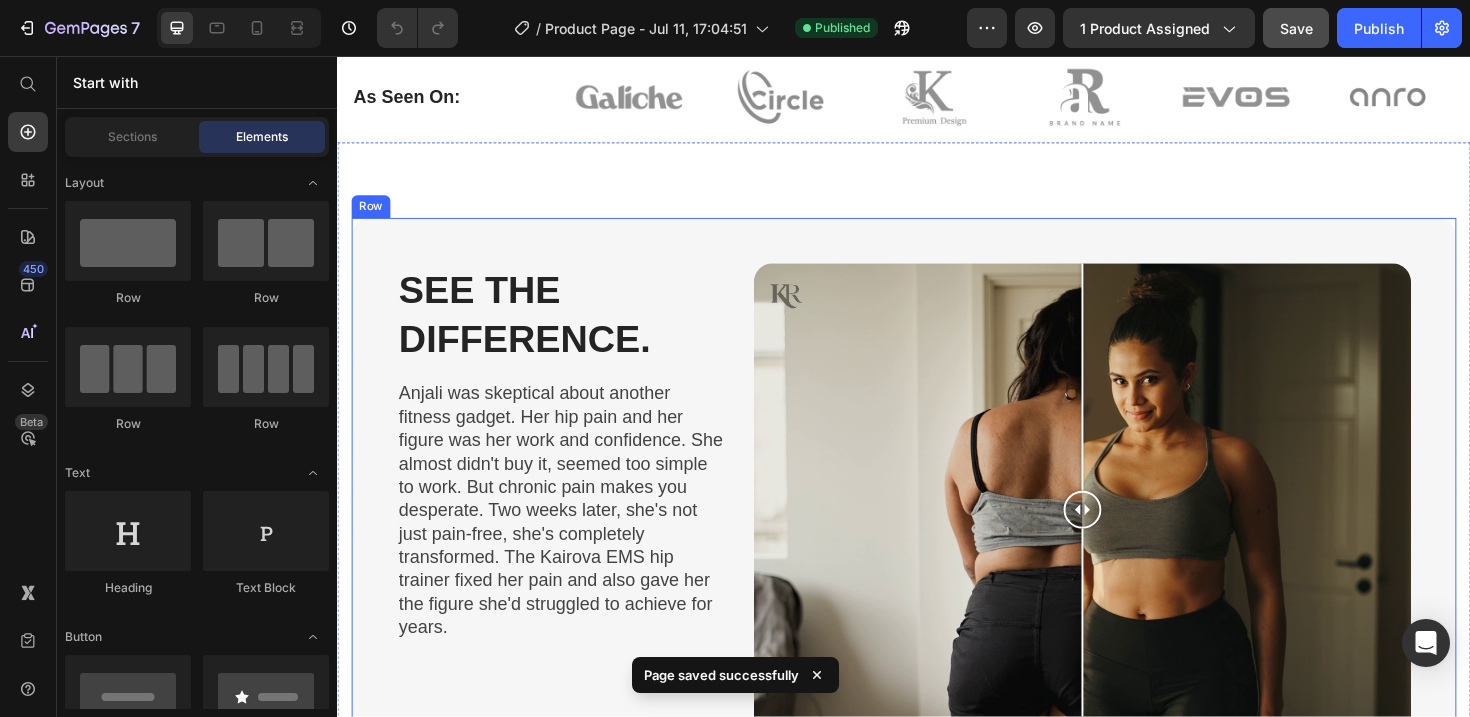 scroll, scrollTop: 0, scrollLeft: 0, axis: both 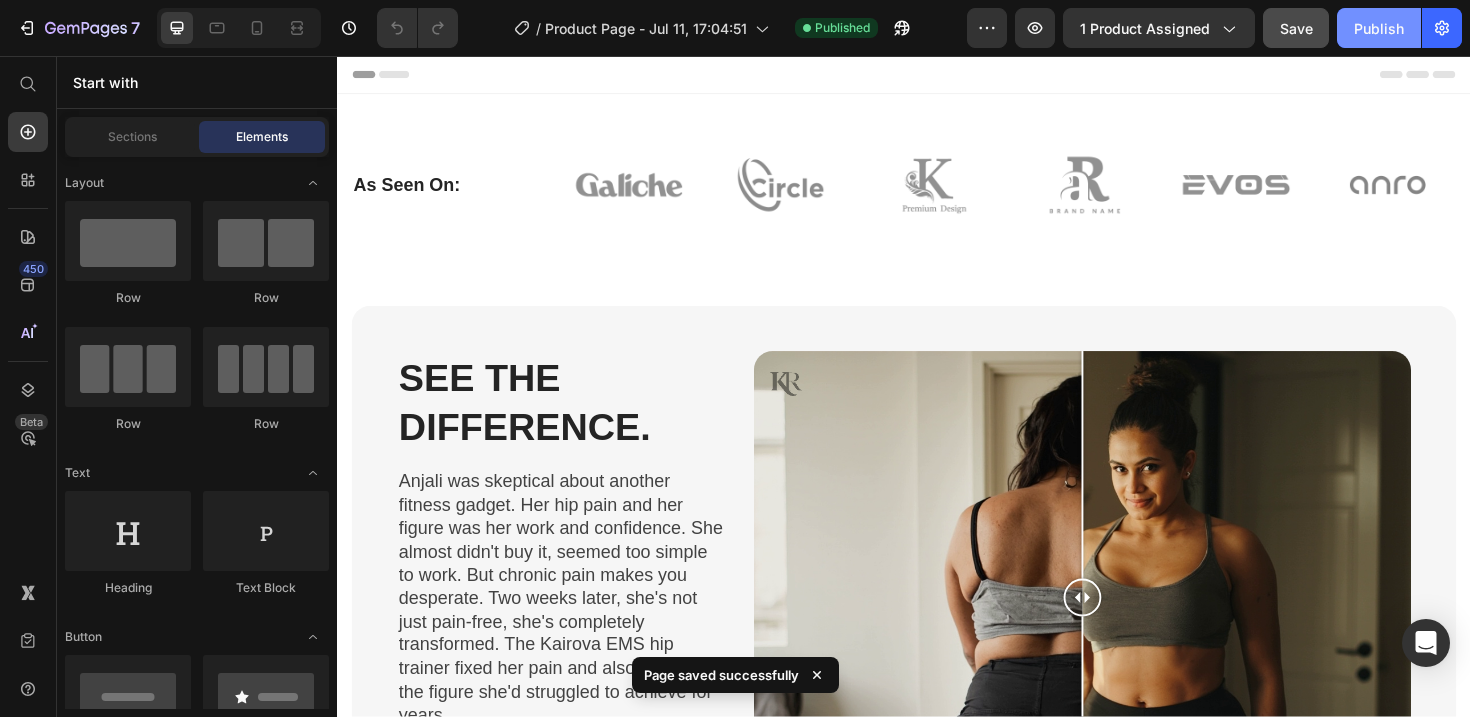 click on "Publish" at bounding box center (1379, 28) 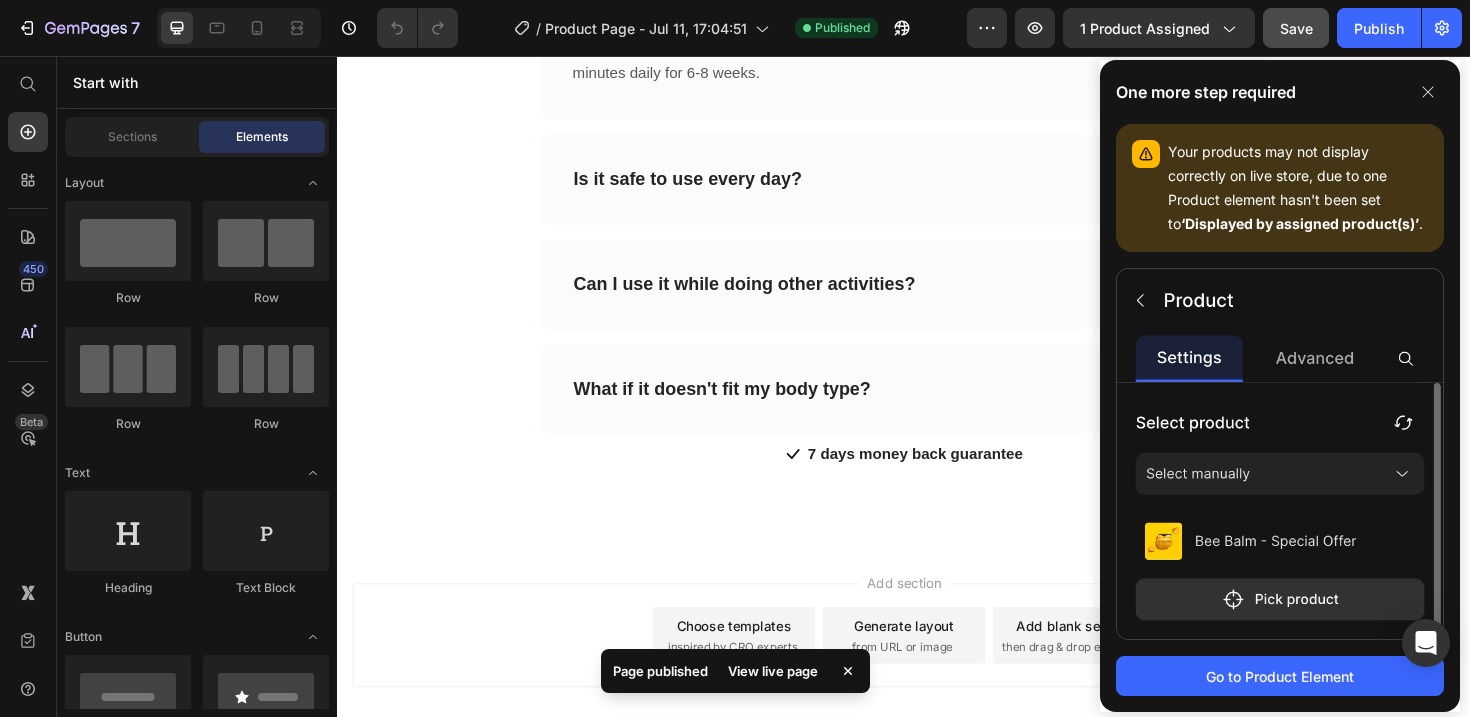 scroll, scrollTop: 6493, scrollLeft: 0, axis: vertical 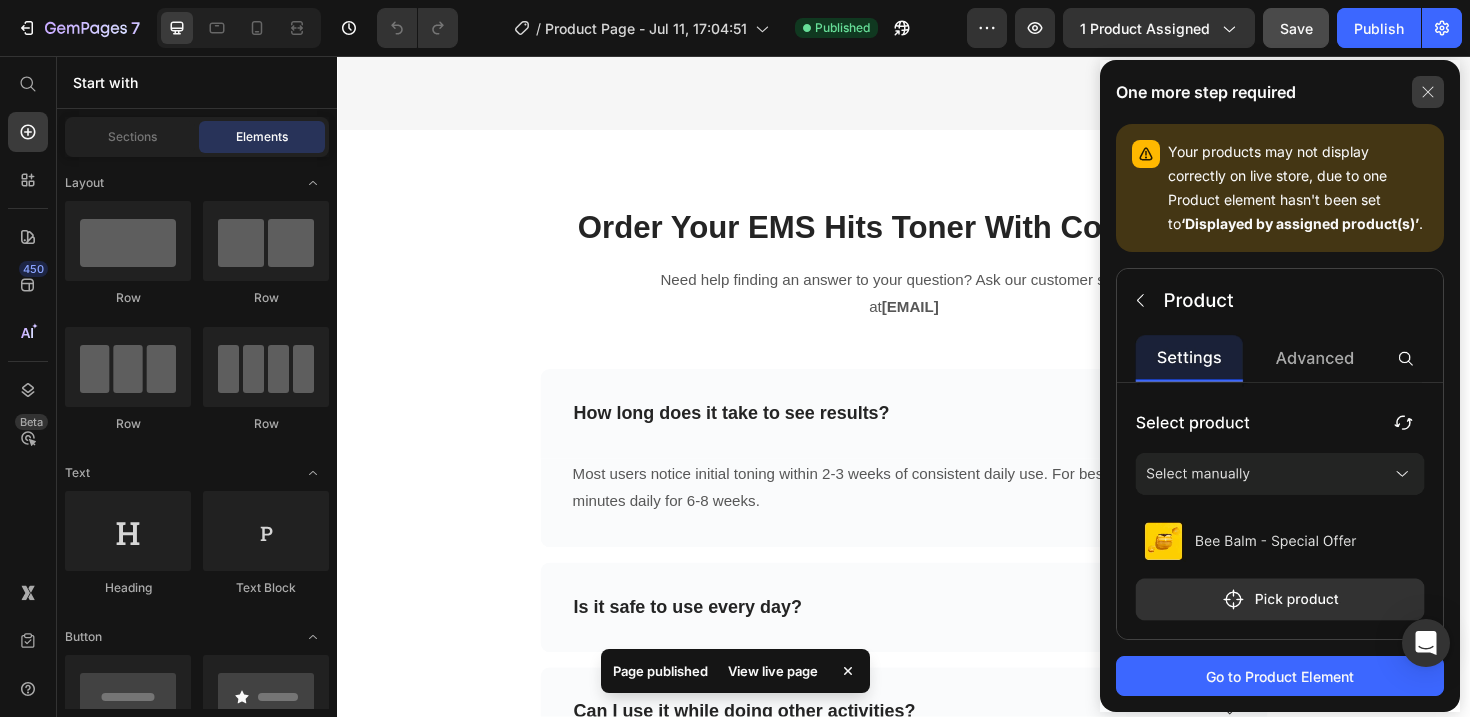 click 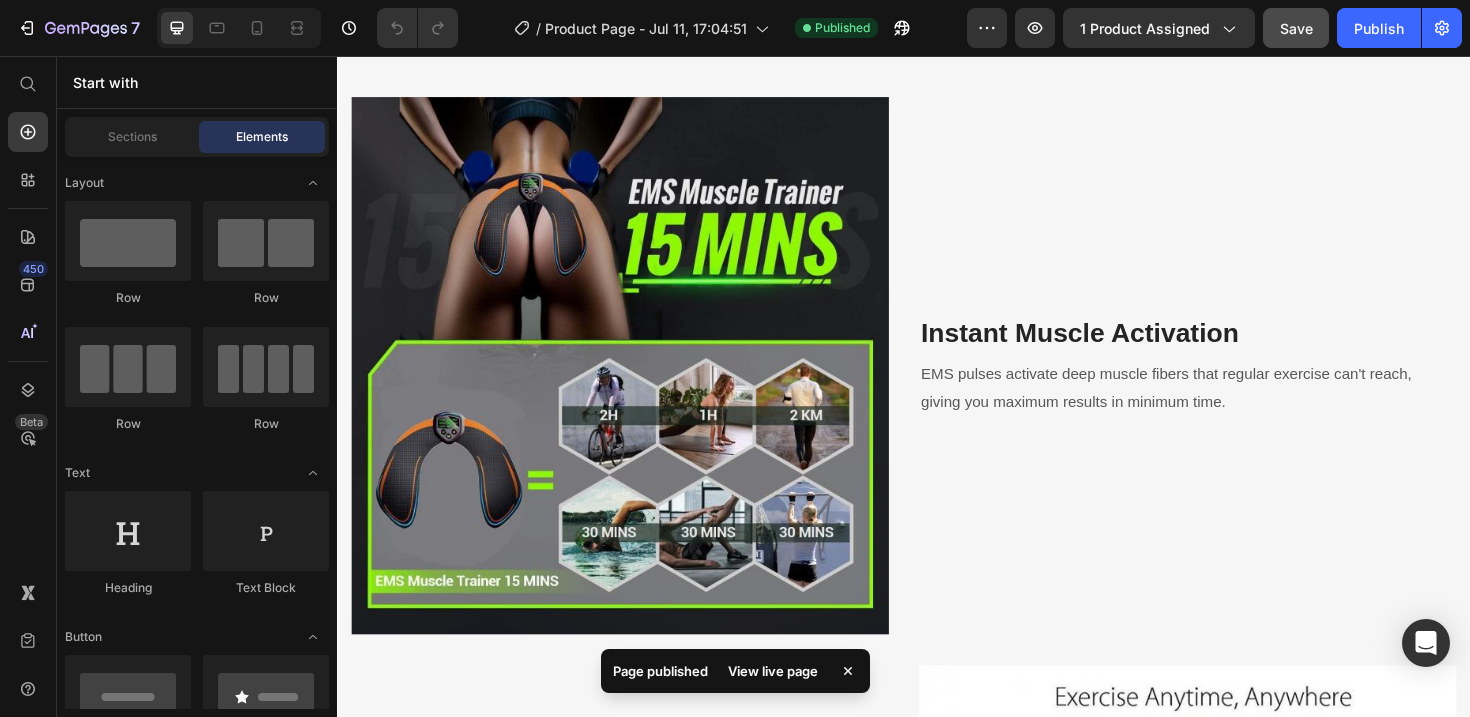 scroll, scrollTop: 1792, scrollLeft: 0, axis: vertical 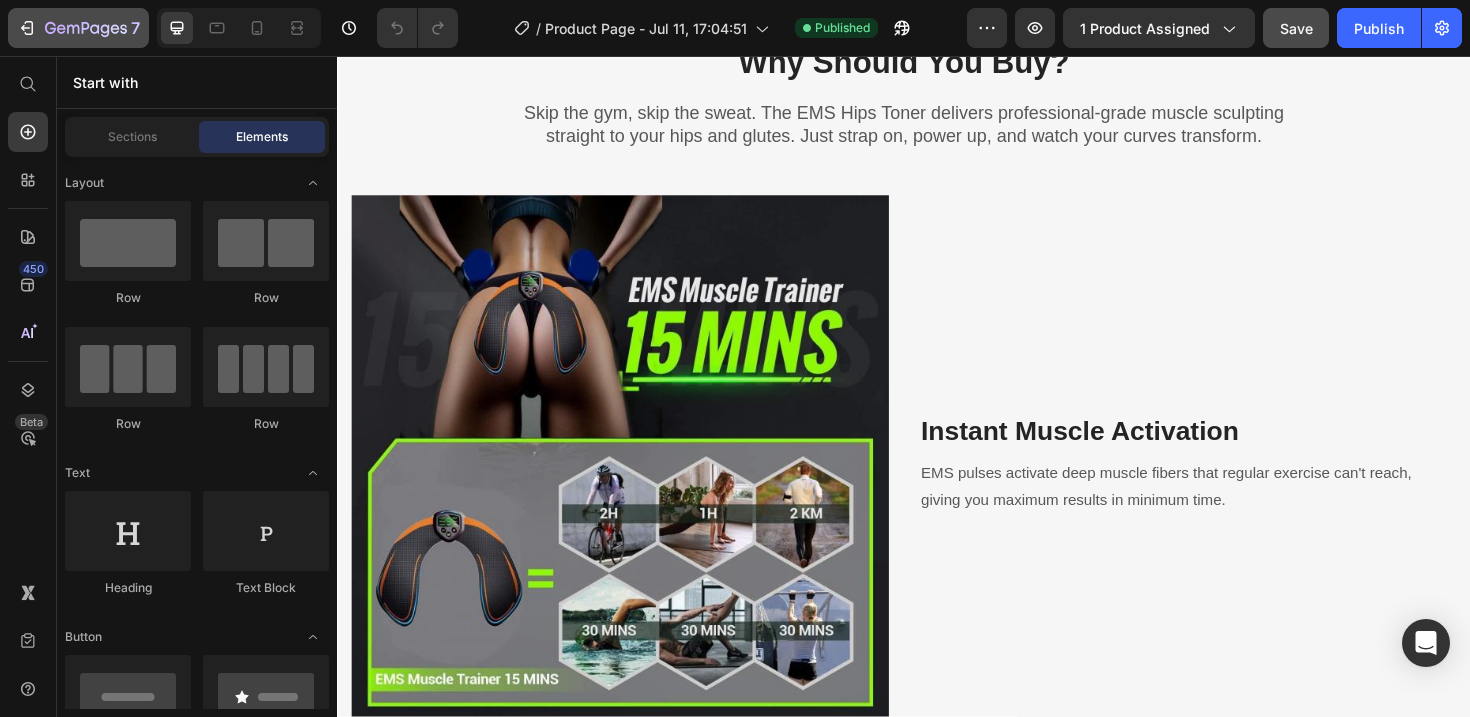 click 